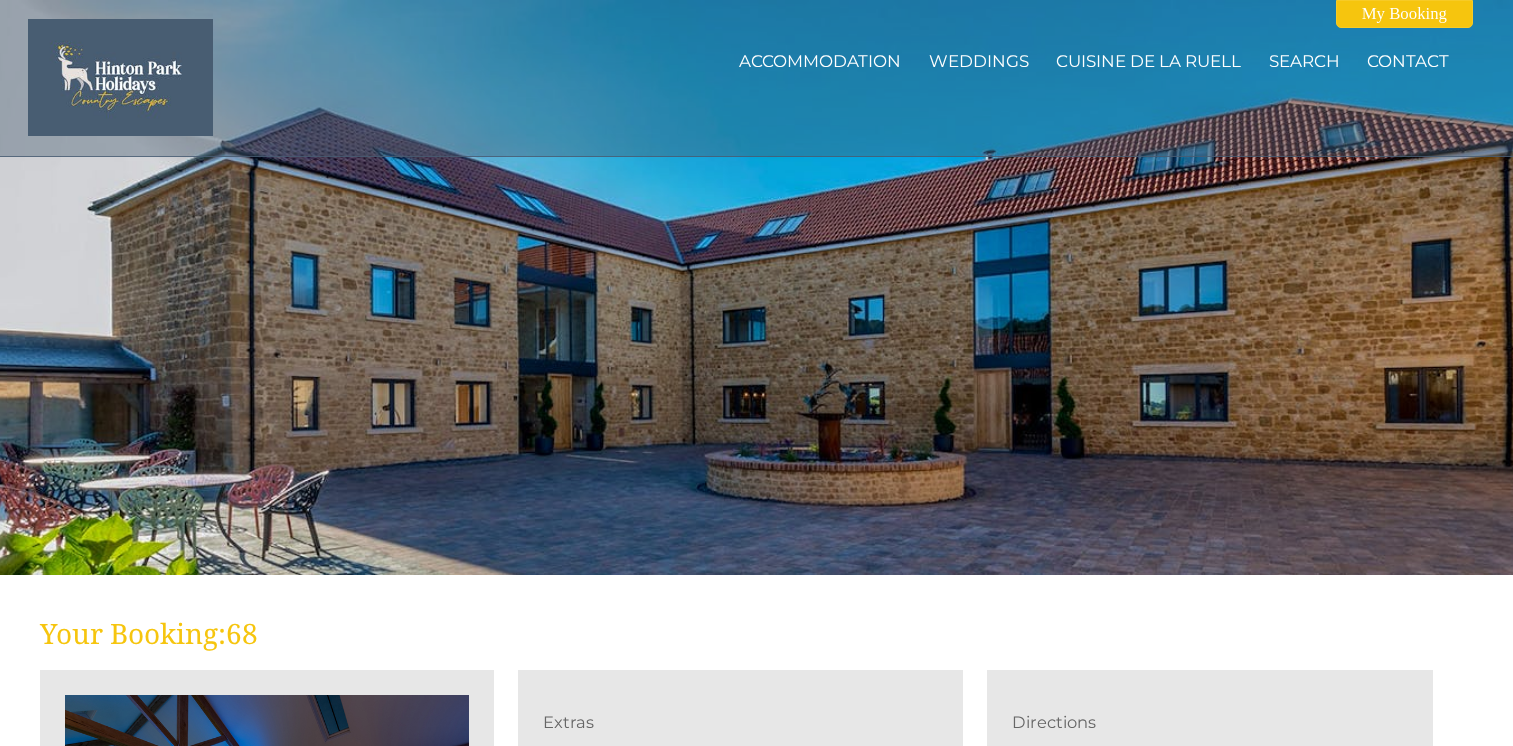 scroll, scrollTop: 595, scrollLeft: 0, axis: vertical 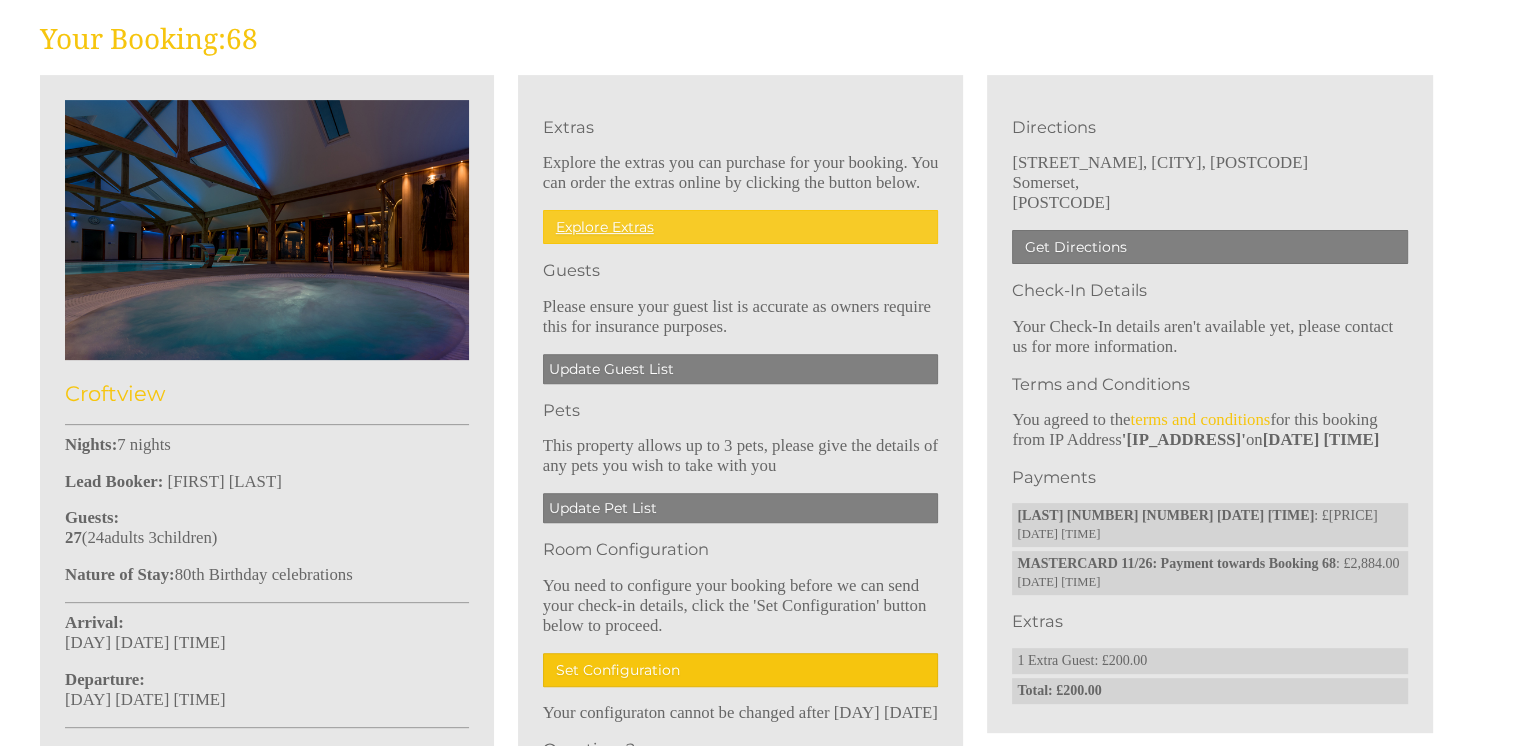 click on "Explore Extras" at bounding box center [741, 227] 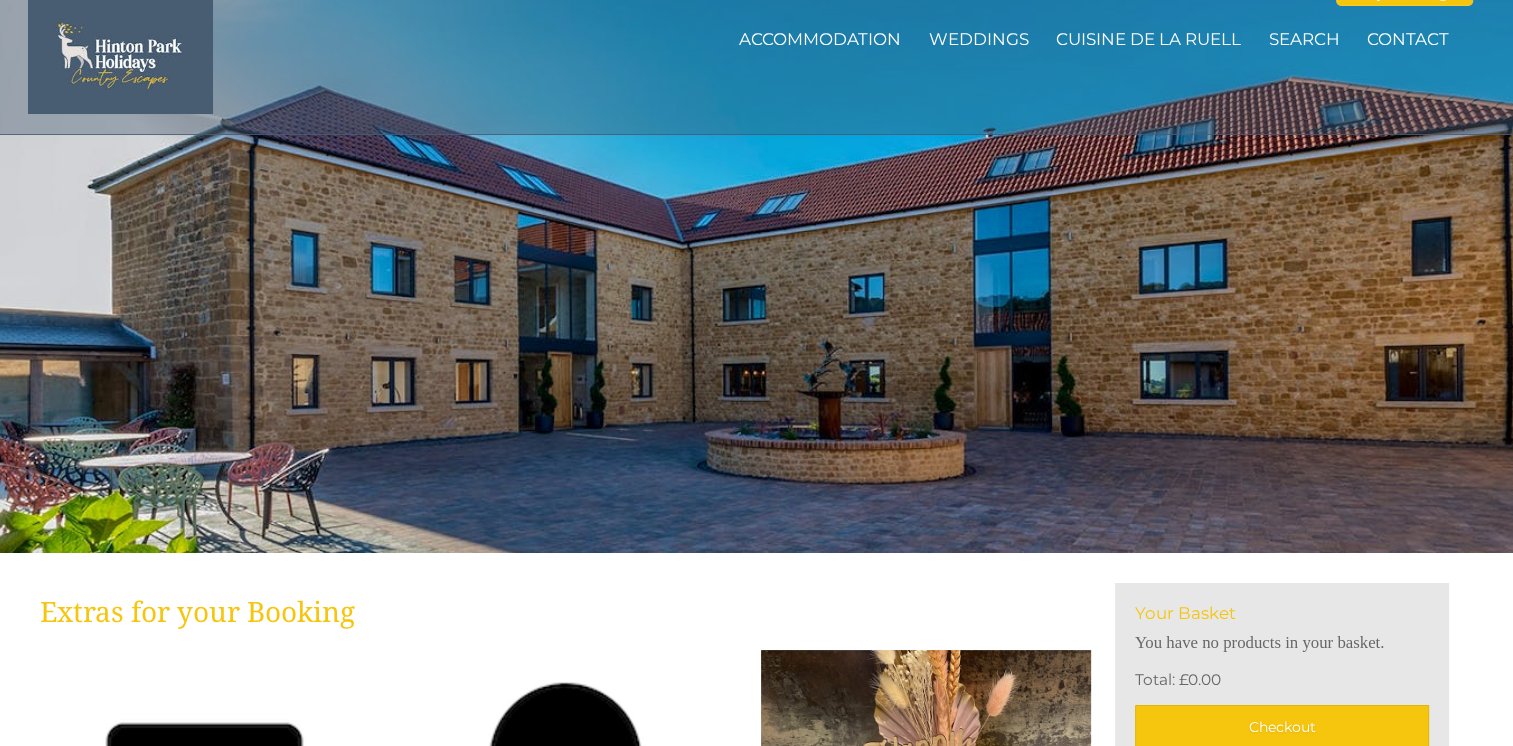 scroll, scrollTop: 0, scrollLeft: 0, axis: both 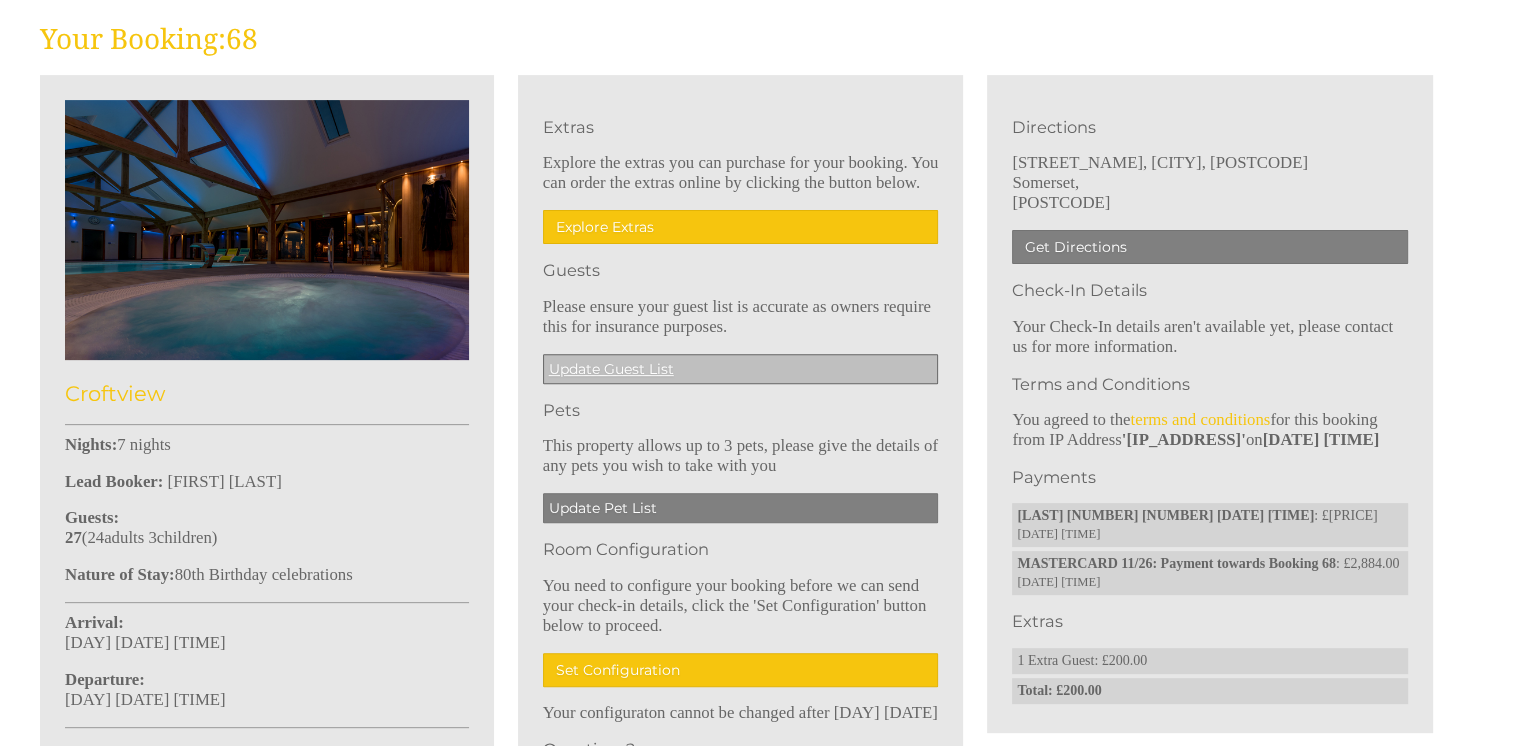 click on "Update Guest List" at bounding box center (741, 369) 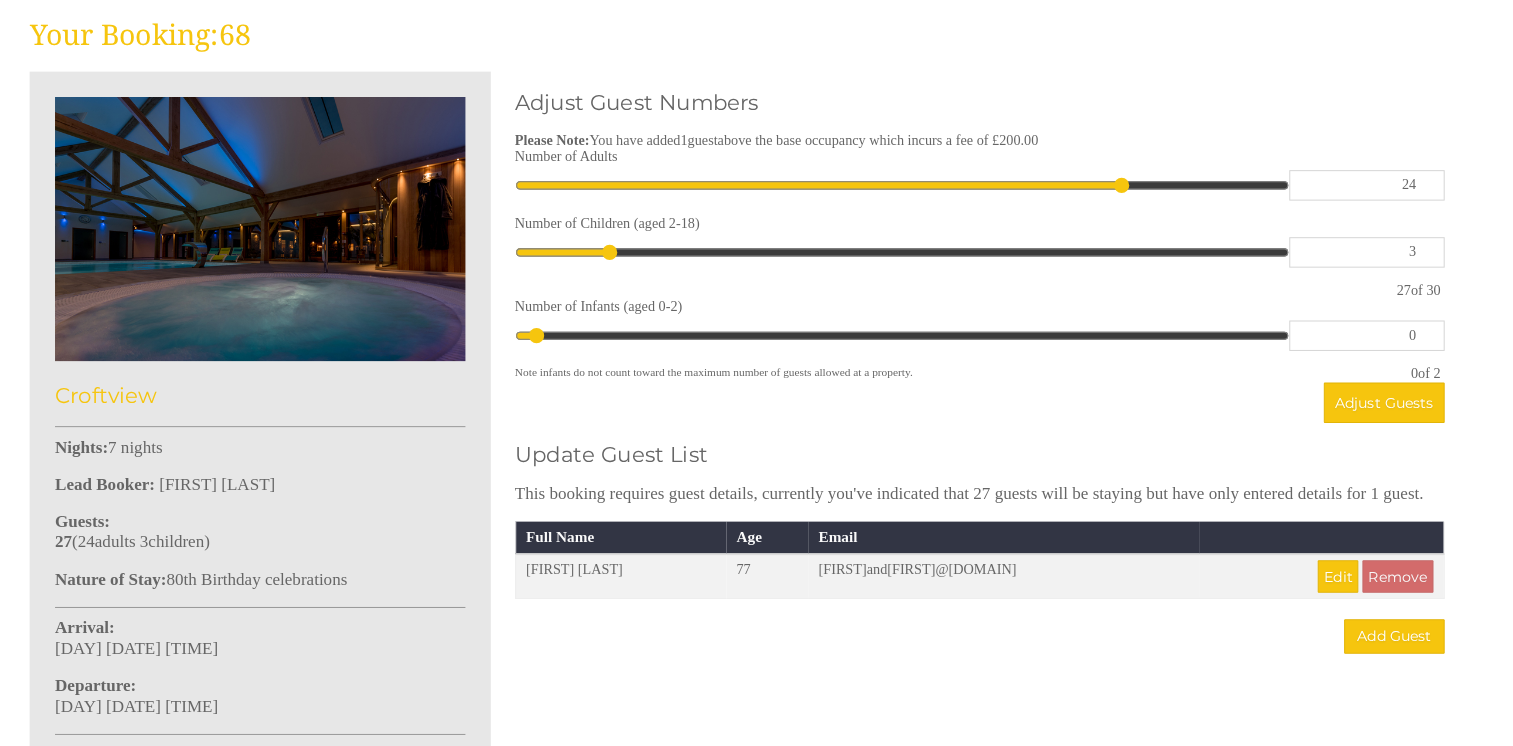 scroll, scrollTop: 588, scrollLeft: 0, axis: vertical 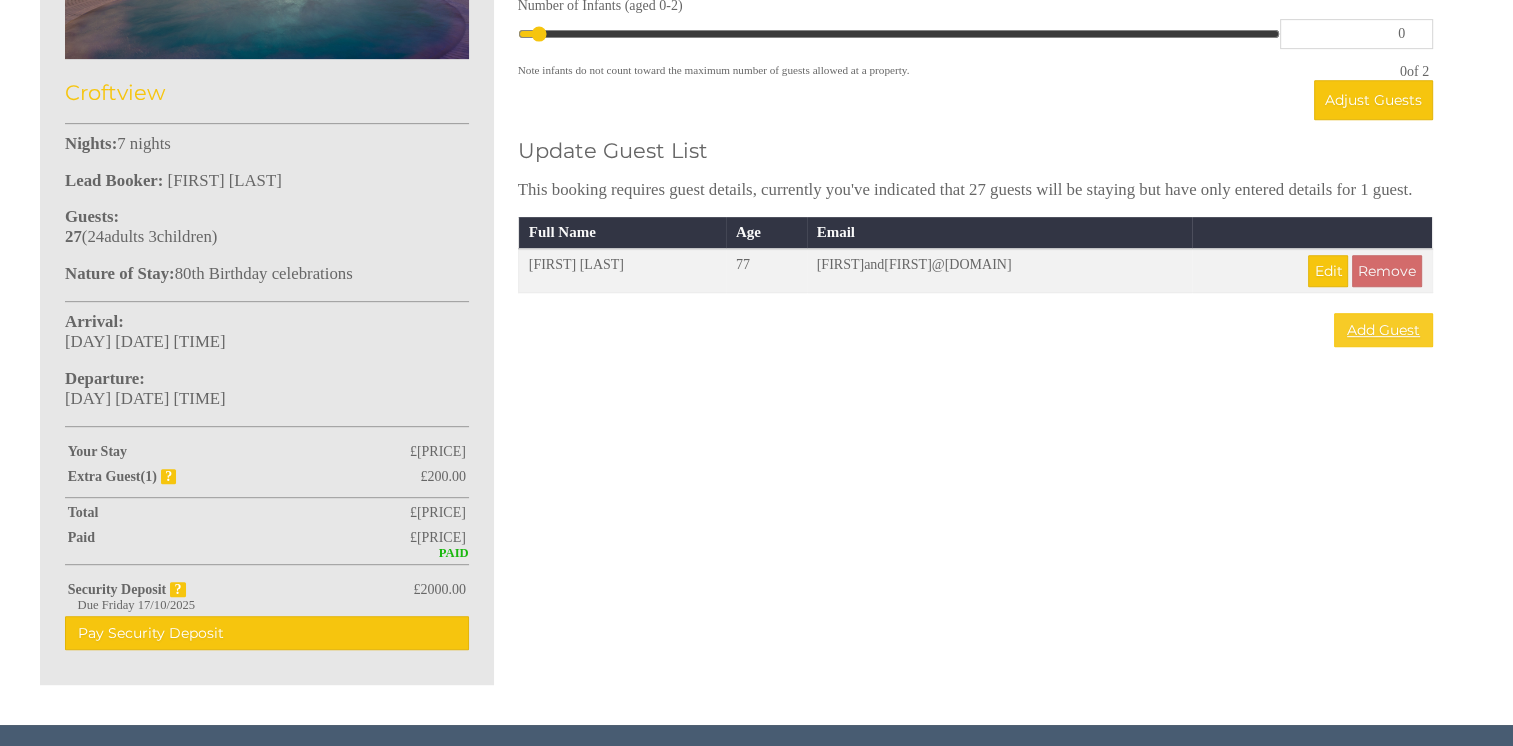 click on "Add Guest" at bounding box center [1383, 330] 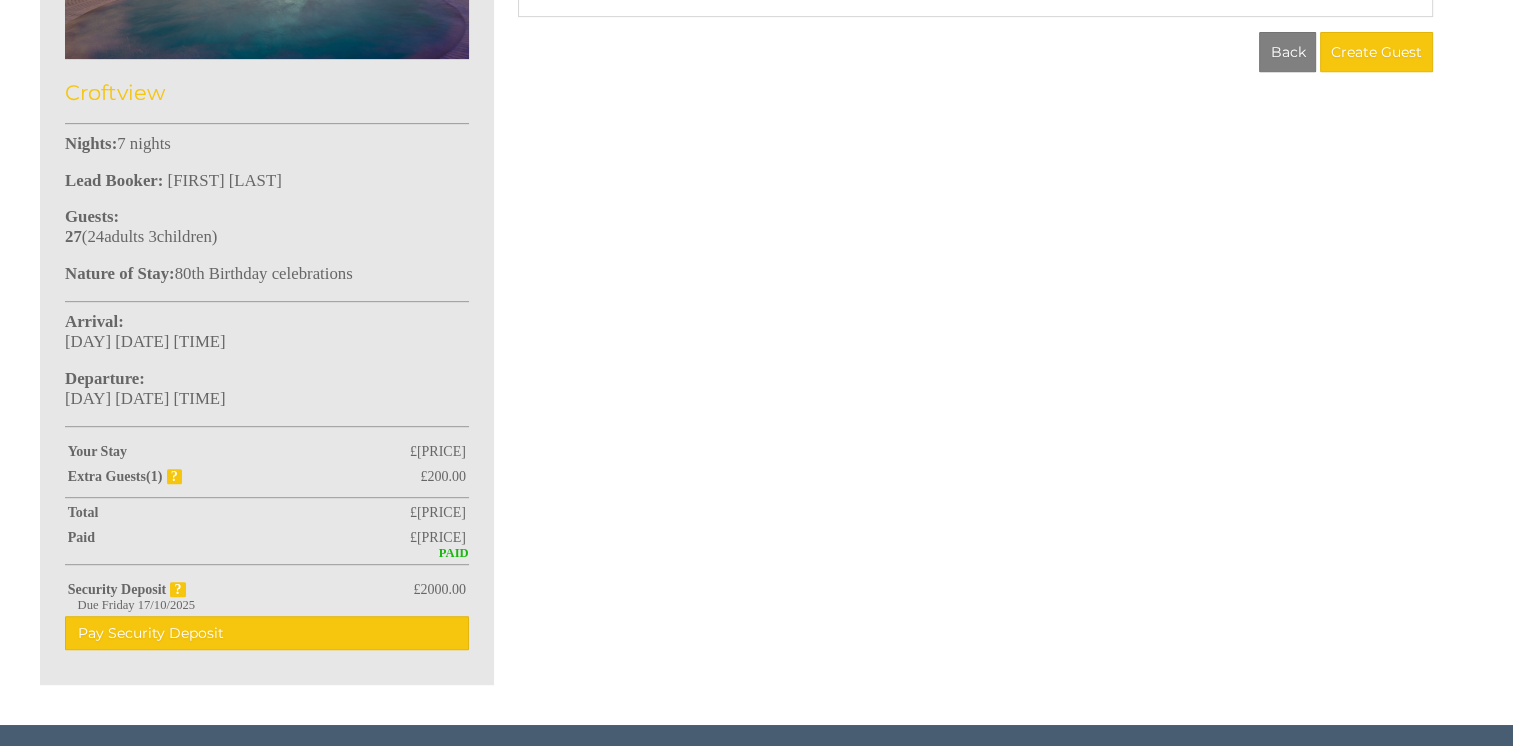 scroll, scrollTop: 0, scrollLeft: 0, axis: both 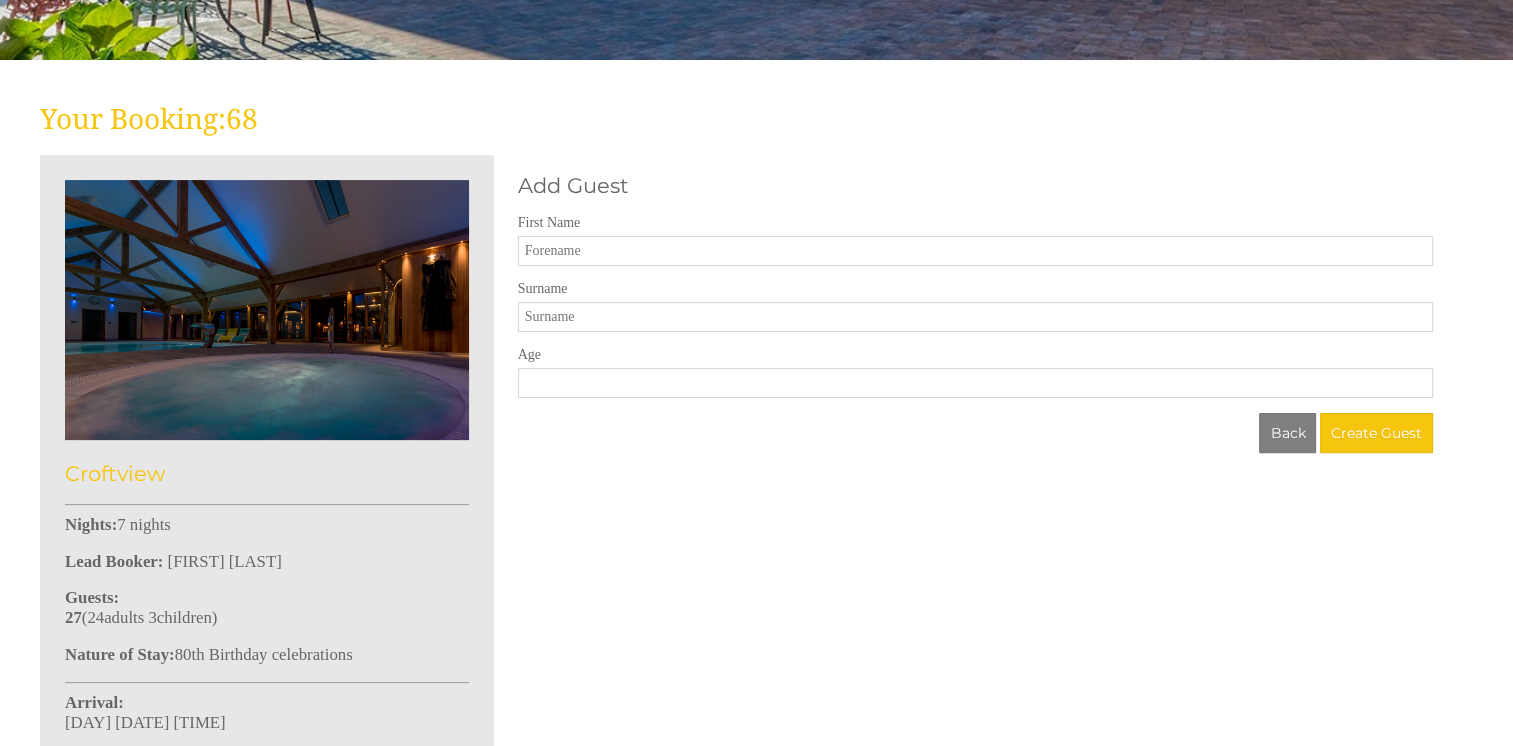 click on "First Name" at bounding box center [975, 251] 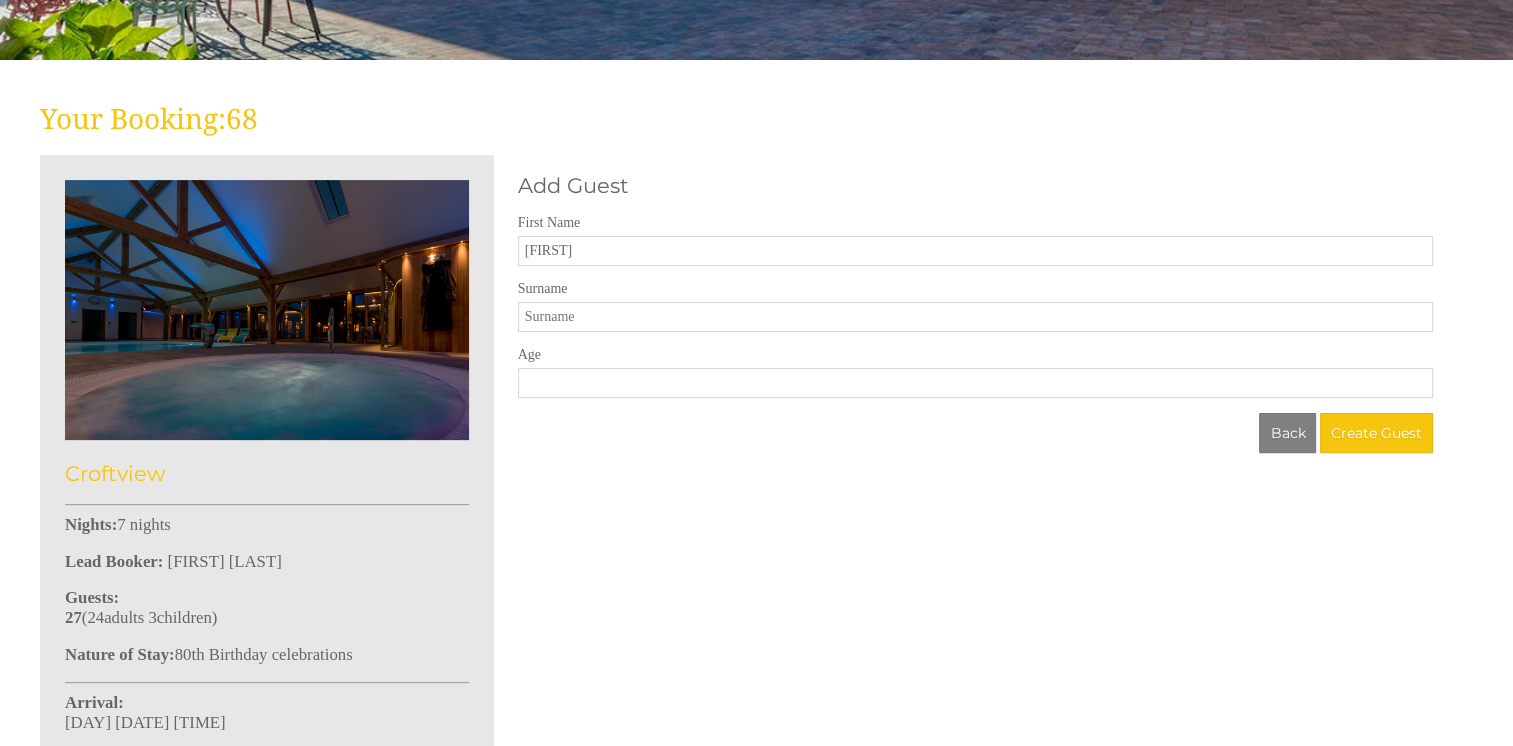 type on "[FIRST]" 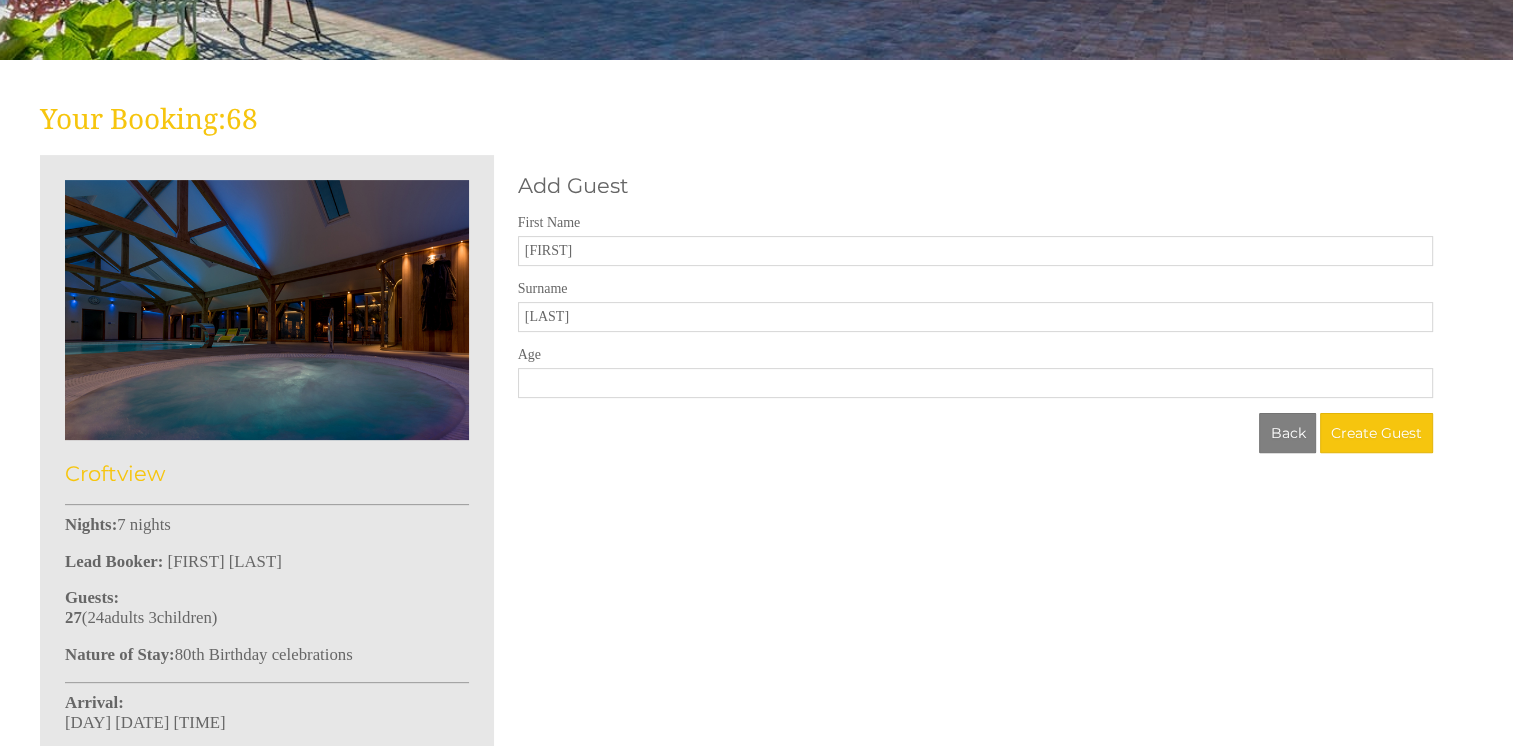 type on "[LAST]" 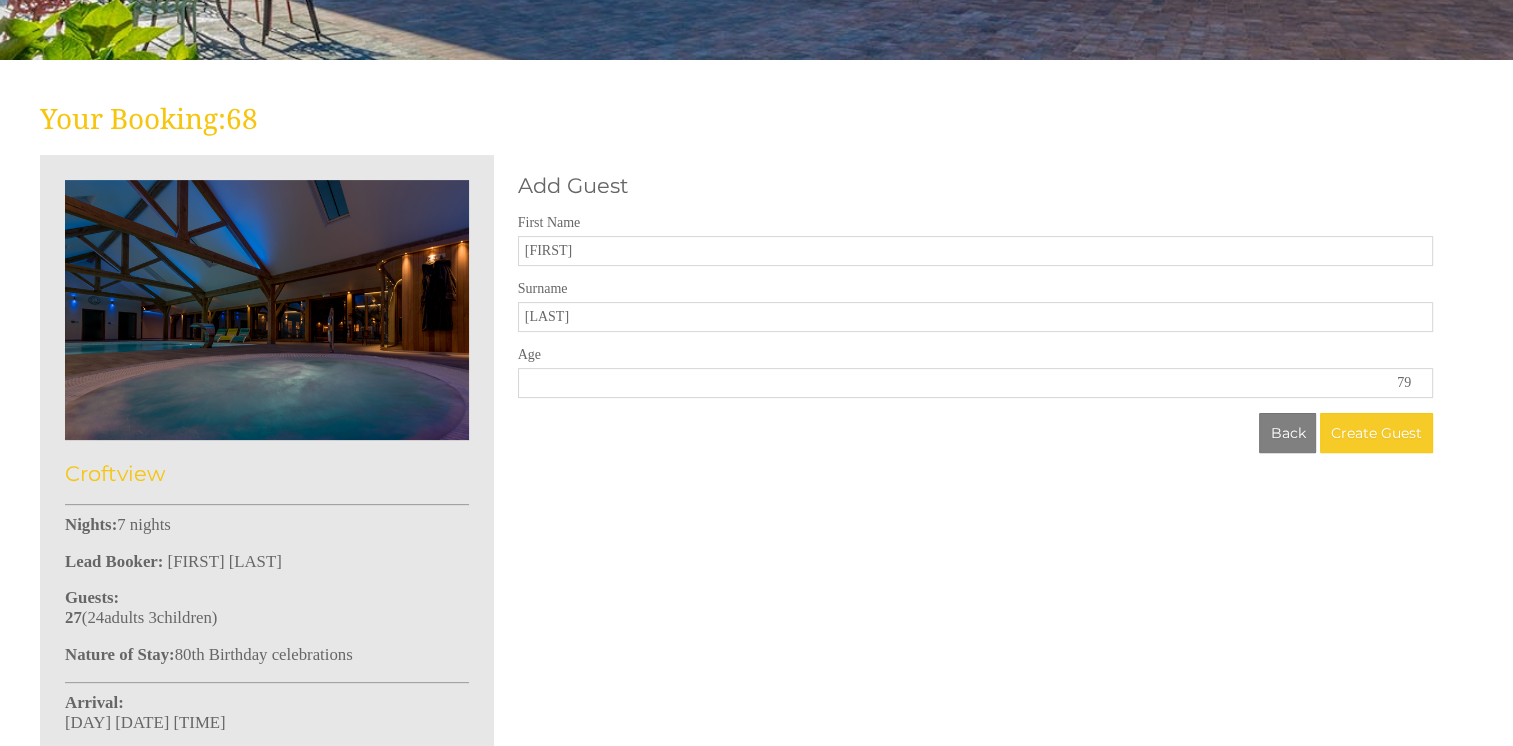 type on "79" 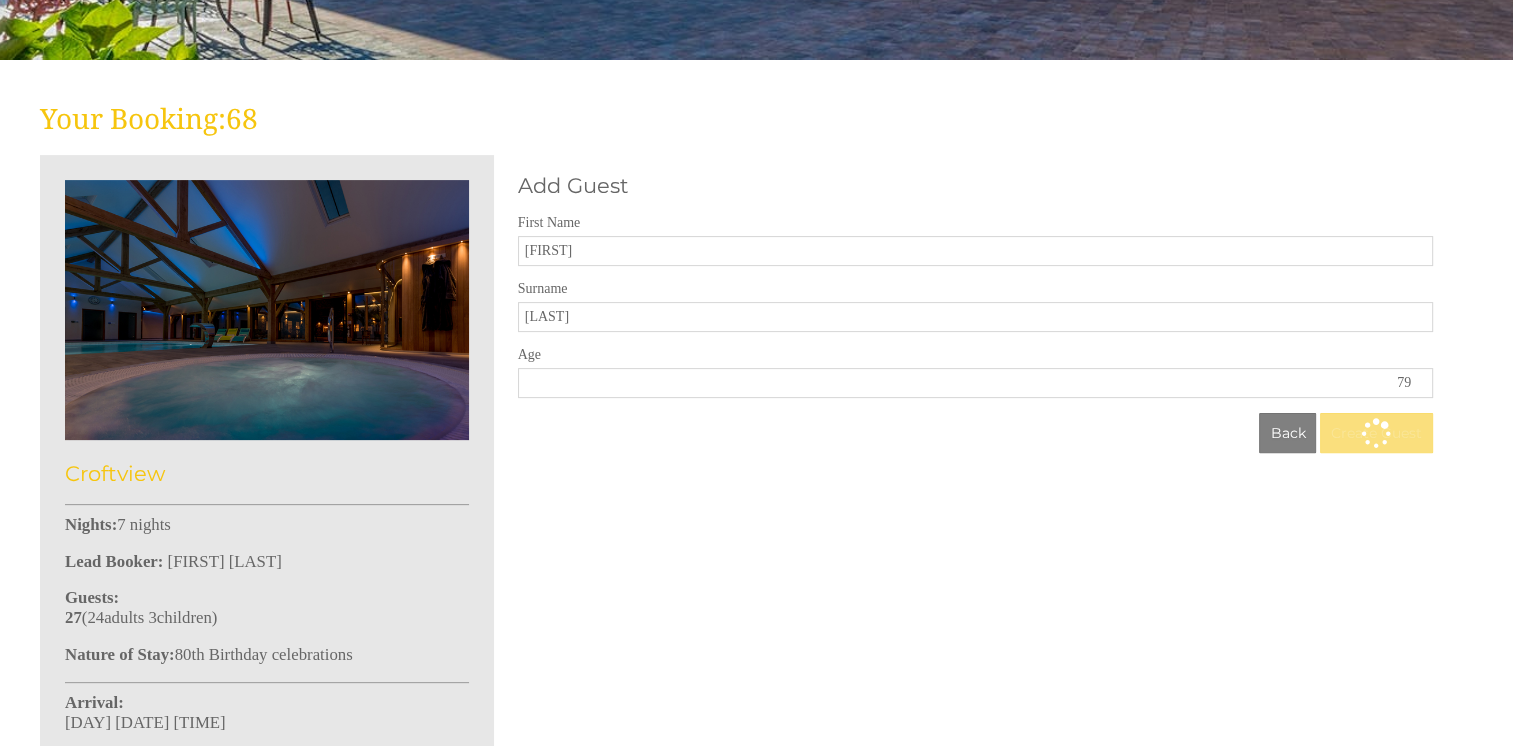 scroll, scrollTop: 0, scrollLeft: 0, axis: both 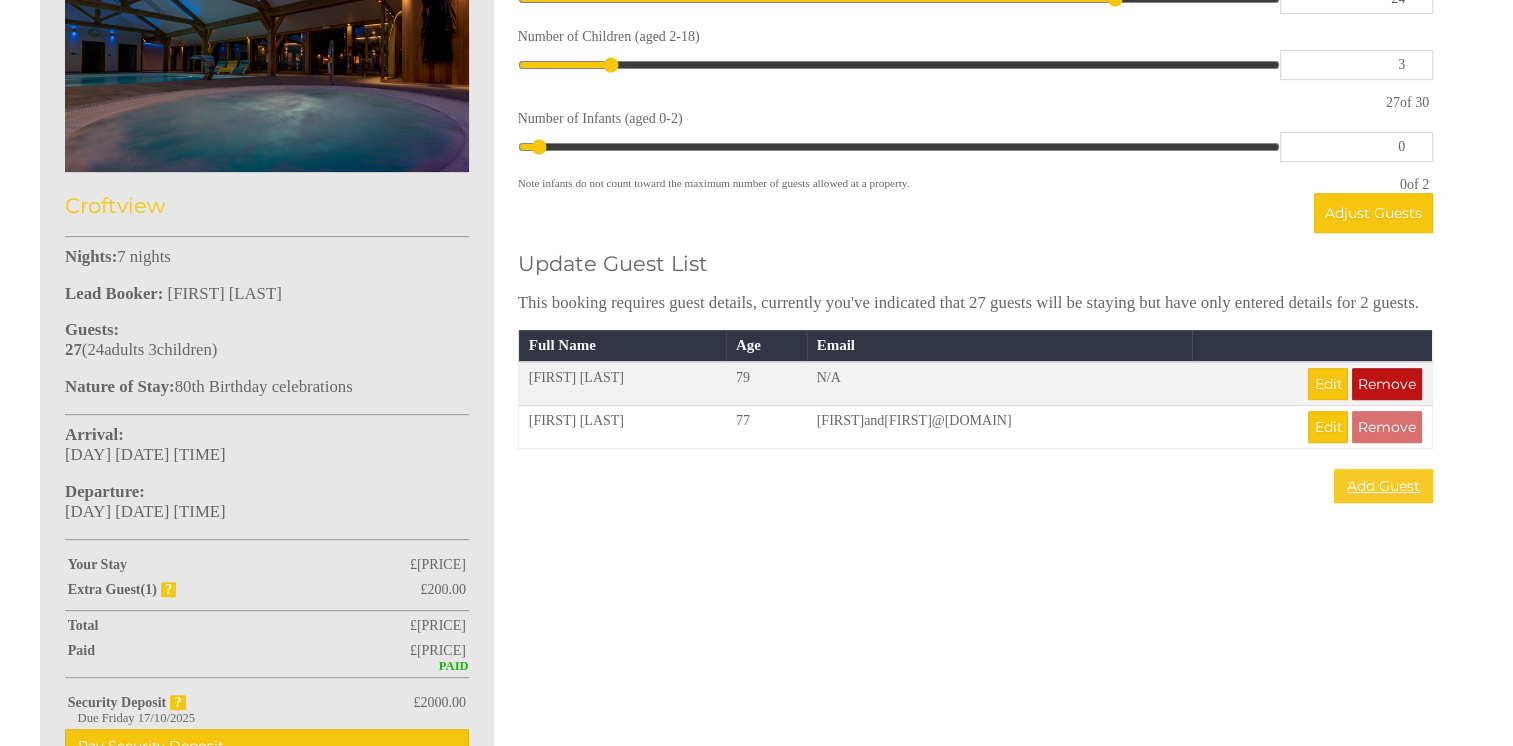 click on "Add Guest" at bounding box center (1383, 486) 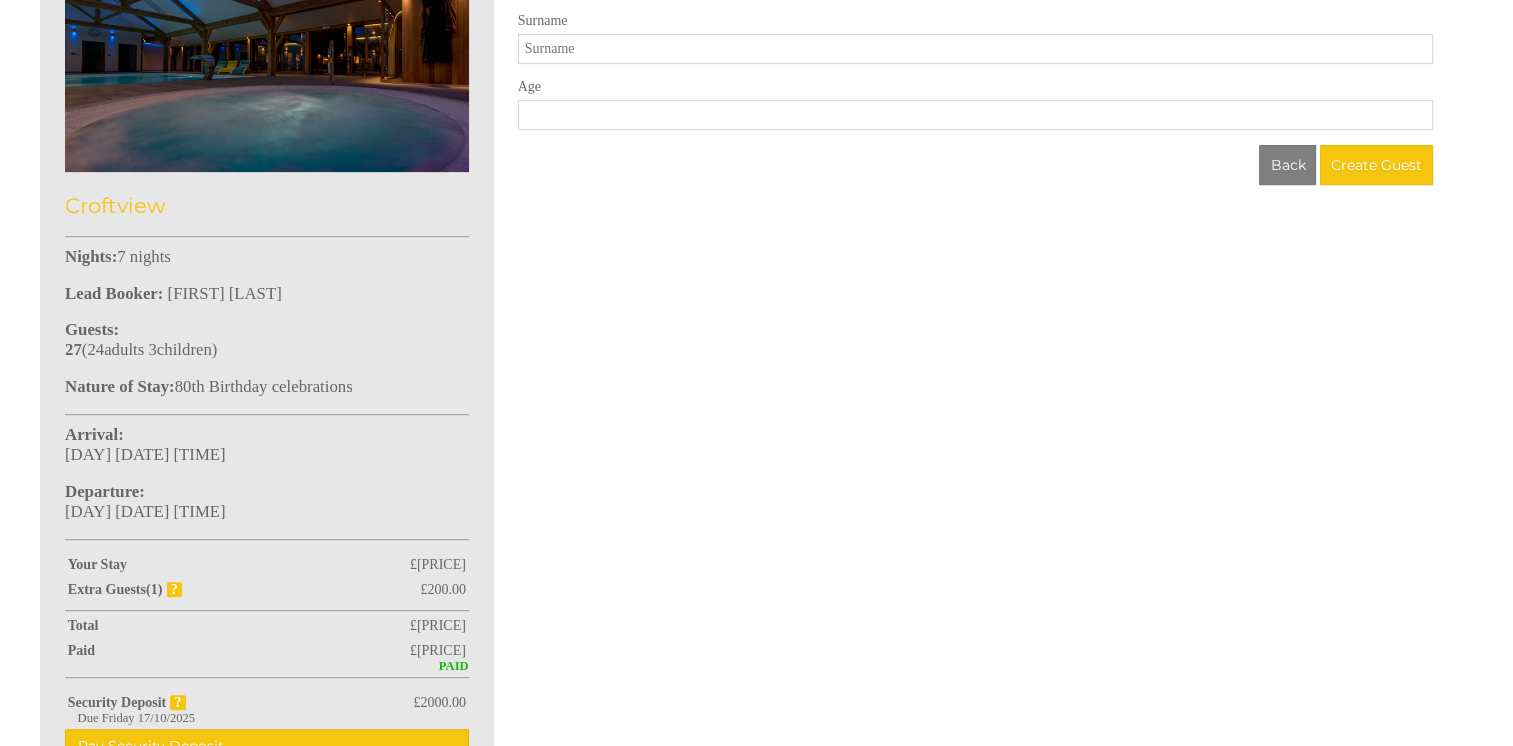 scroll, scrollTop: 0, scrollLeft: 0, axis: both 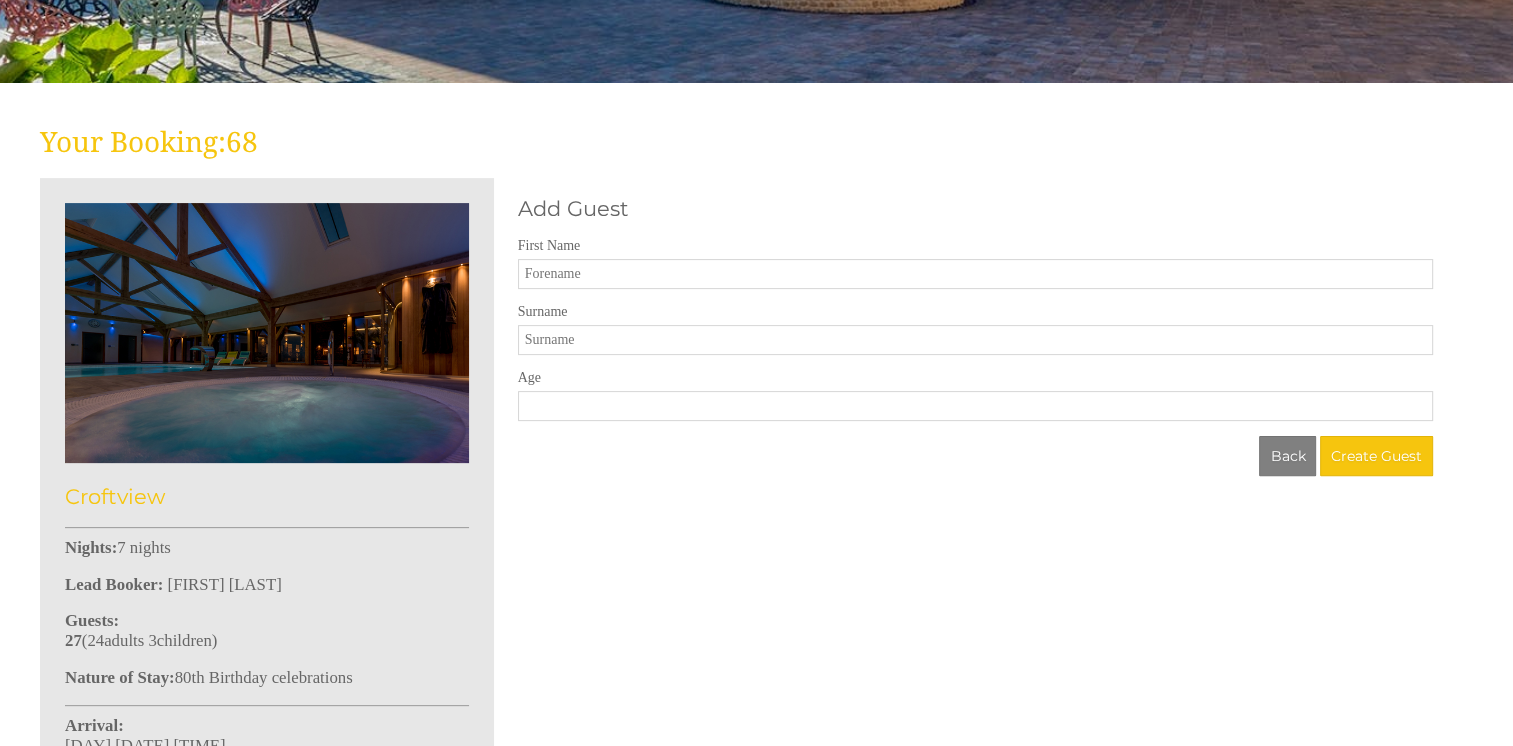 click on "First Name" at bounding box center (975, 274) 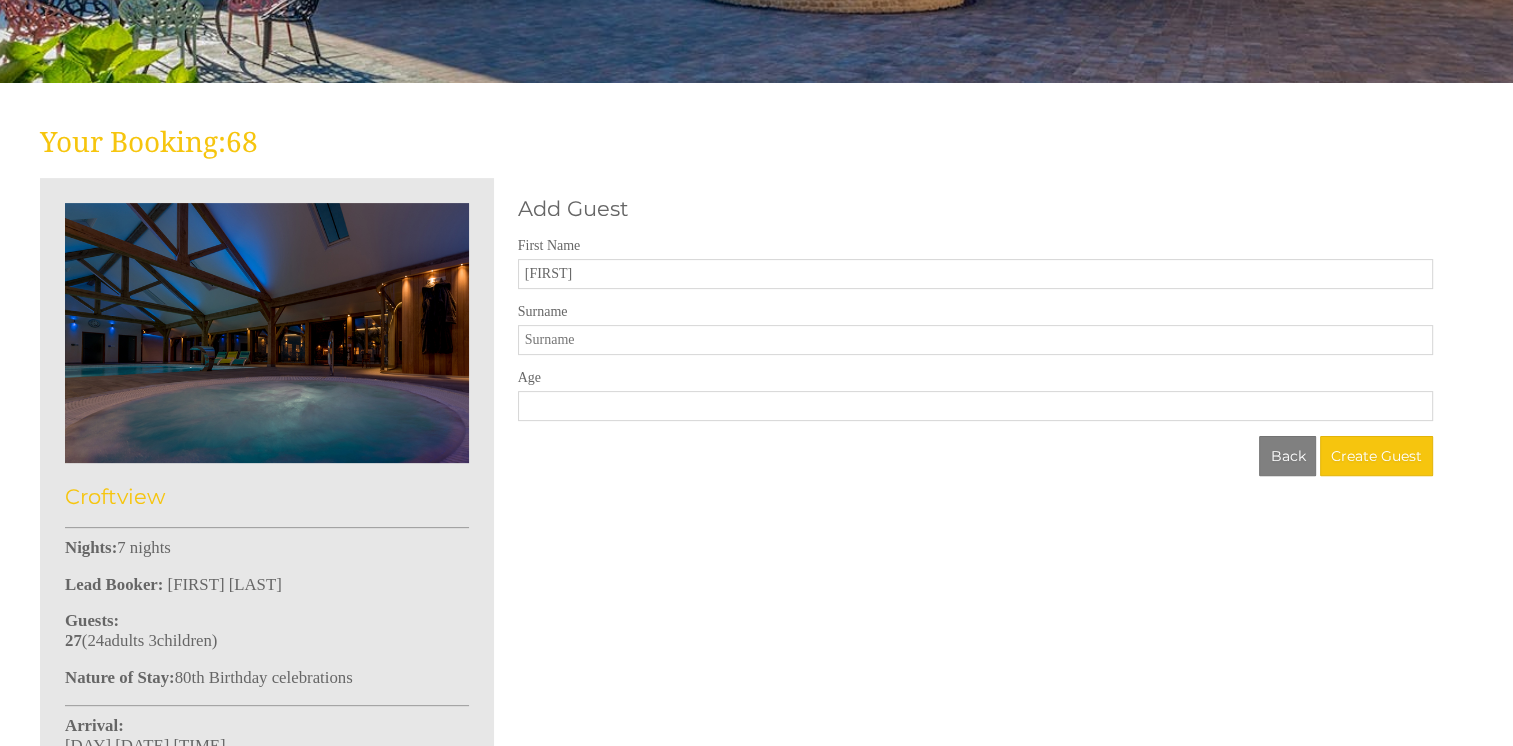type on "[FIRST]" 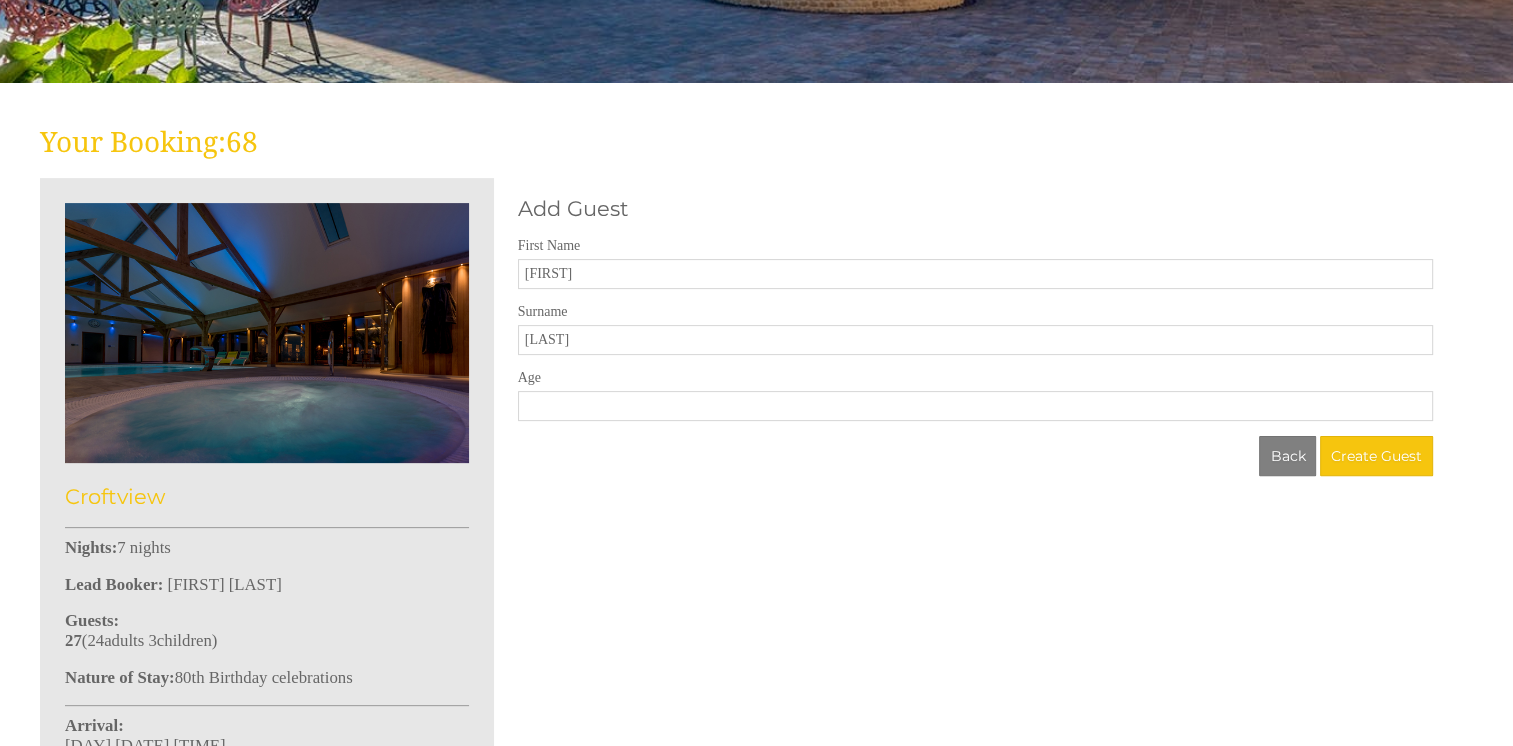 type on "[LAST]" 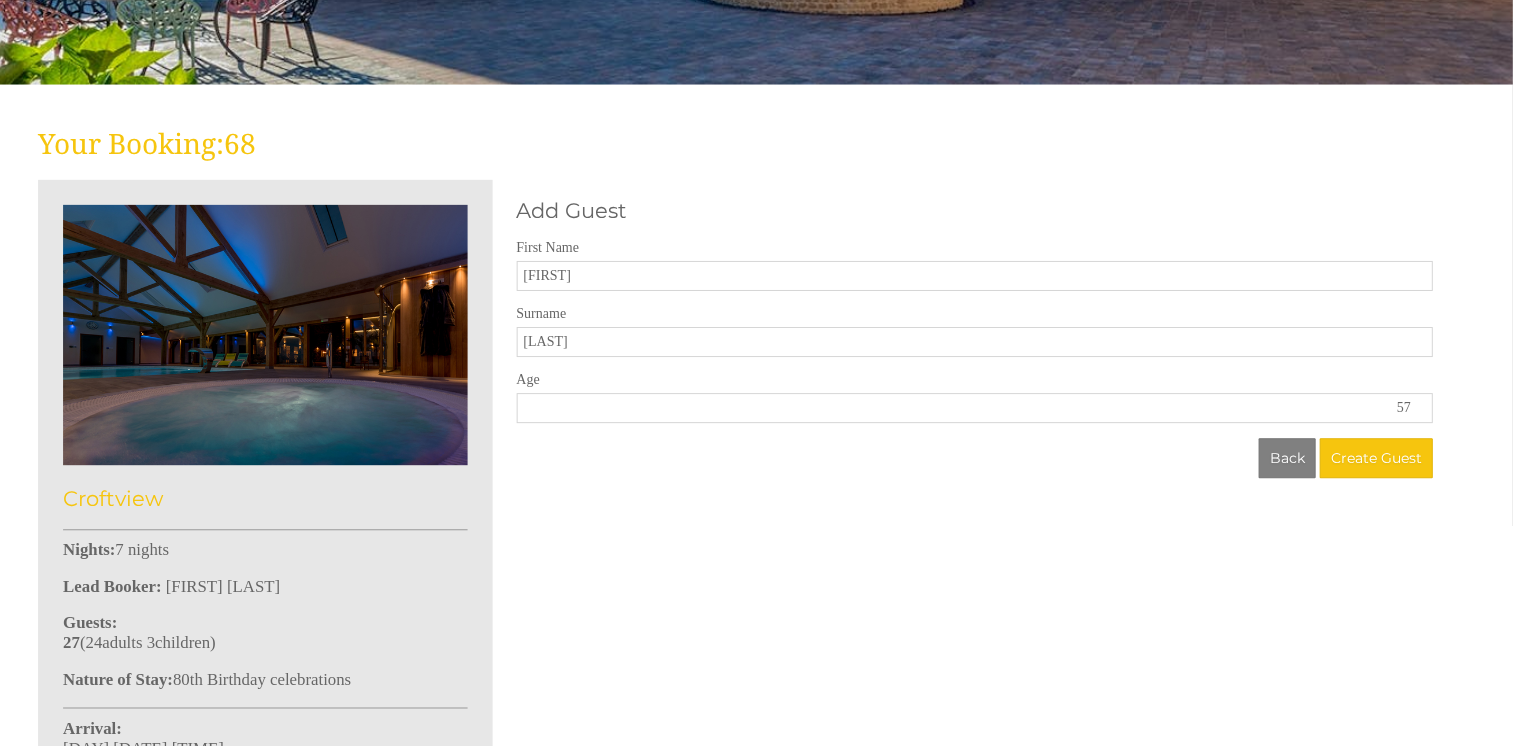 scroll, scrollTop: 492, scrollLeft: 0, axis: vertical 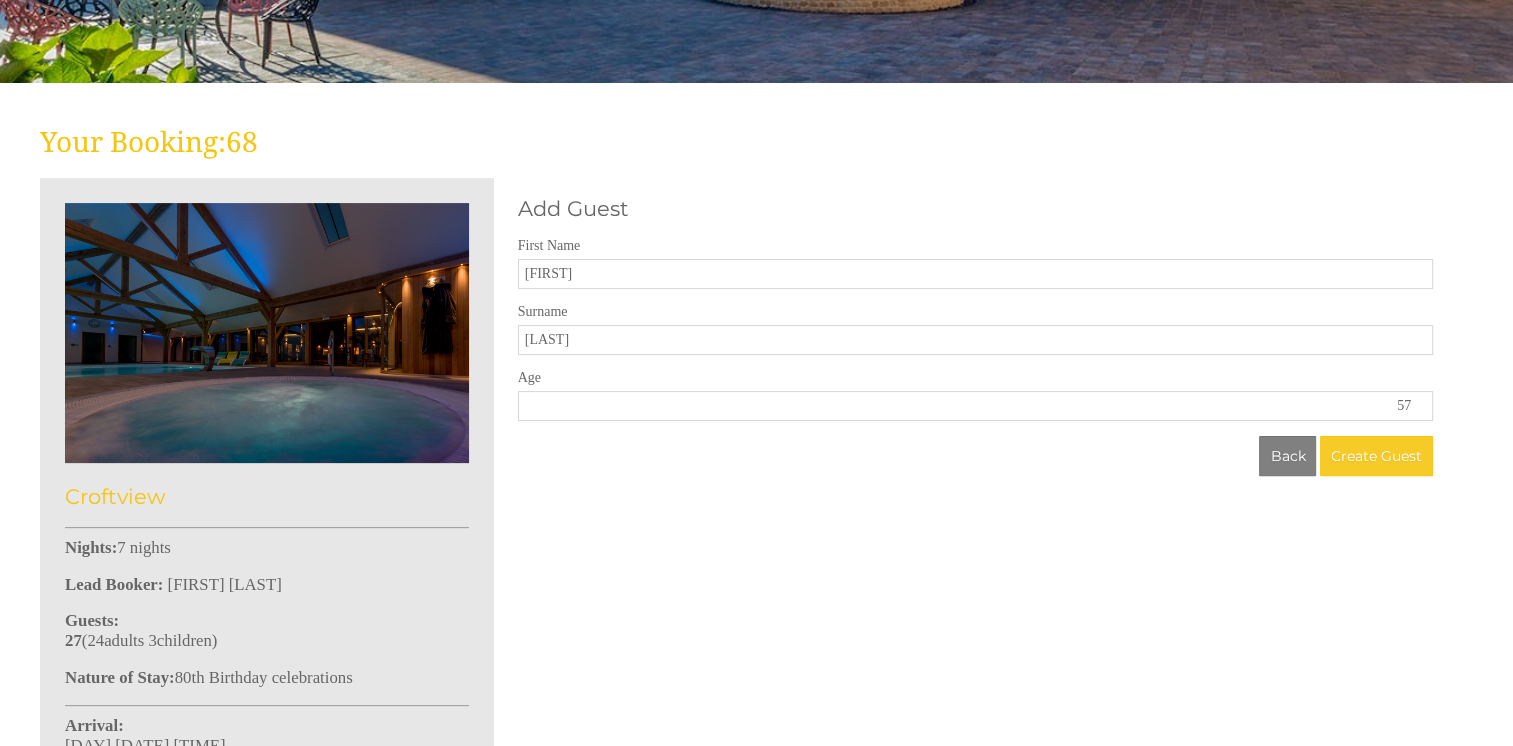 type on "57" 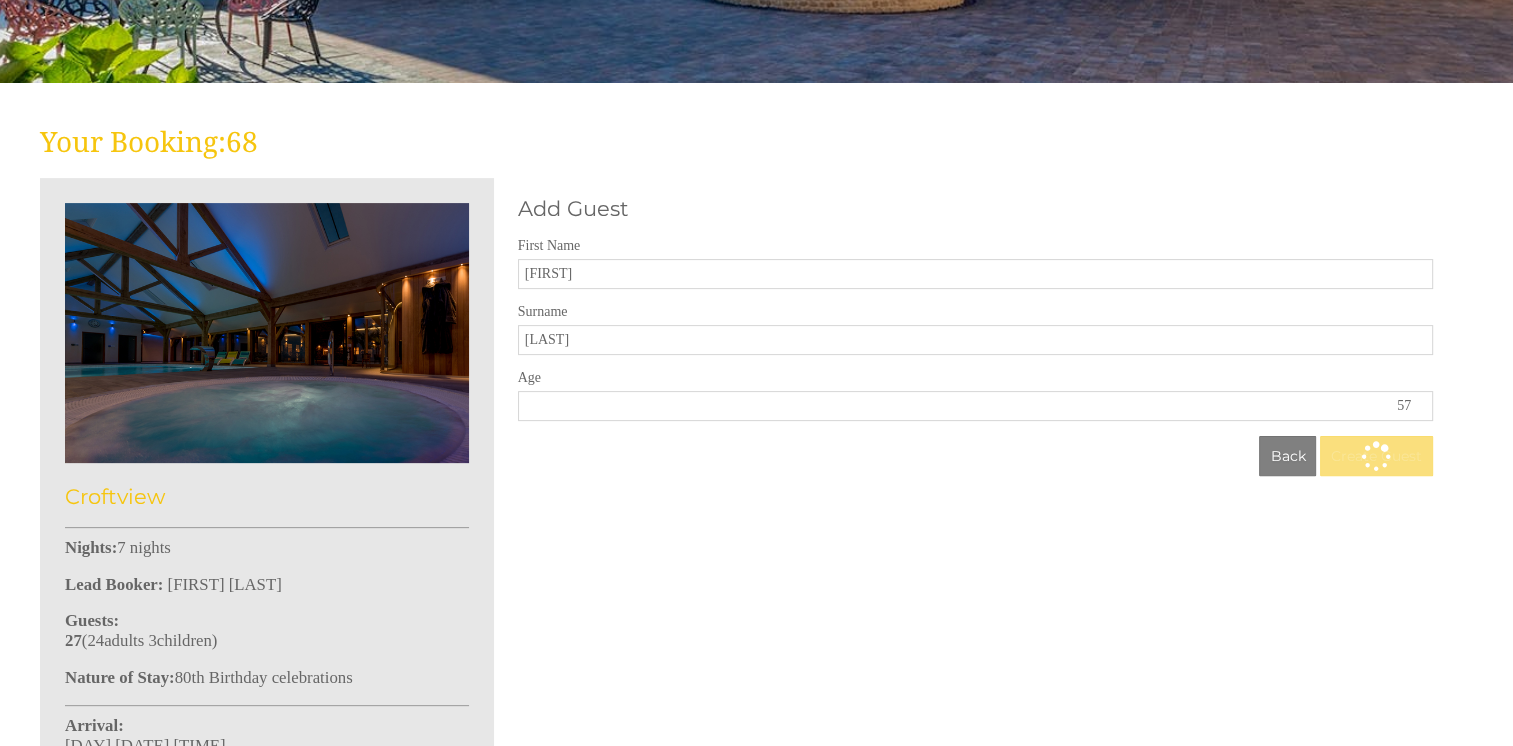 scroll, scrollTop: 0, scrollLeft: 0, axis: both 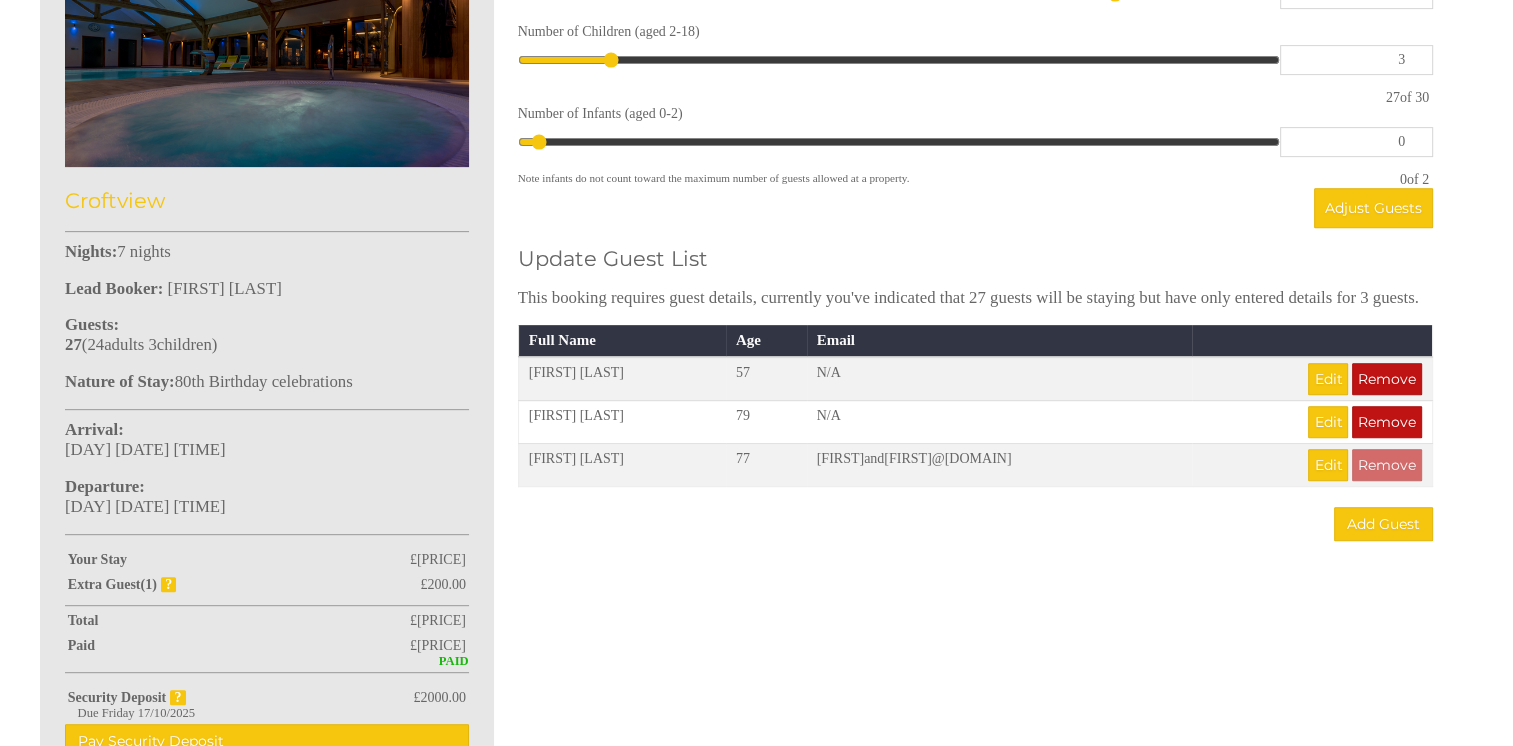 click on "N/A" at bounding box center [1000, 379] 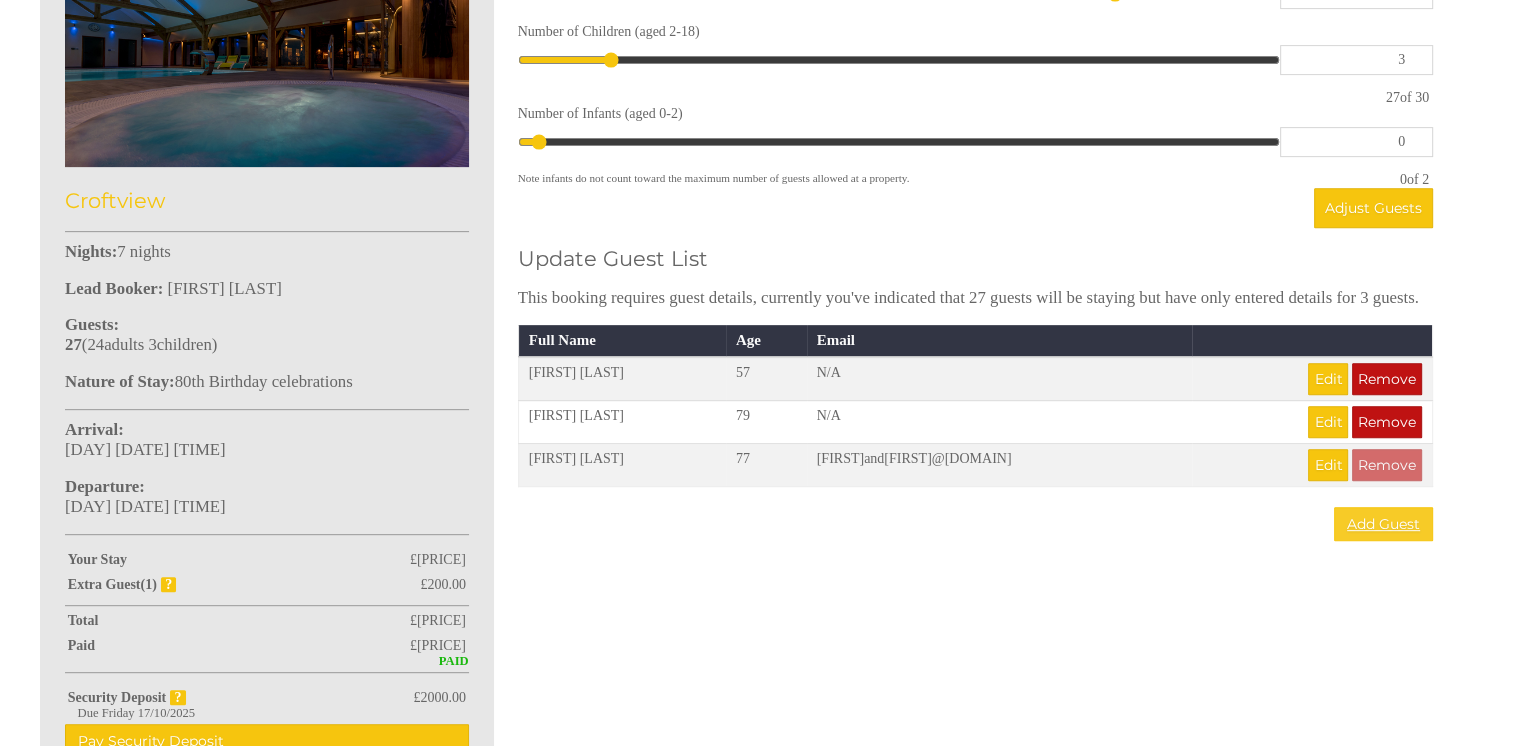 click on "Add Guest" at bounding box center [1383, 524] 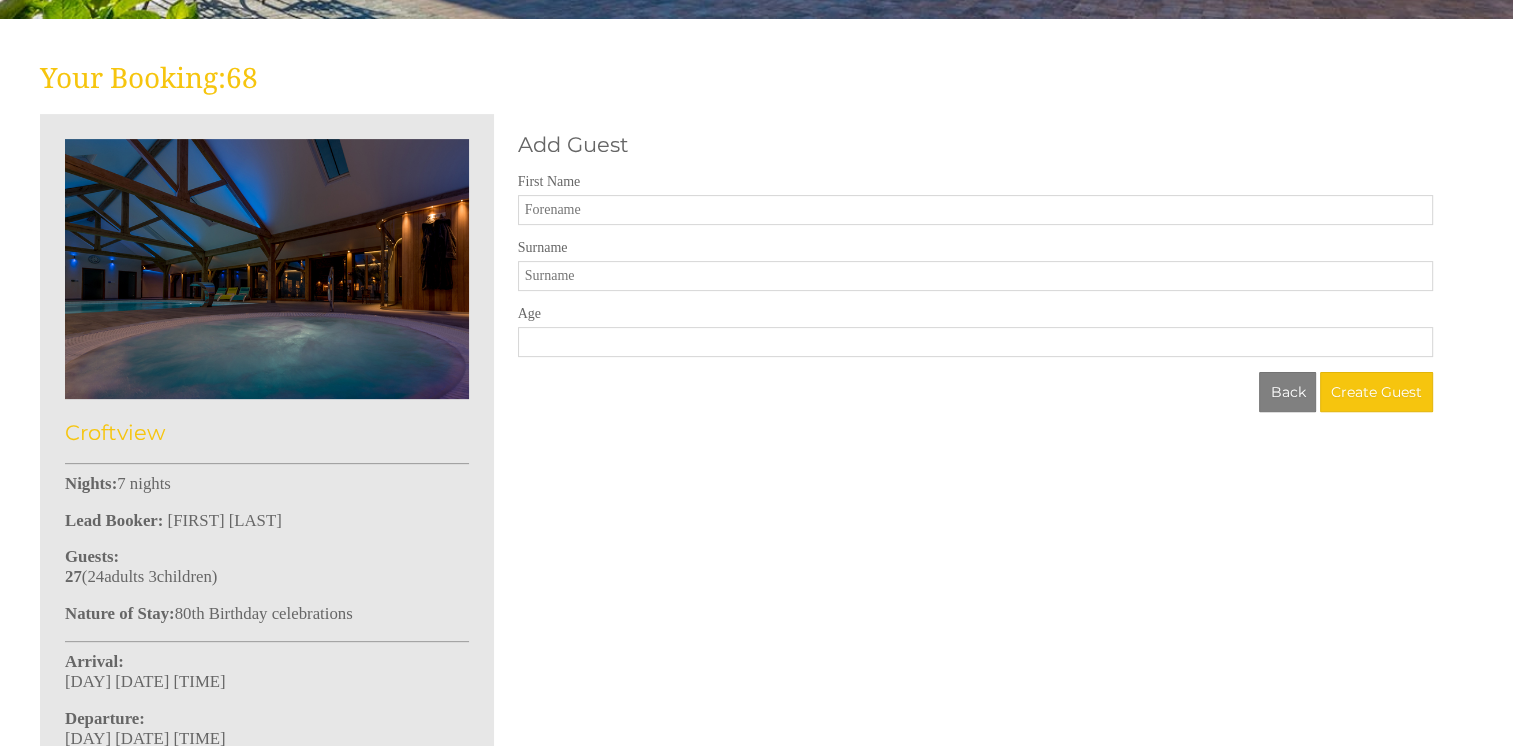 scroll, scrollTop: 561, scrollLeft: 0, axis: vertical 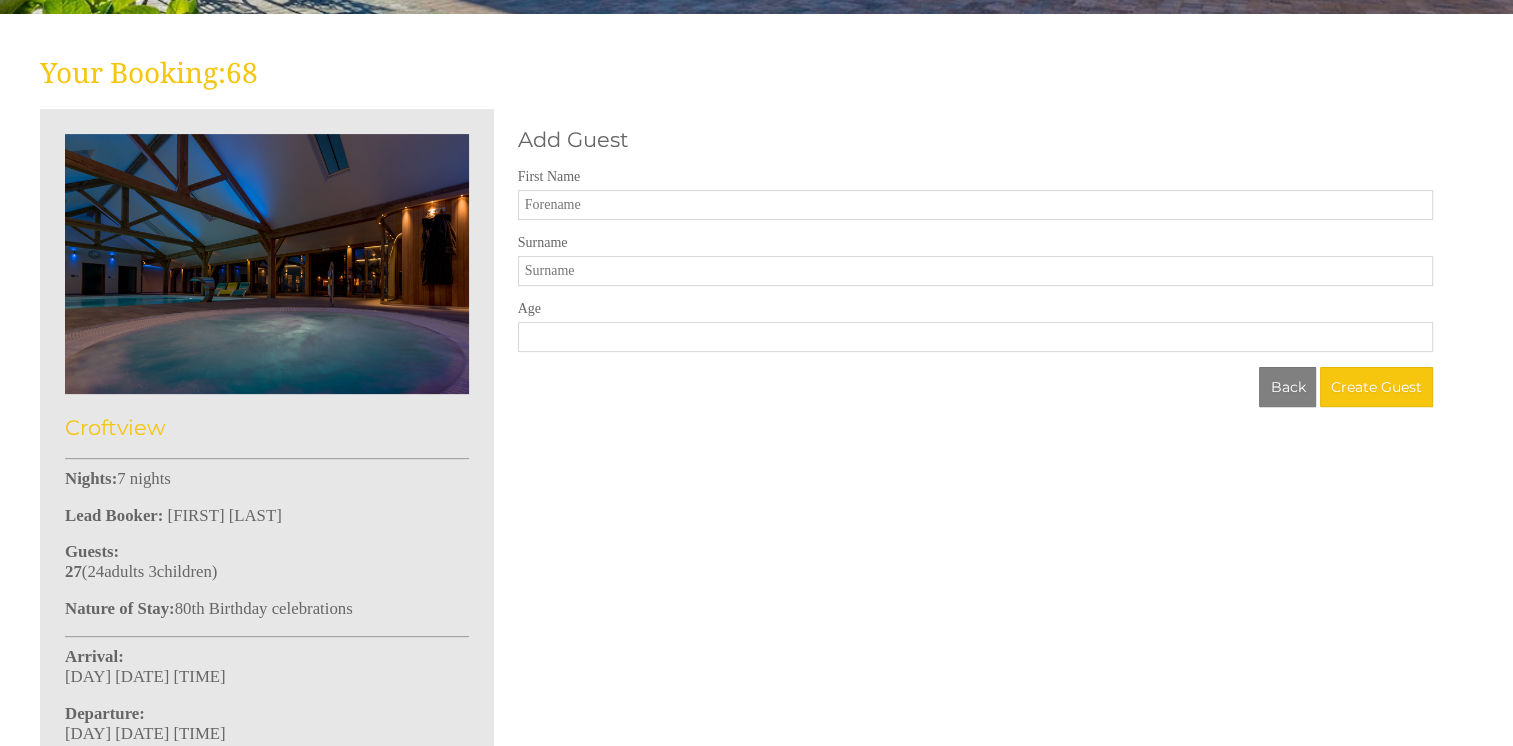 click on "First Name" at bounding box center (975, 205) 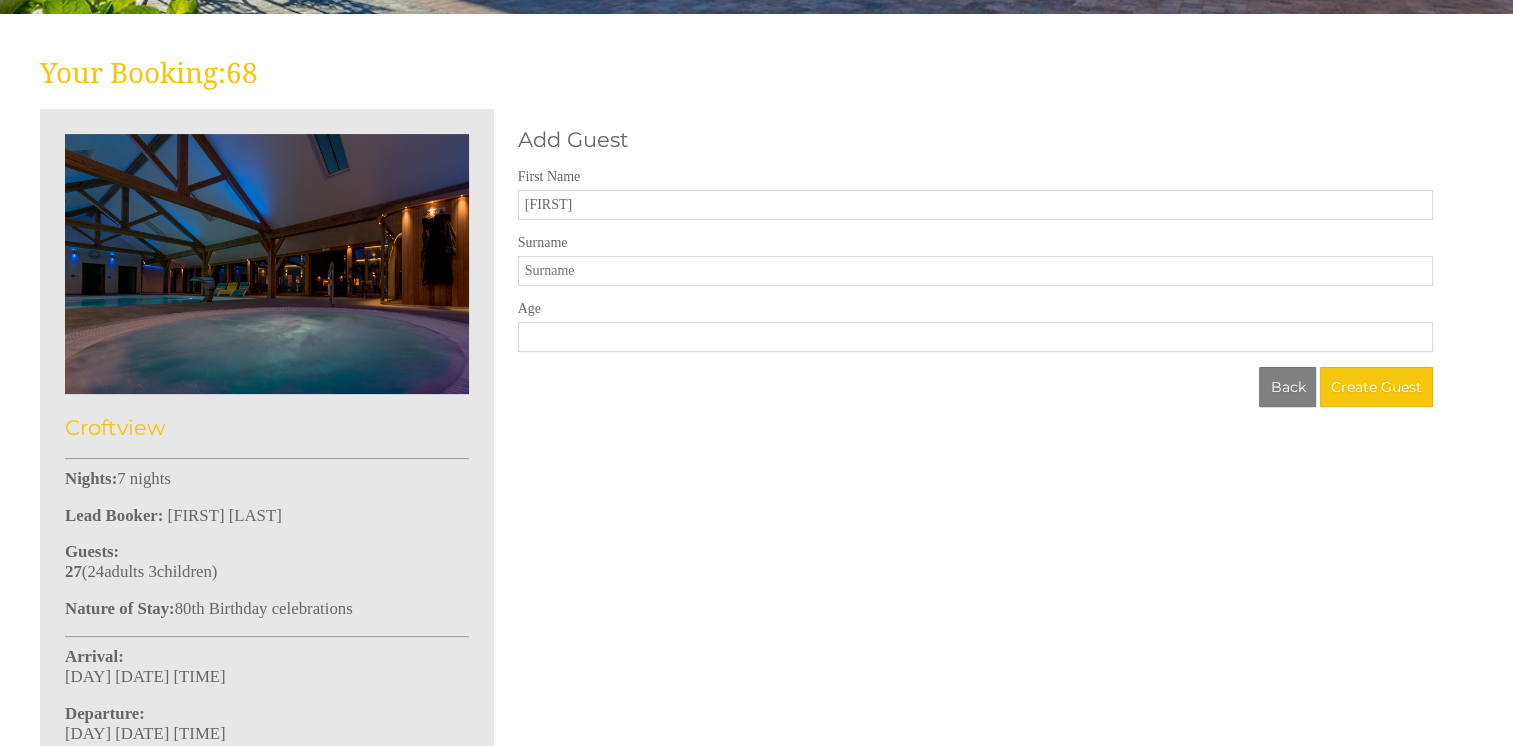 type on "[FIRST]" 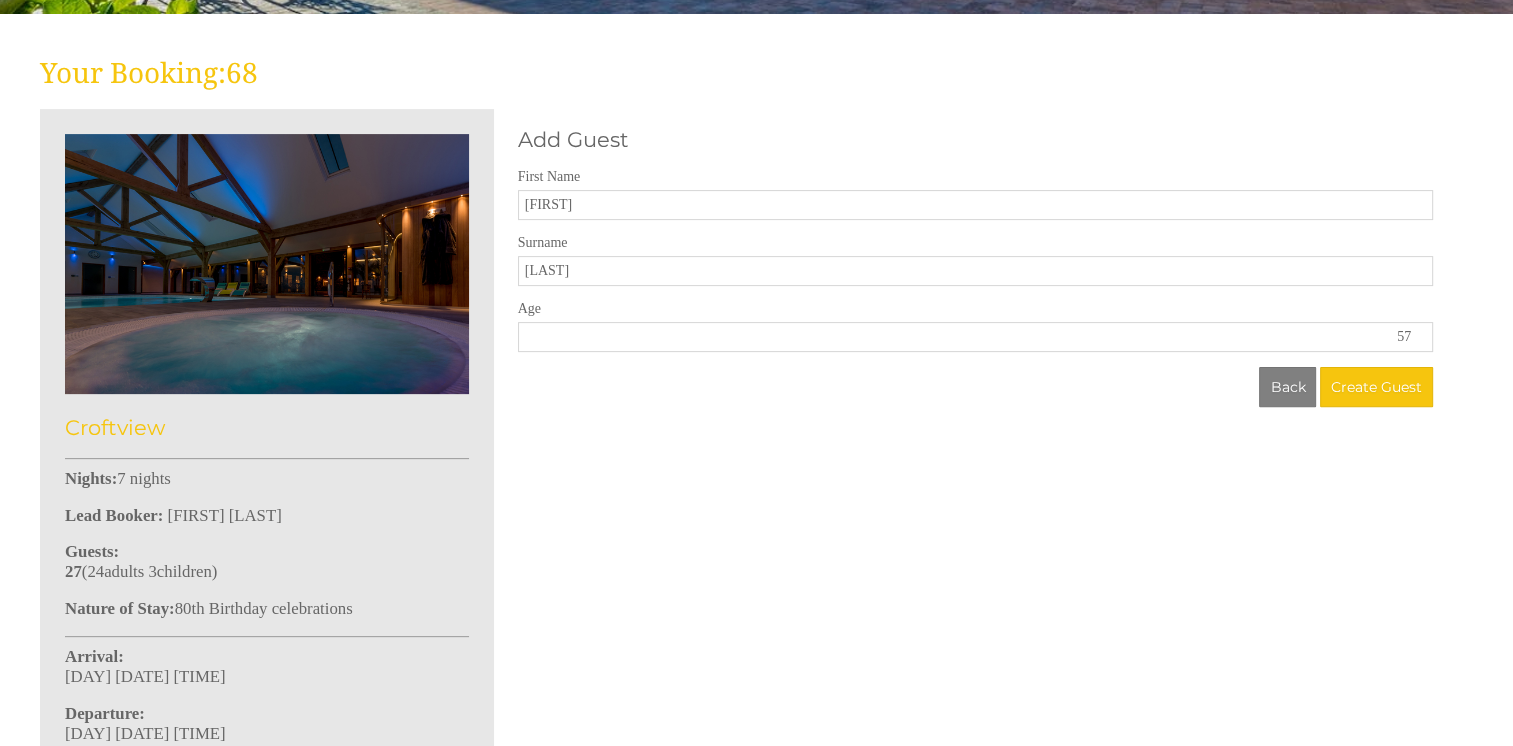 click on "57" at bounding box center [975, 337] 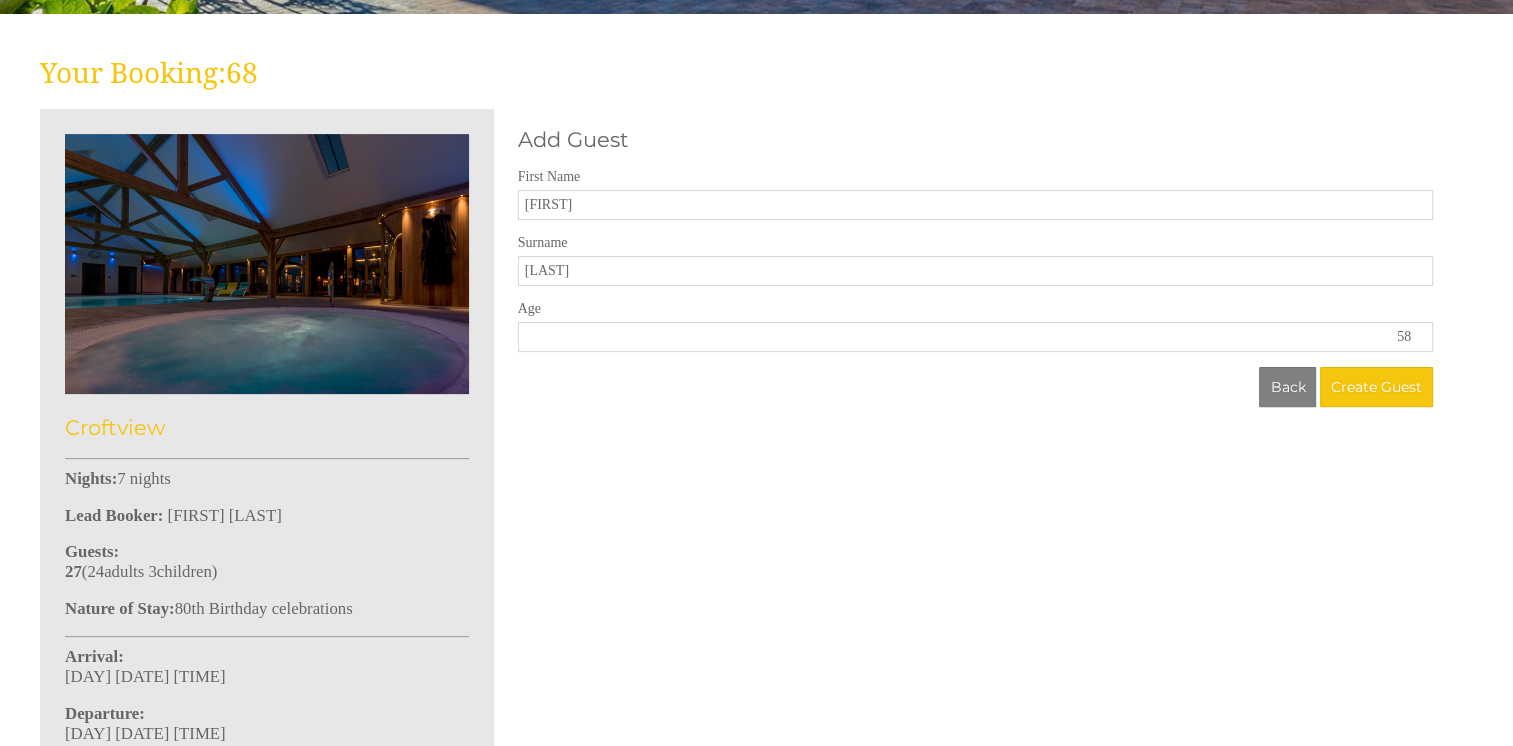 click on "58" at bounding box center (975, 337) 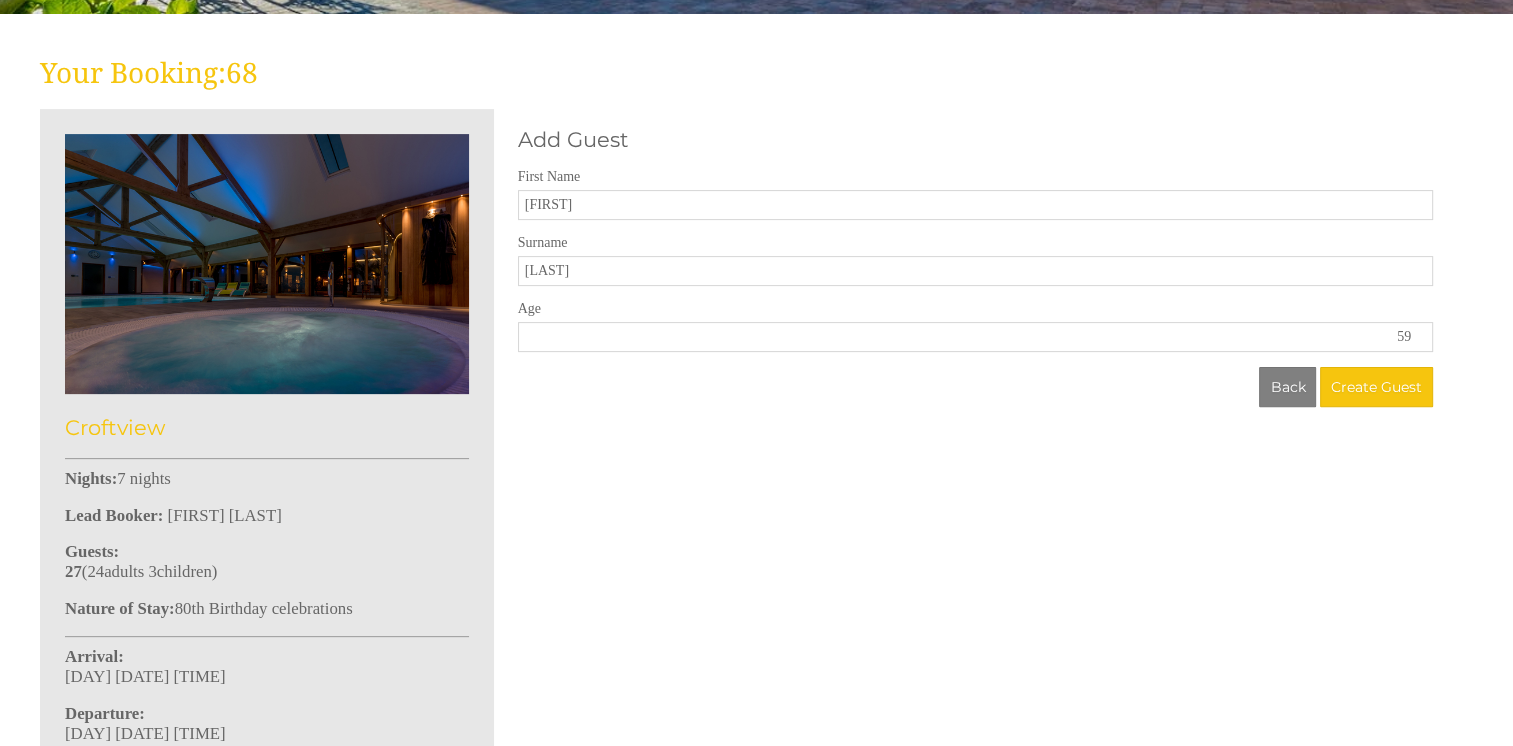 type on "59" 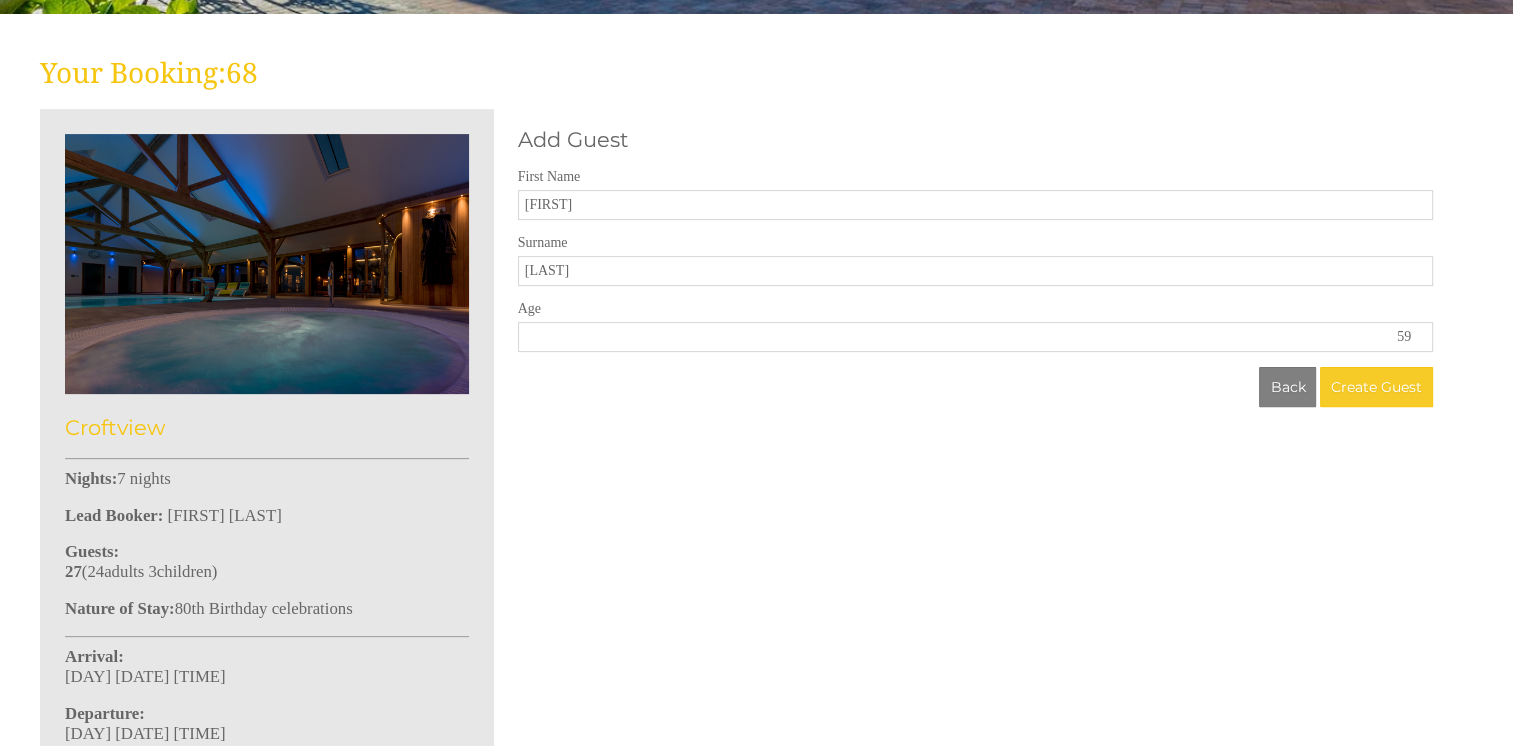 click on "Create Guest" at bounding box center (1376, 387) 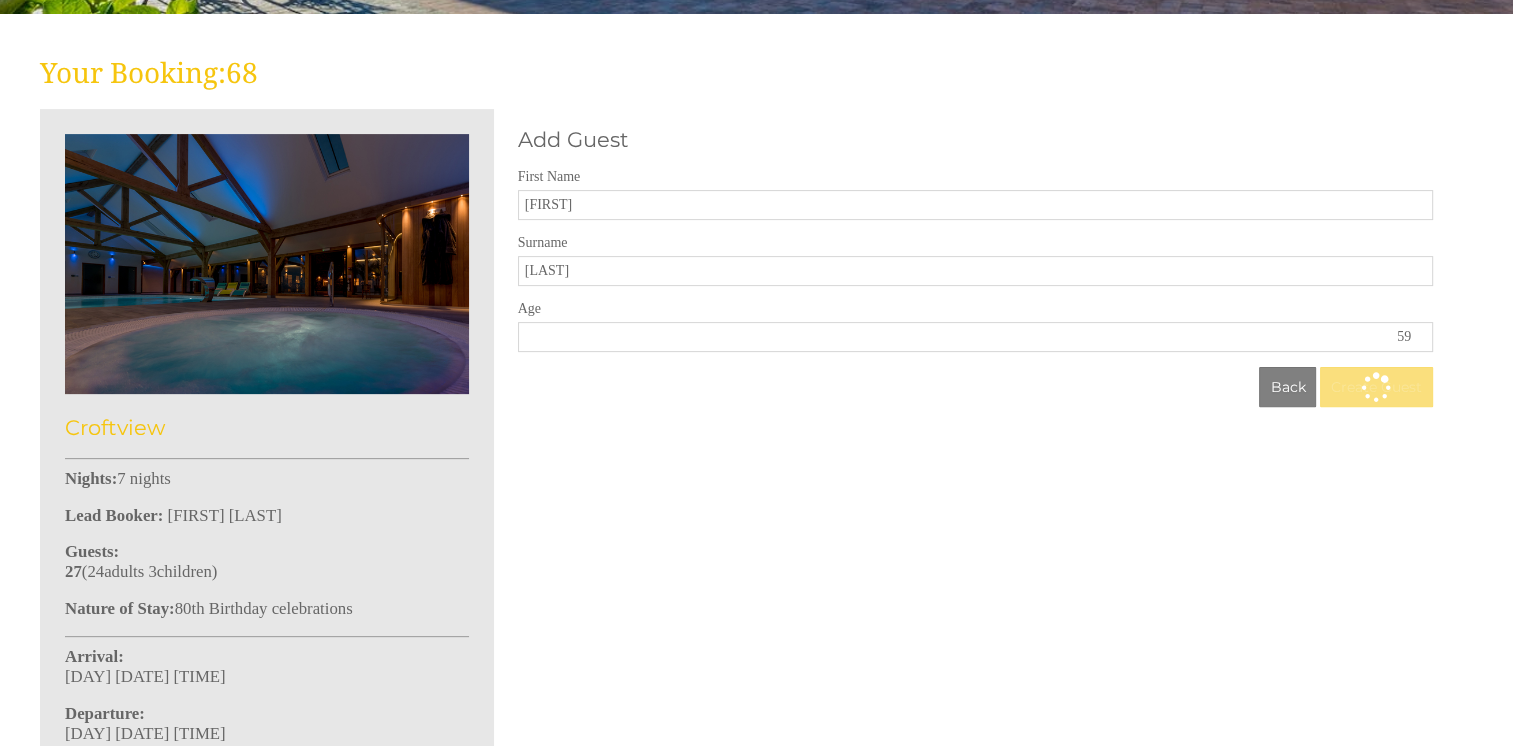 scroll, scrollTop: 0, scrollLeft: 0, axis: both 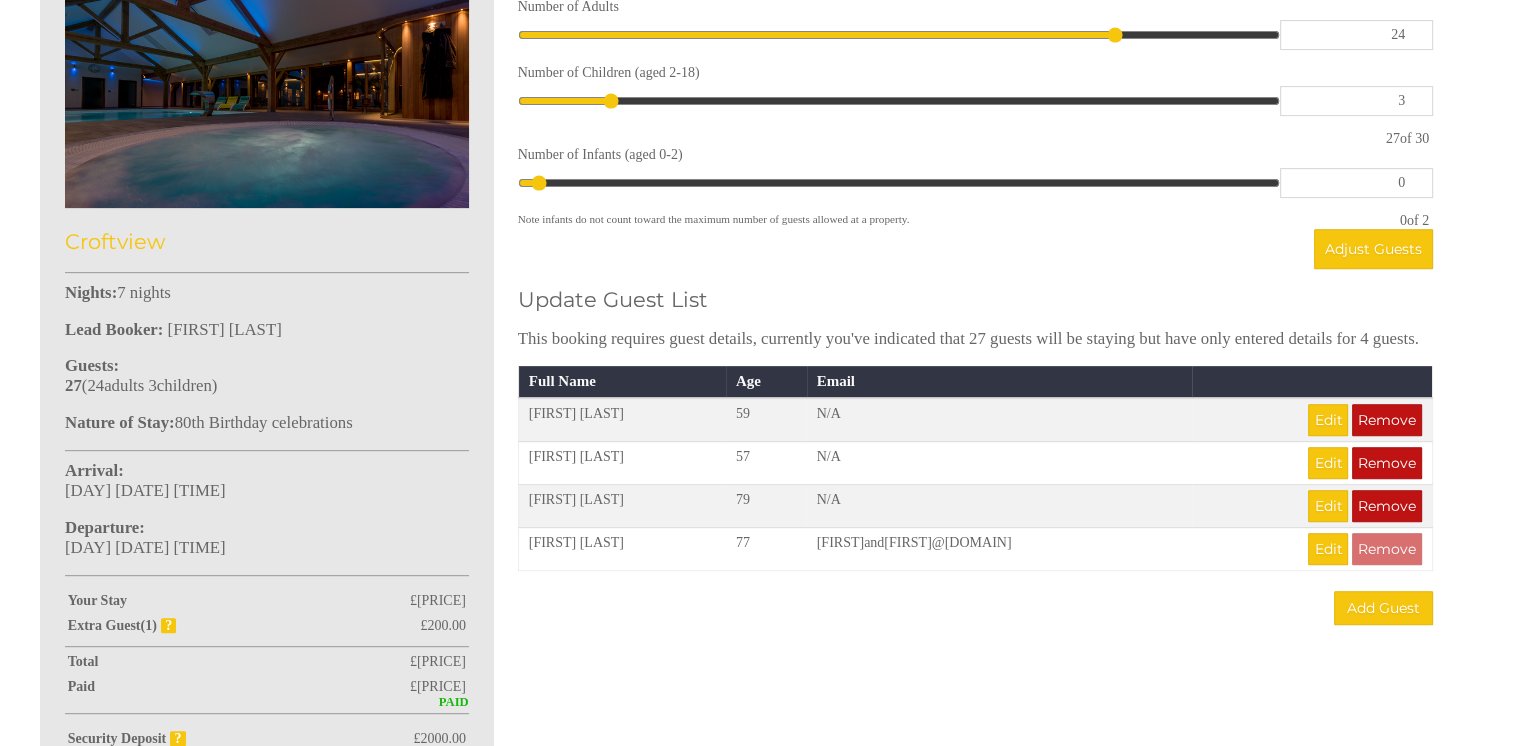 drag, startPoint x: 1499, startPoint y: 511, endPoint x: 1490, endPoint y: 495, distance: 18.35756 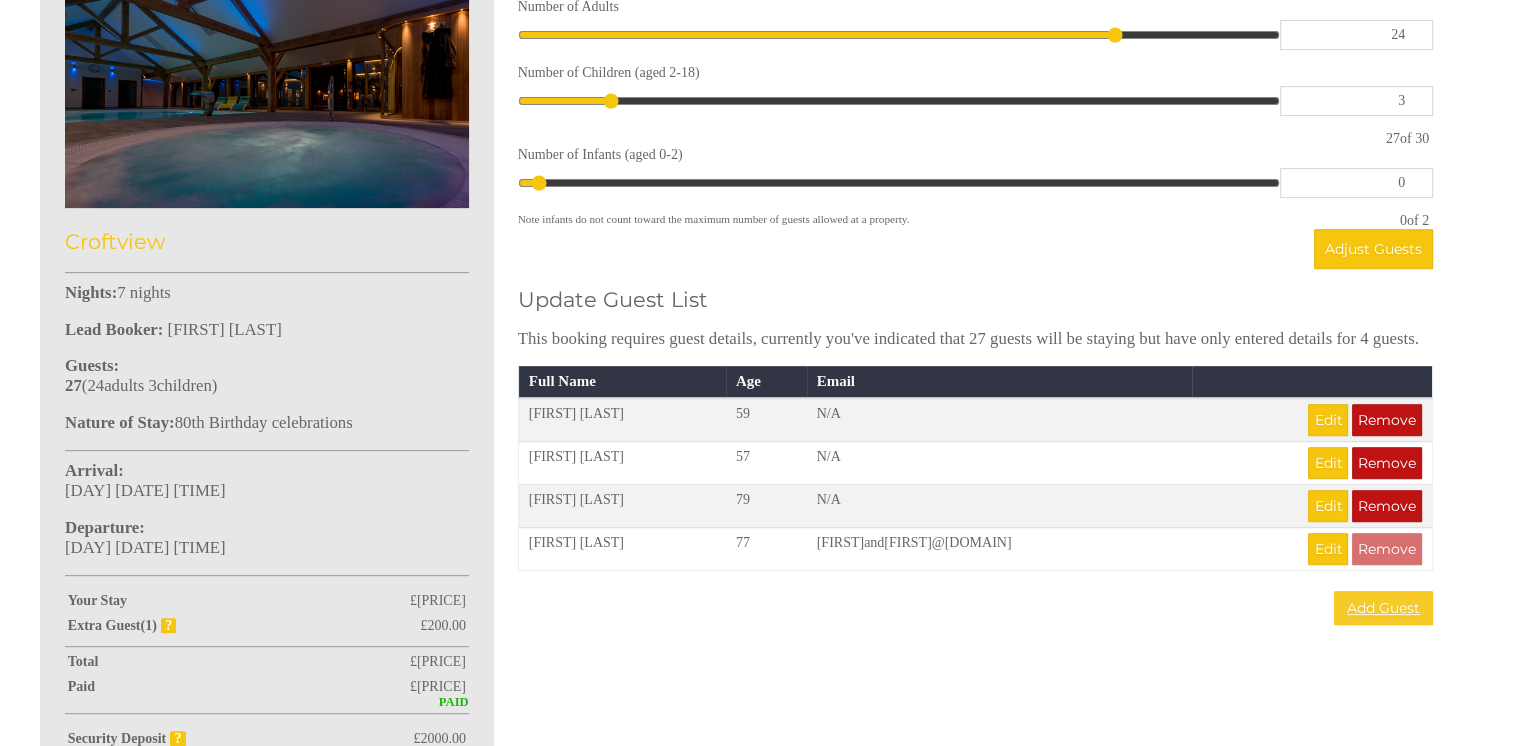 click on "Add Guest" at bounding box center (1383, 608) 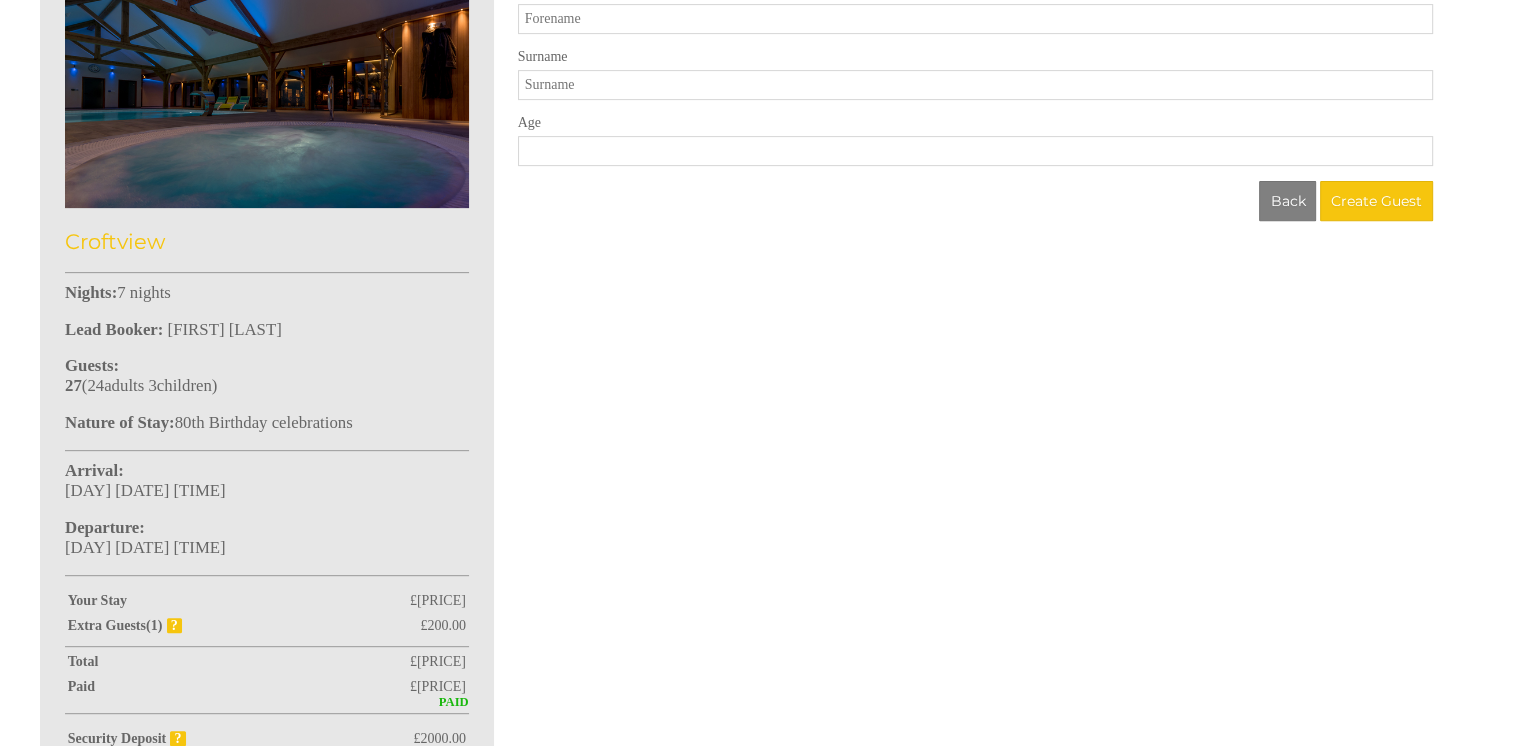 scroll, scrollTop: 0, scrollLeft: 0, axis: both 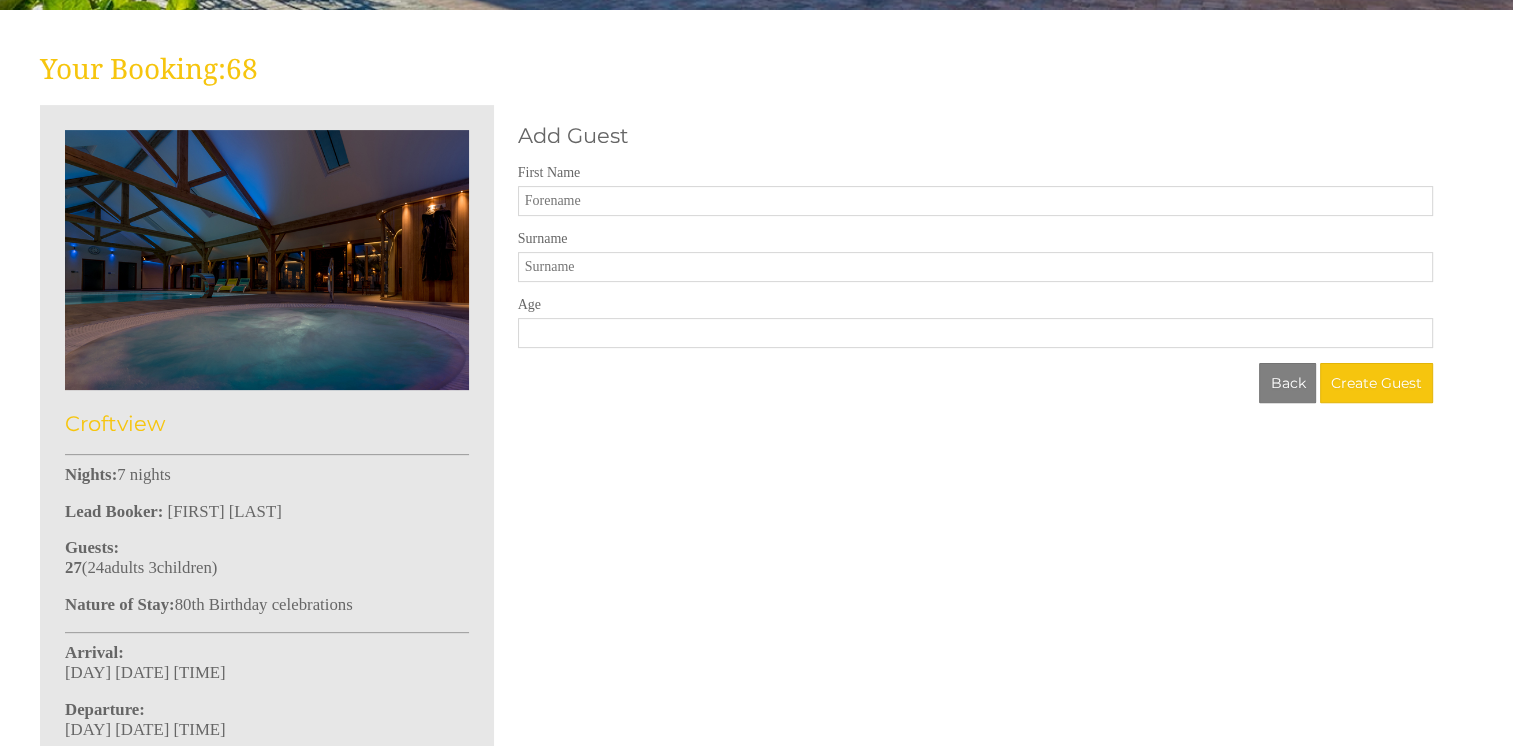 click on "First Name" at bounding box center [975, 201] 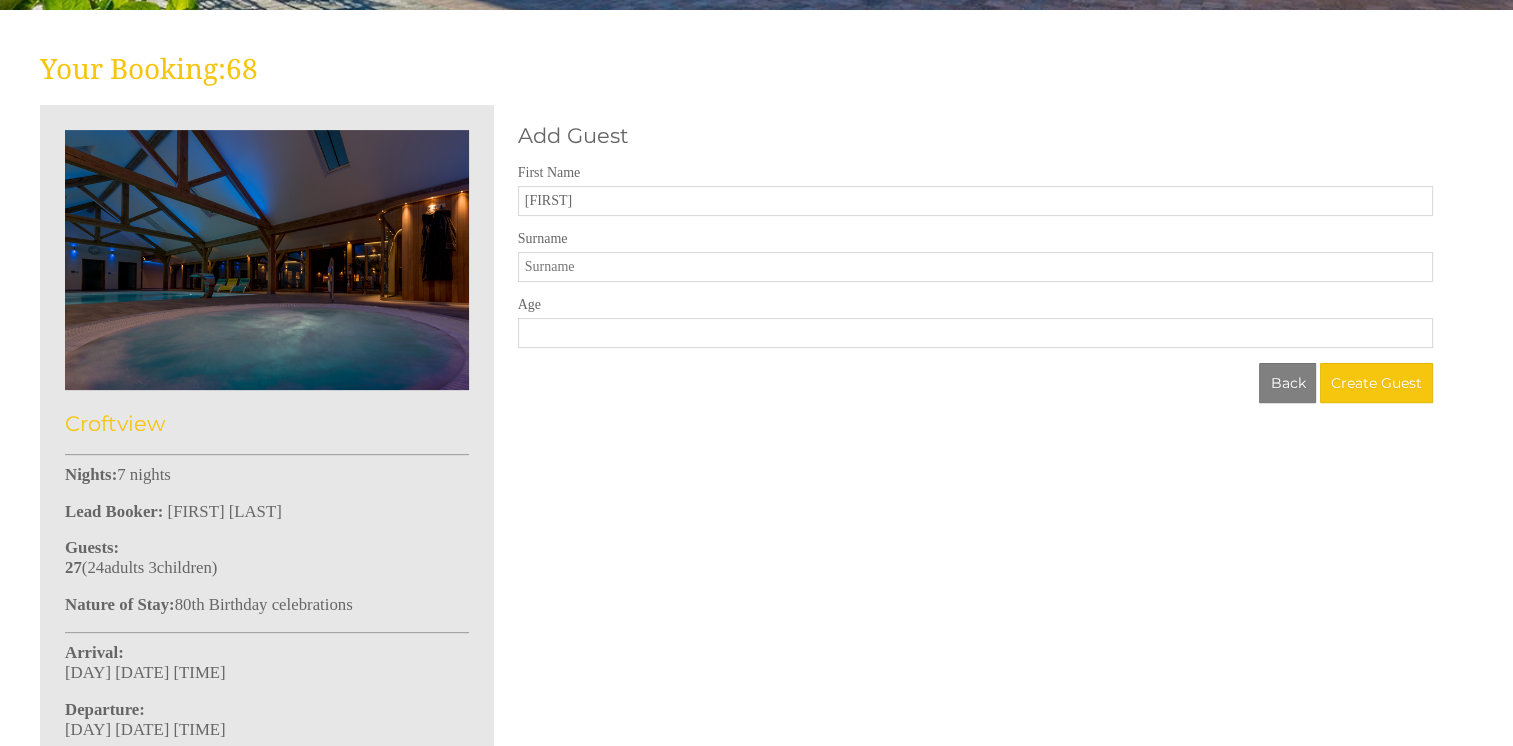 type on "[FIRST]" 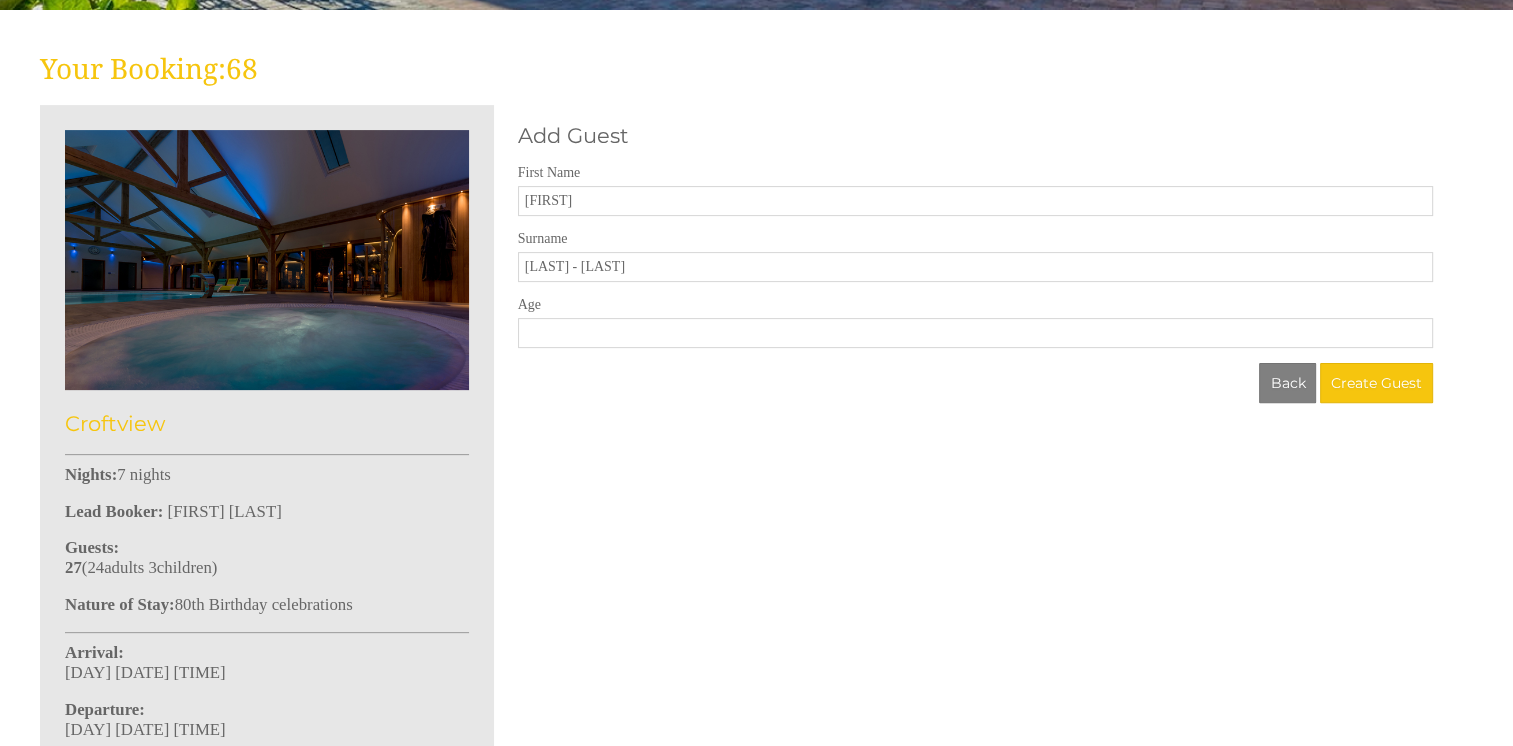 type on "[LAST] - [LAST]" 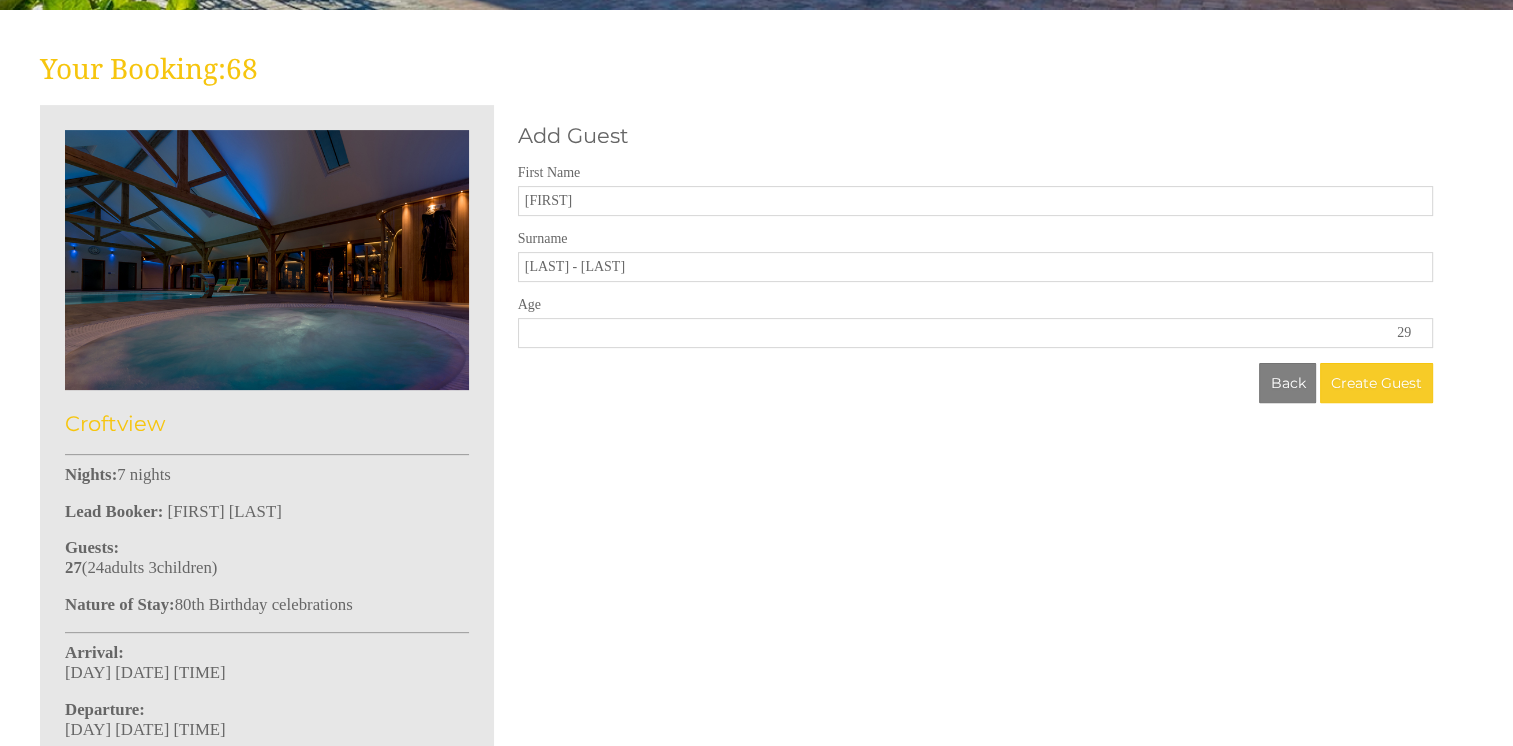 type on "29" 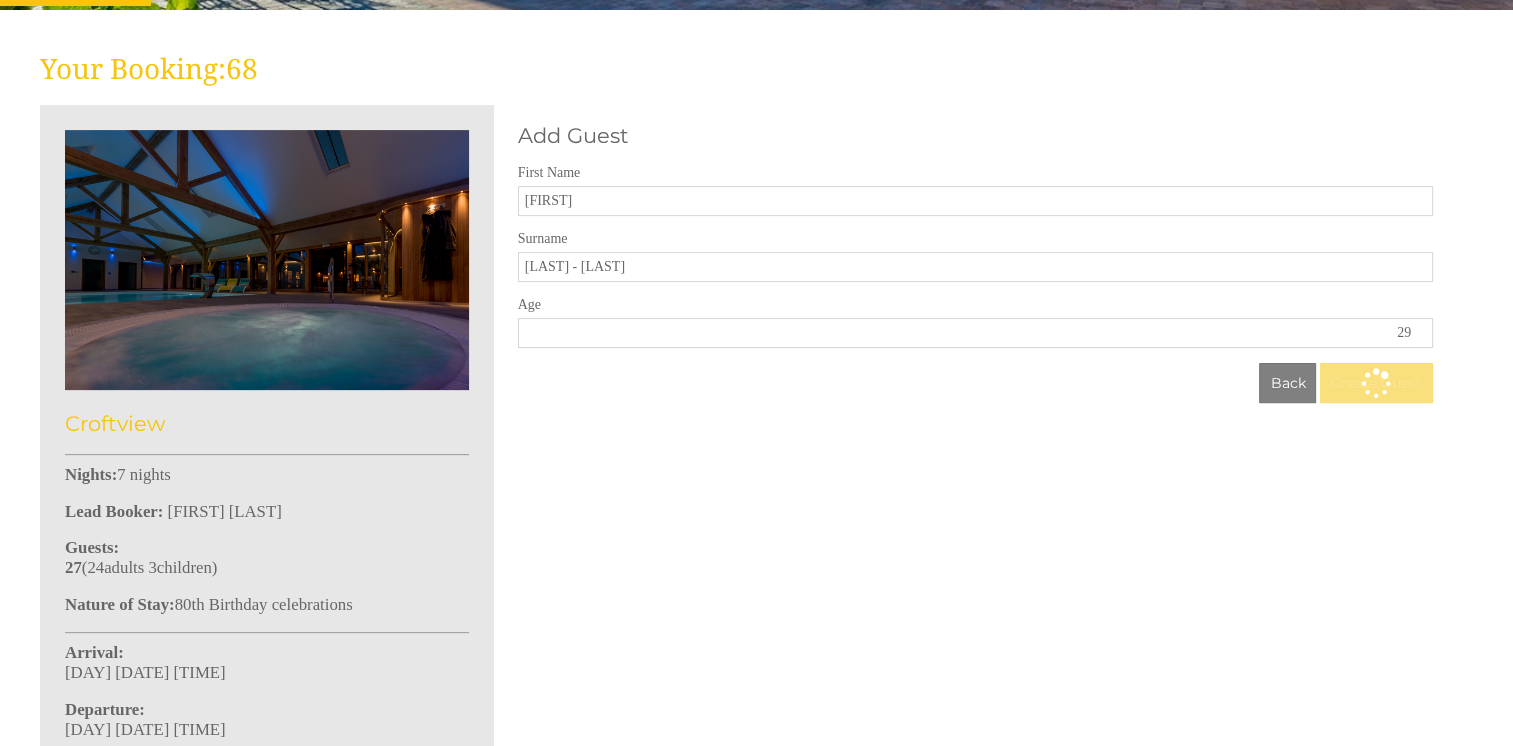 scroll, scrollTop: 0, scrollLeft: 0, axis: both 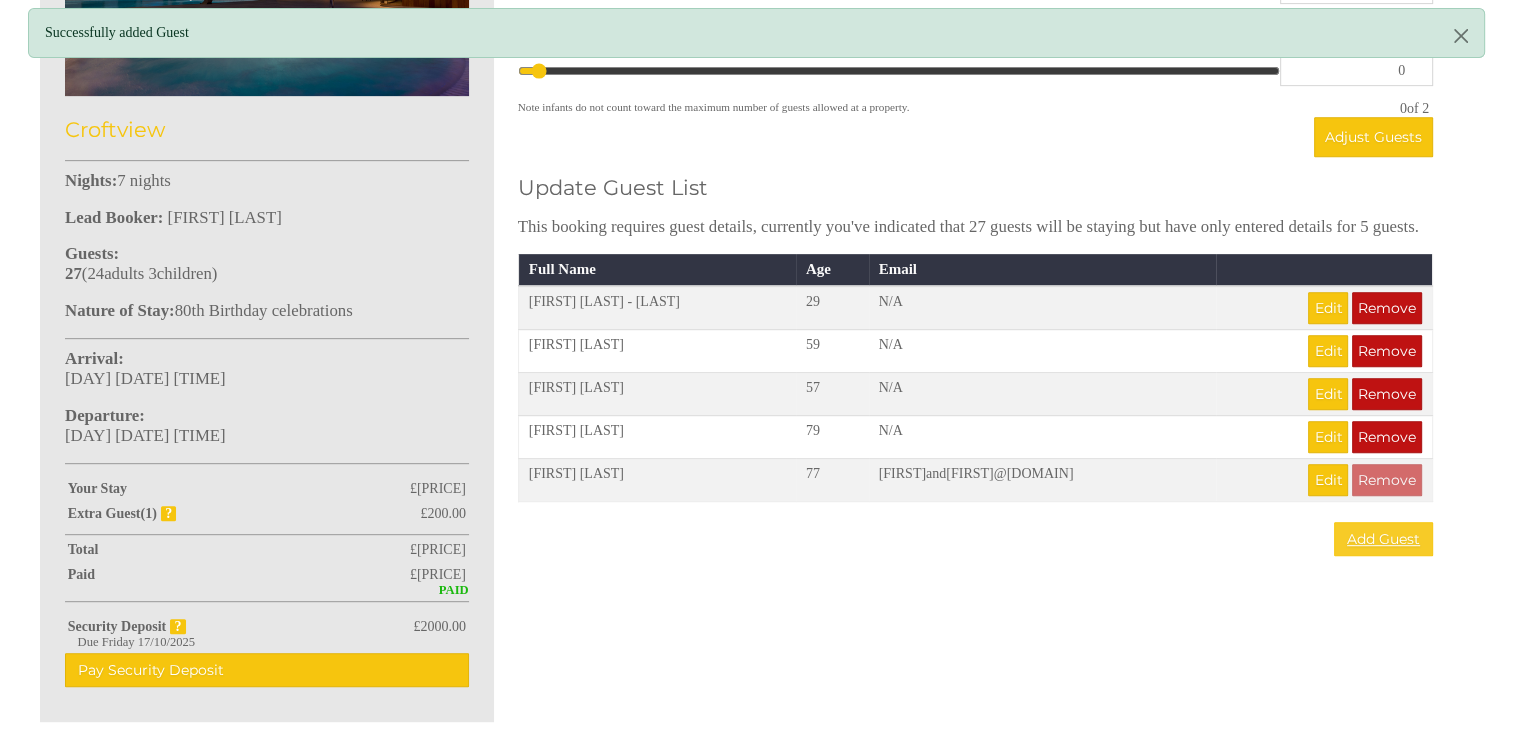 click on "Add Guest" at bounding box center [1383, 539] 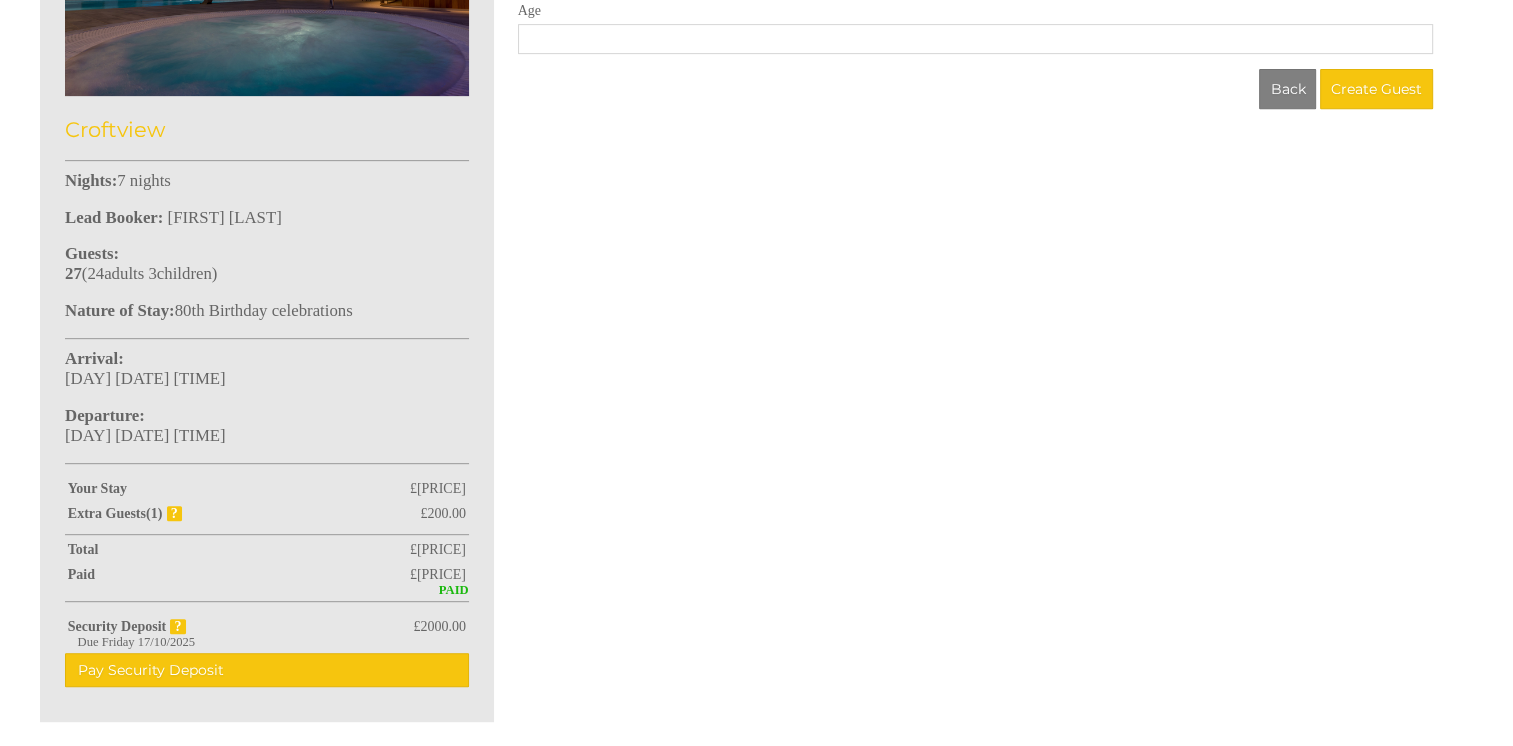 scroll, scrollTop: 0, scrollLeft: 0, axis: both 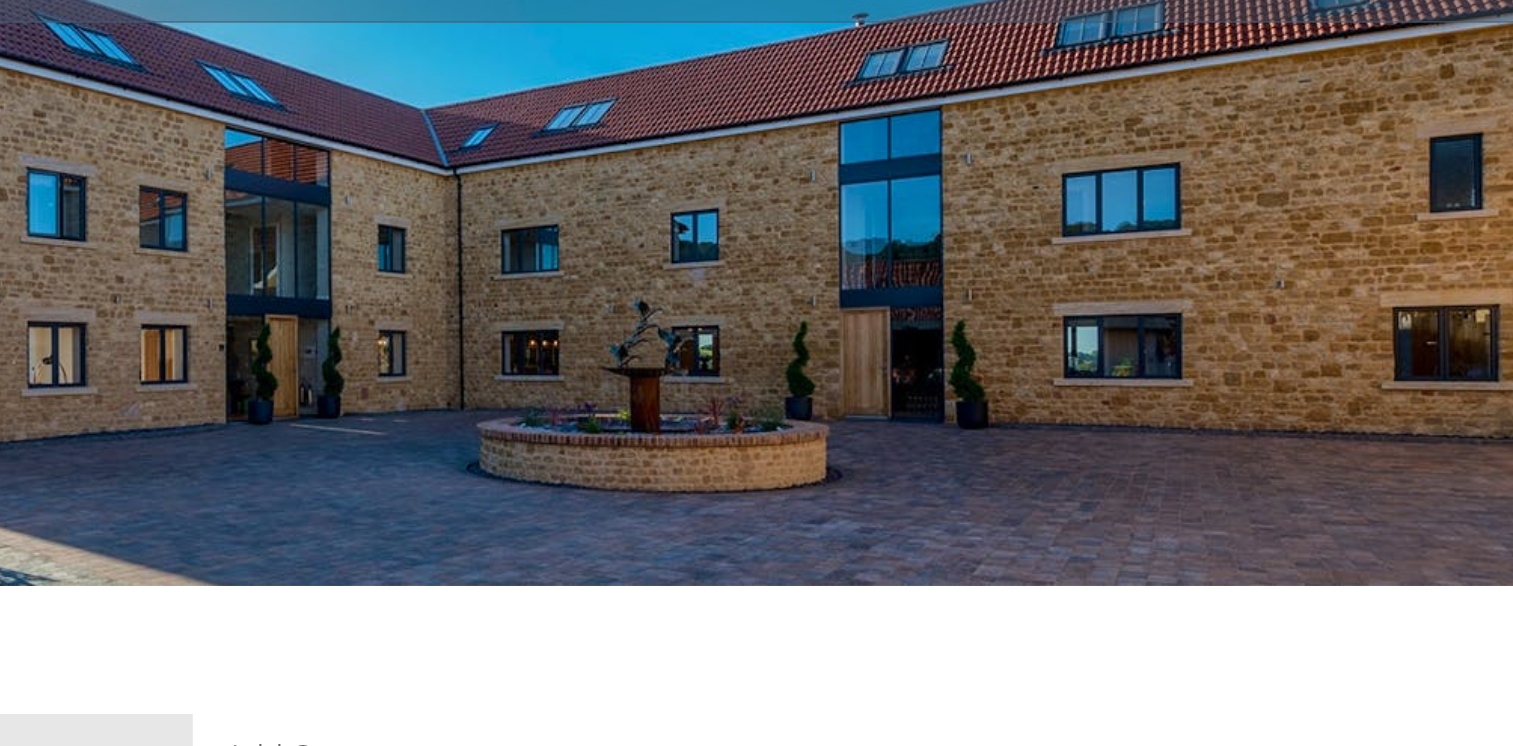 click at bounding box center [756, 287] 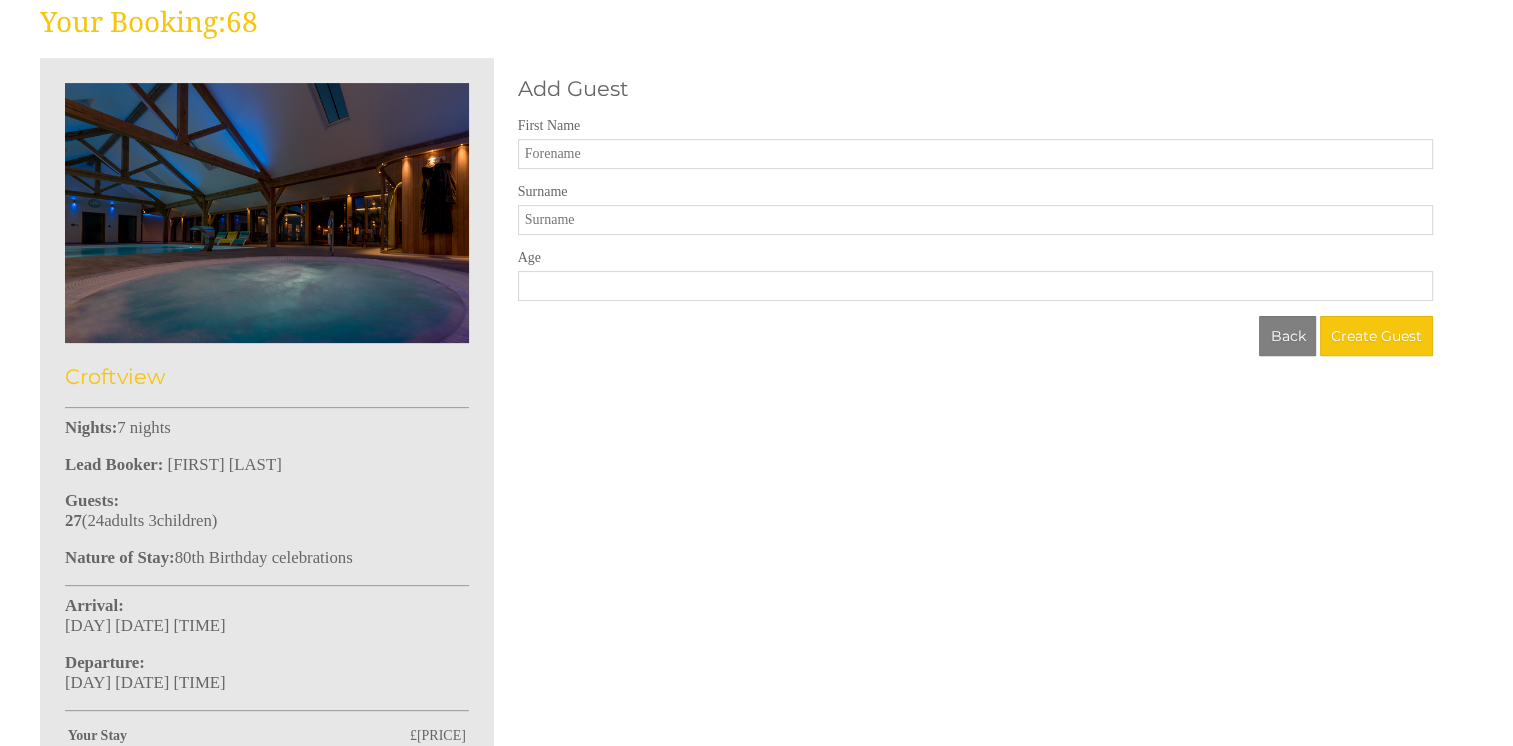scroll, scrollTop: 626, scrollLeft: 0, axis: vertical 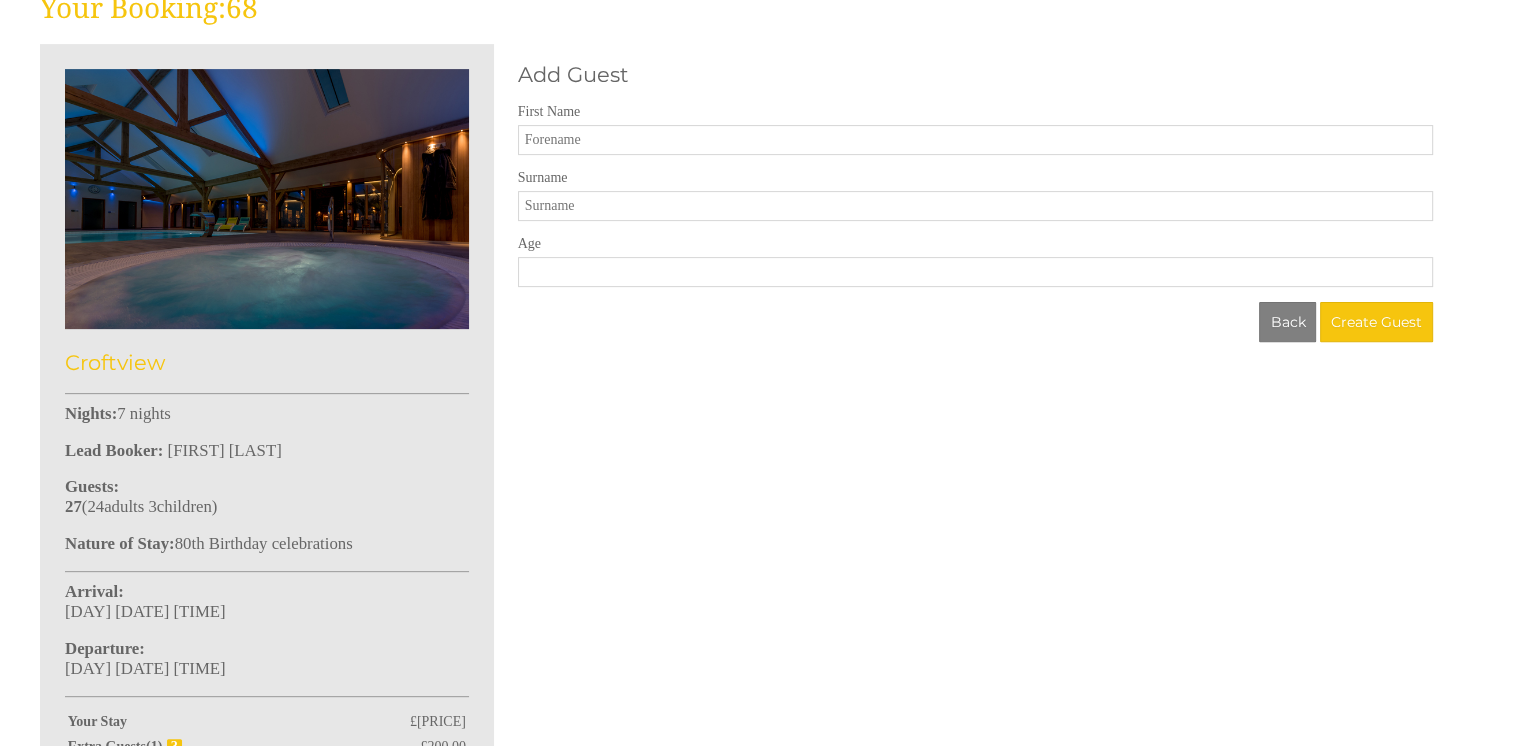 click on "First Name" at bounding box center [975, 140] 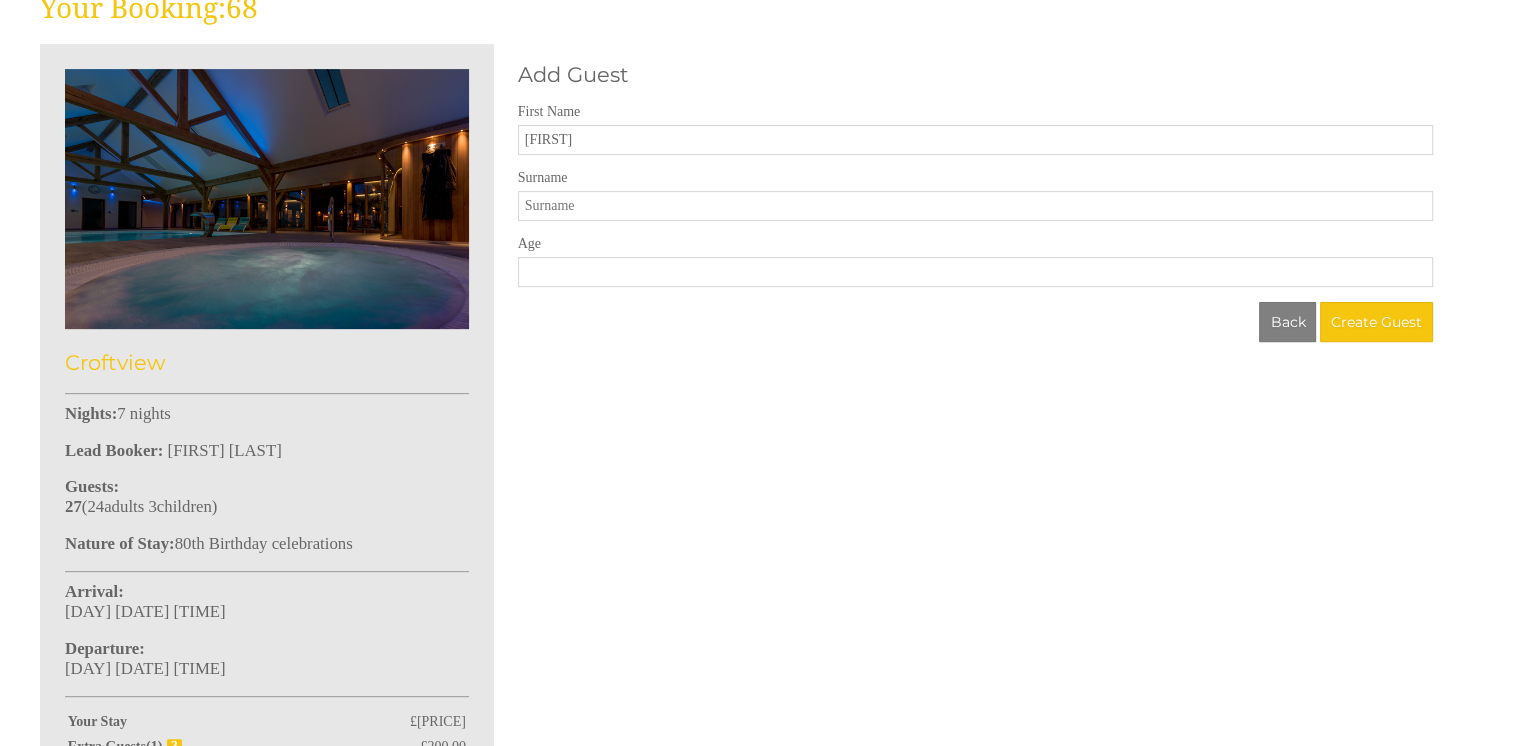 type on "[FIRST]" 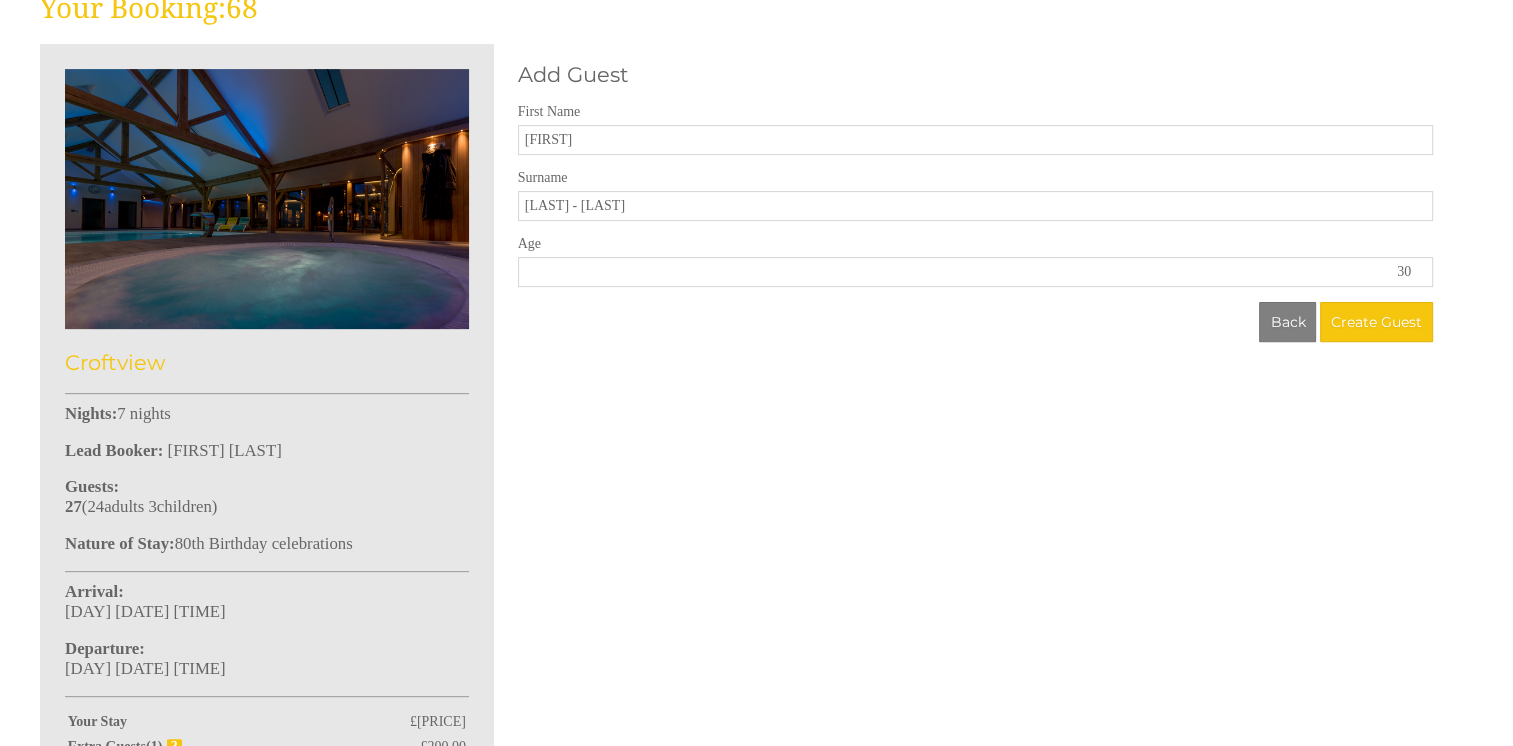 click on "30" at bounding box center (975, 272) 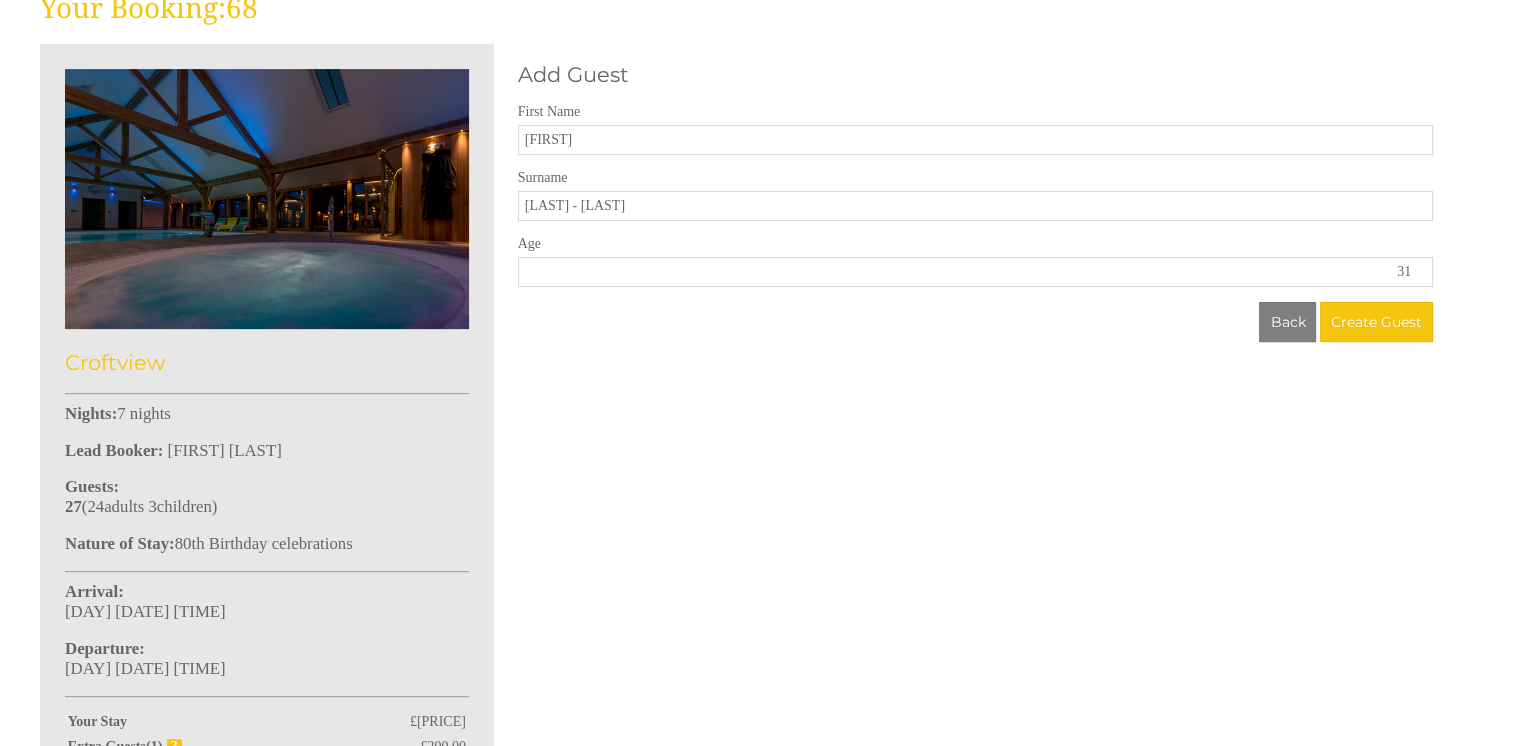 type on "31" 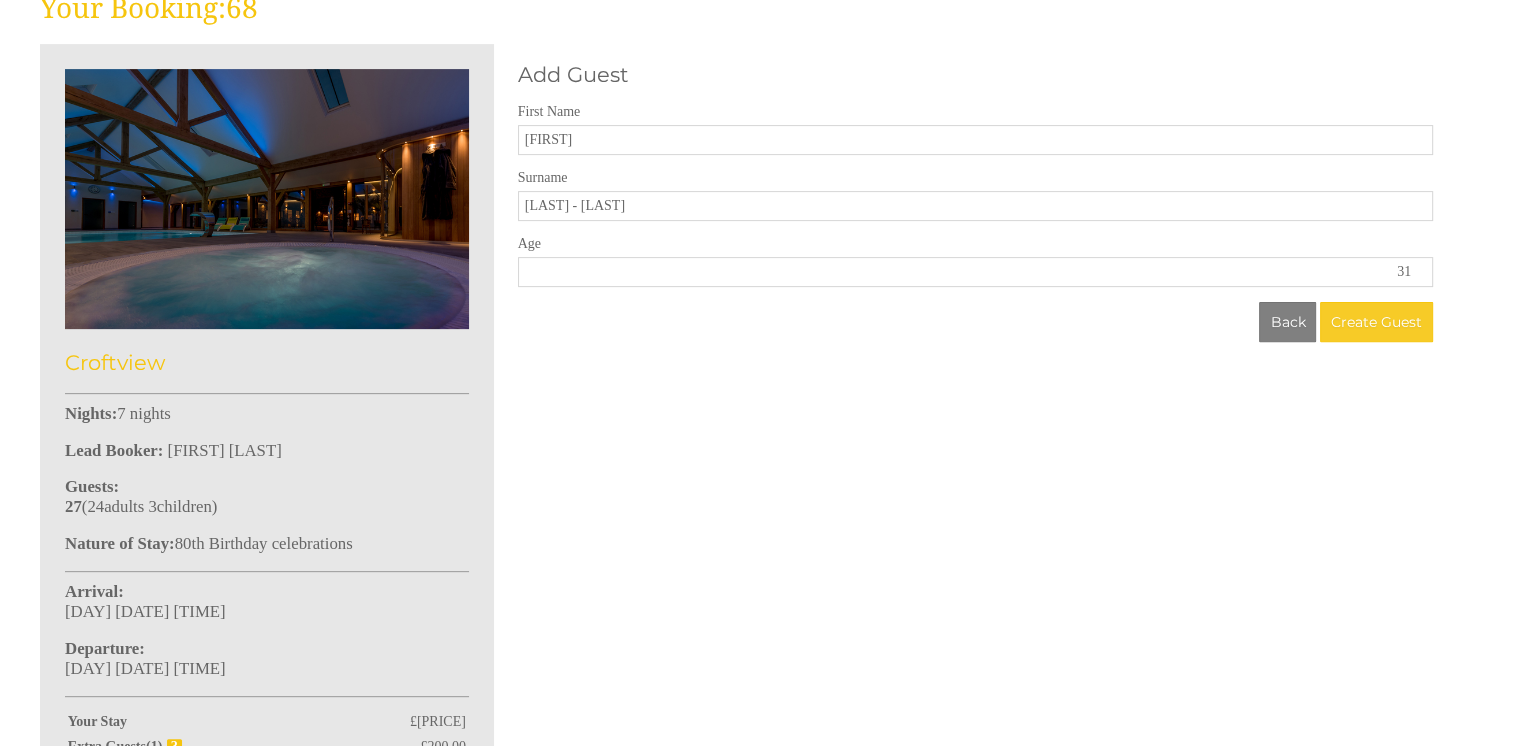 click on "Create Guest" at bounding box center [1376, 322] 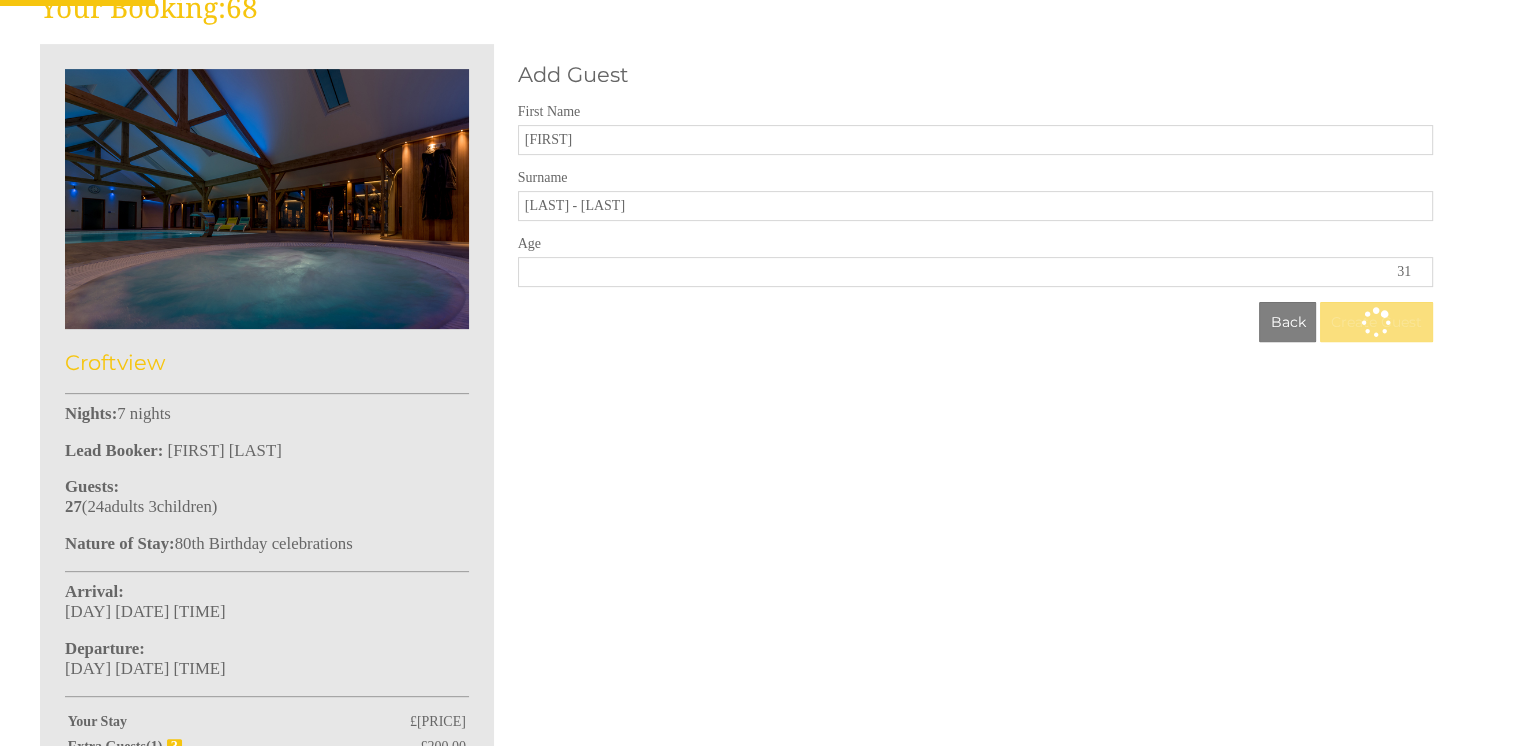 scroll, scrollTop: 0, scrollLeft: 0, axis: both 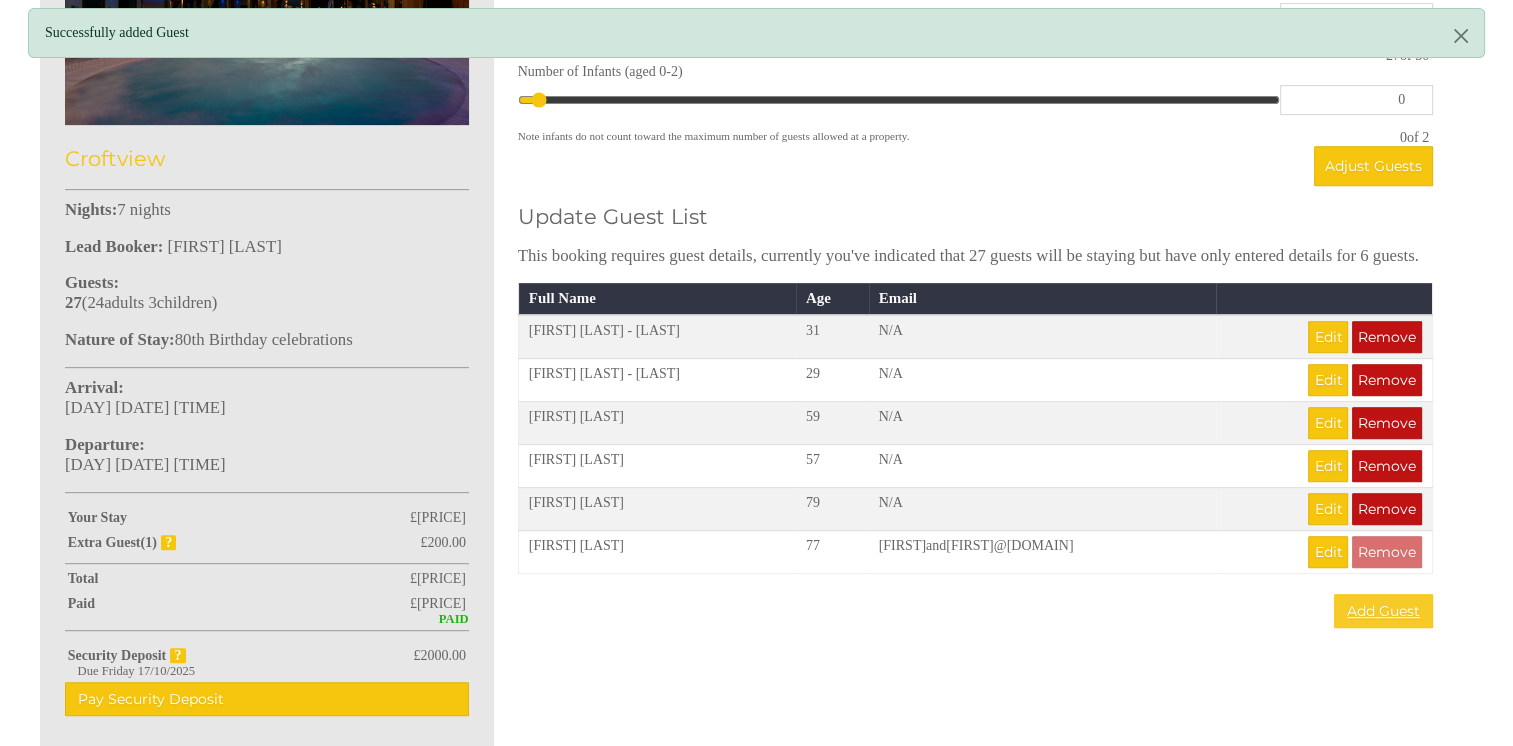 click on "Add Guest" at bounding box center [1383, 611] 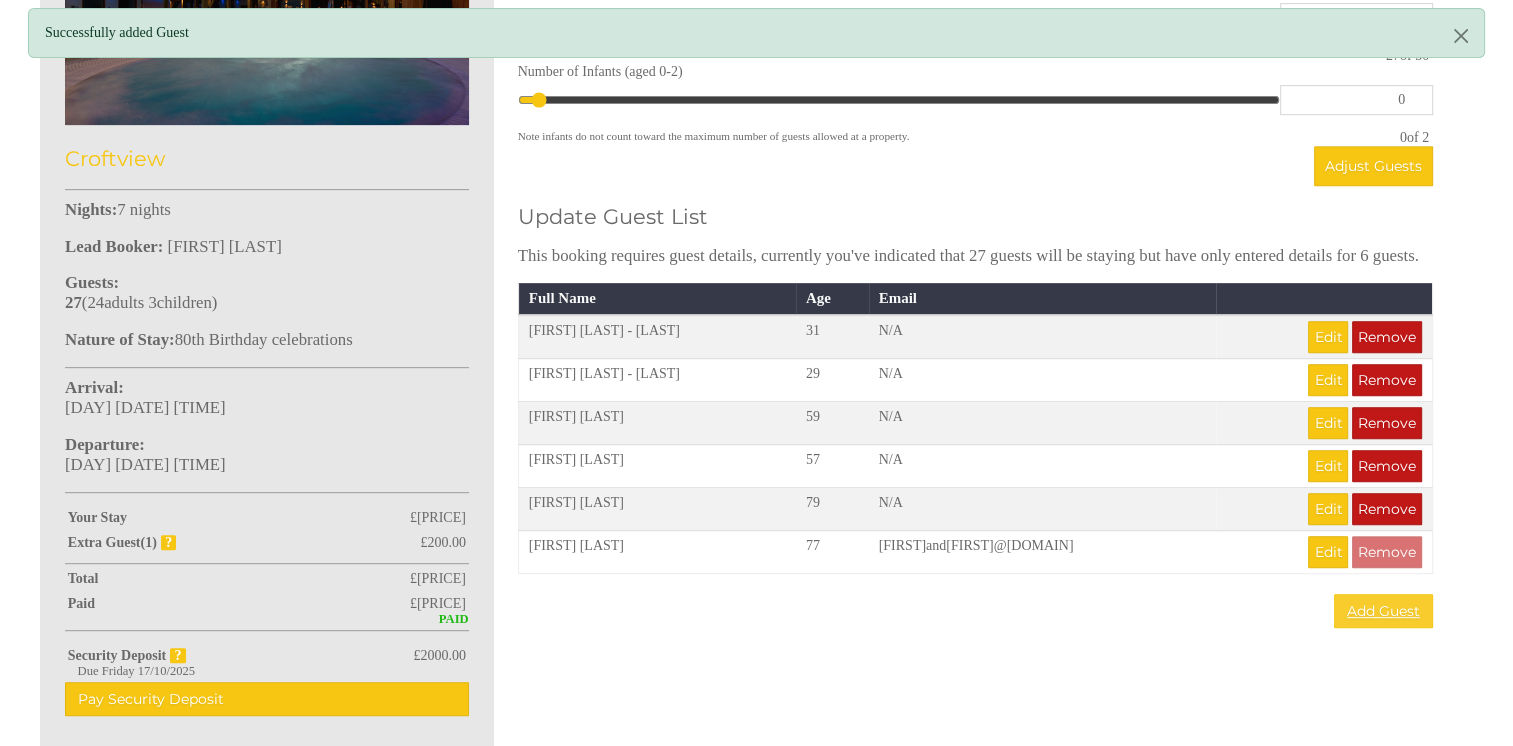 scroll, scrollTop: 0, scrollLeft: 0, axis: both 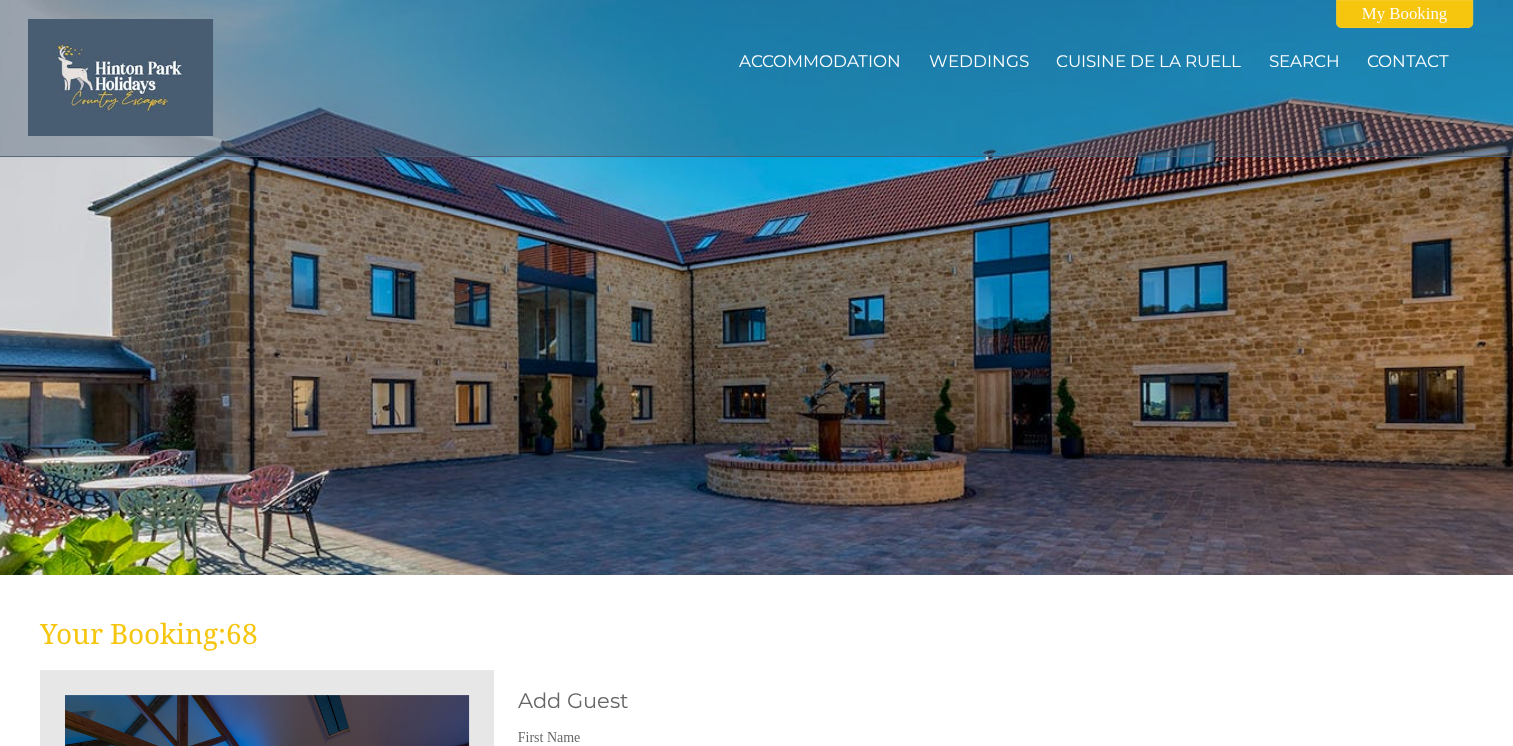 click on "Your Booking:  68" at bounding box center [744, 633] 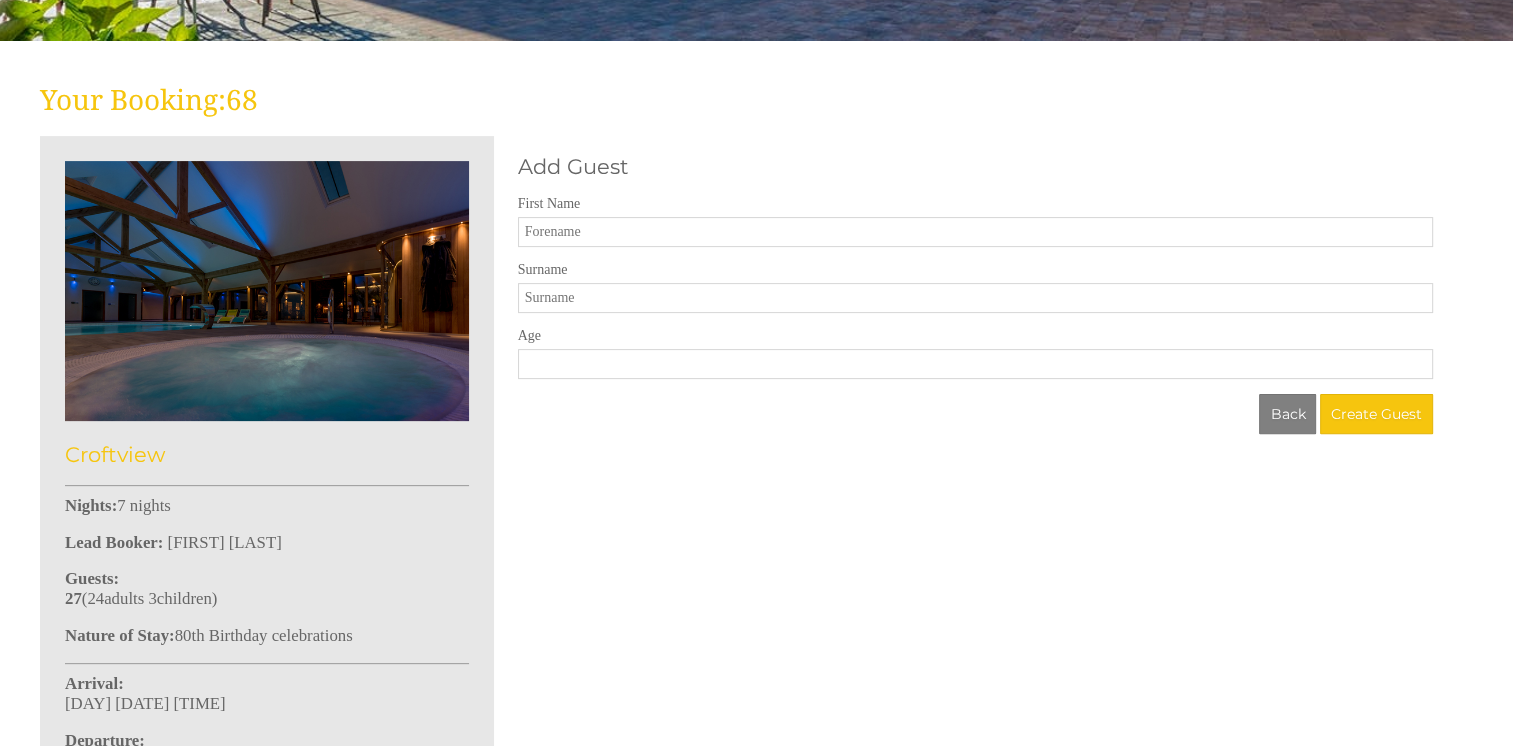 scroll, scrollTop: 540, scrollLeft: 0, axis: vertical 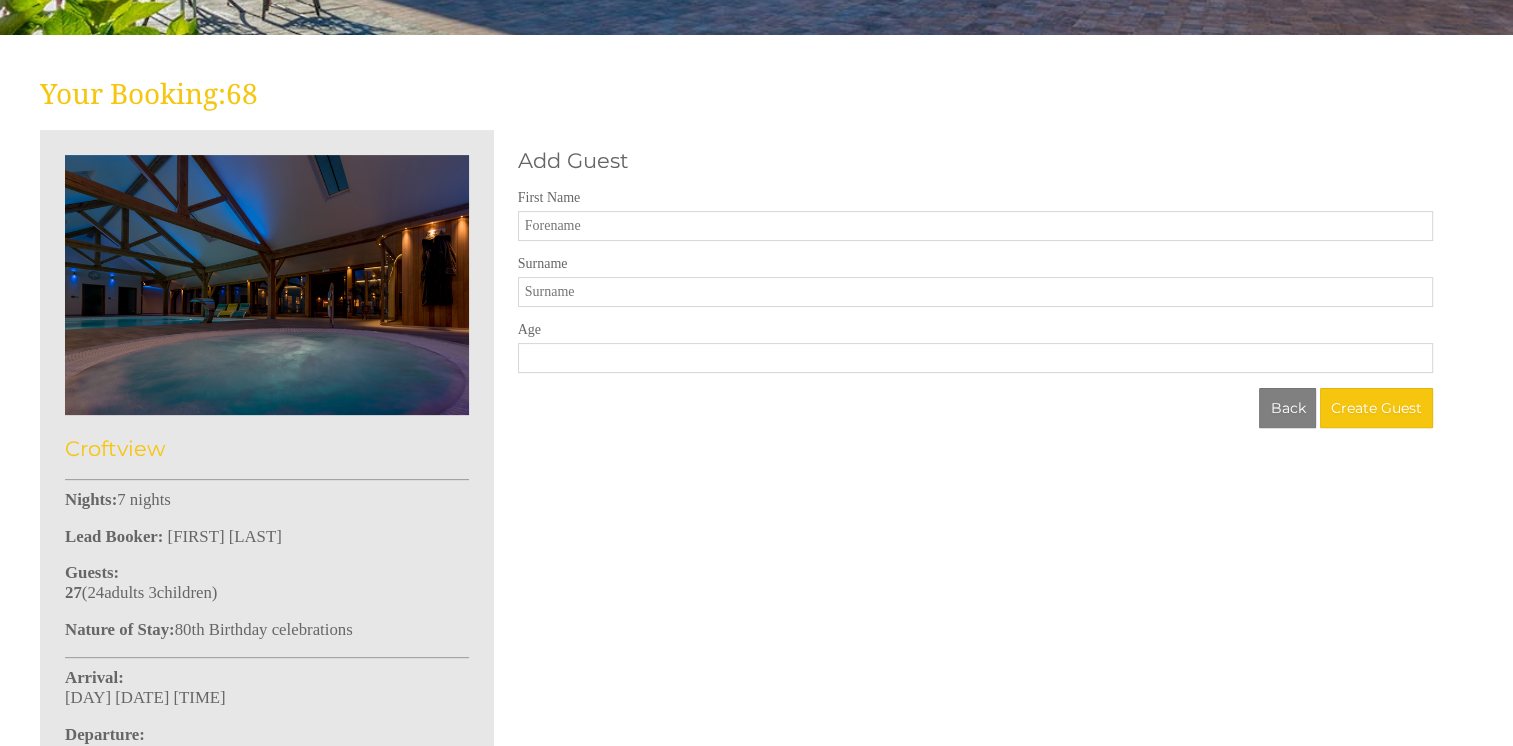 click on "First Name" at bounding box center [975, 226] 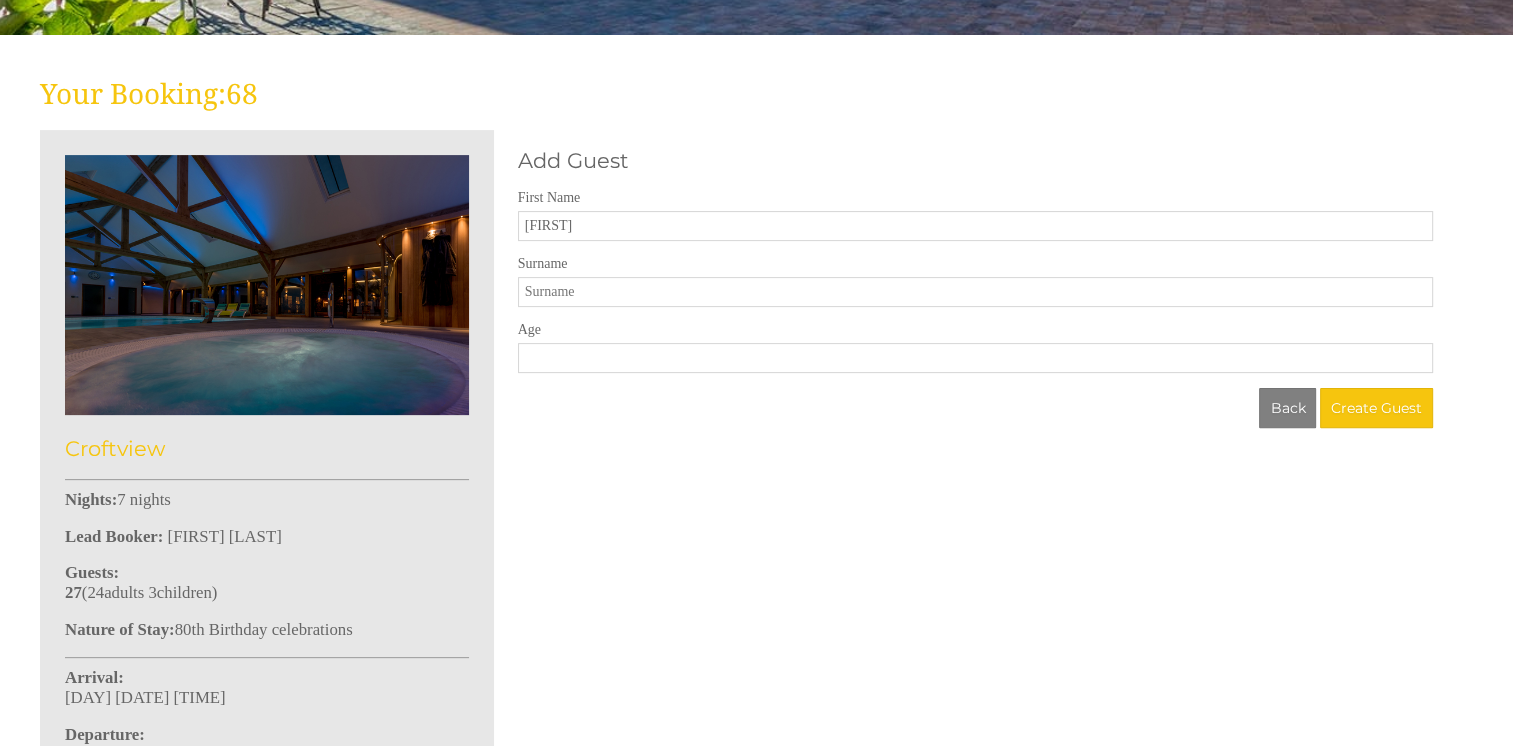 type on "[FIRST]" 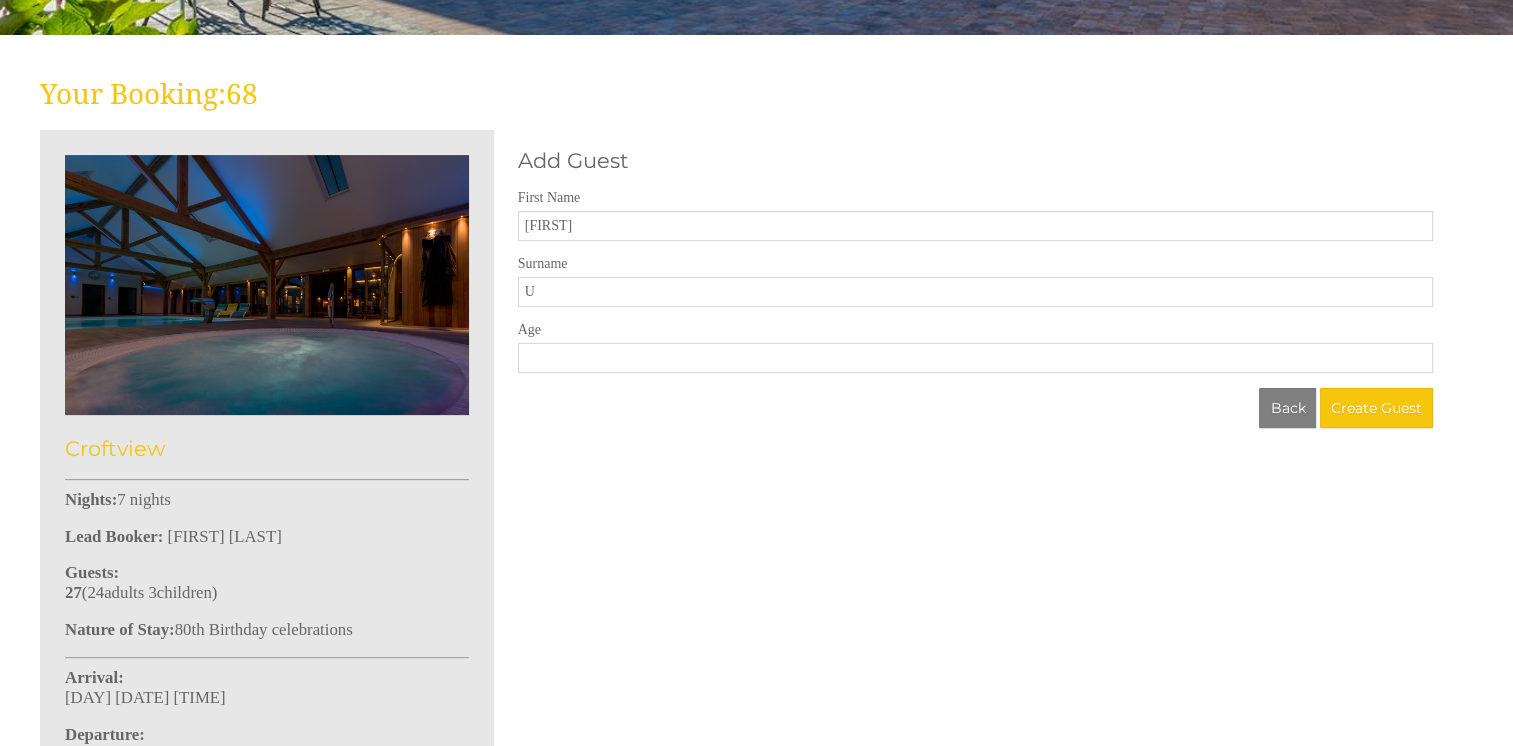 type on "[LAST]" 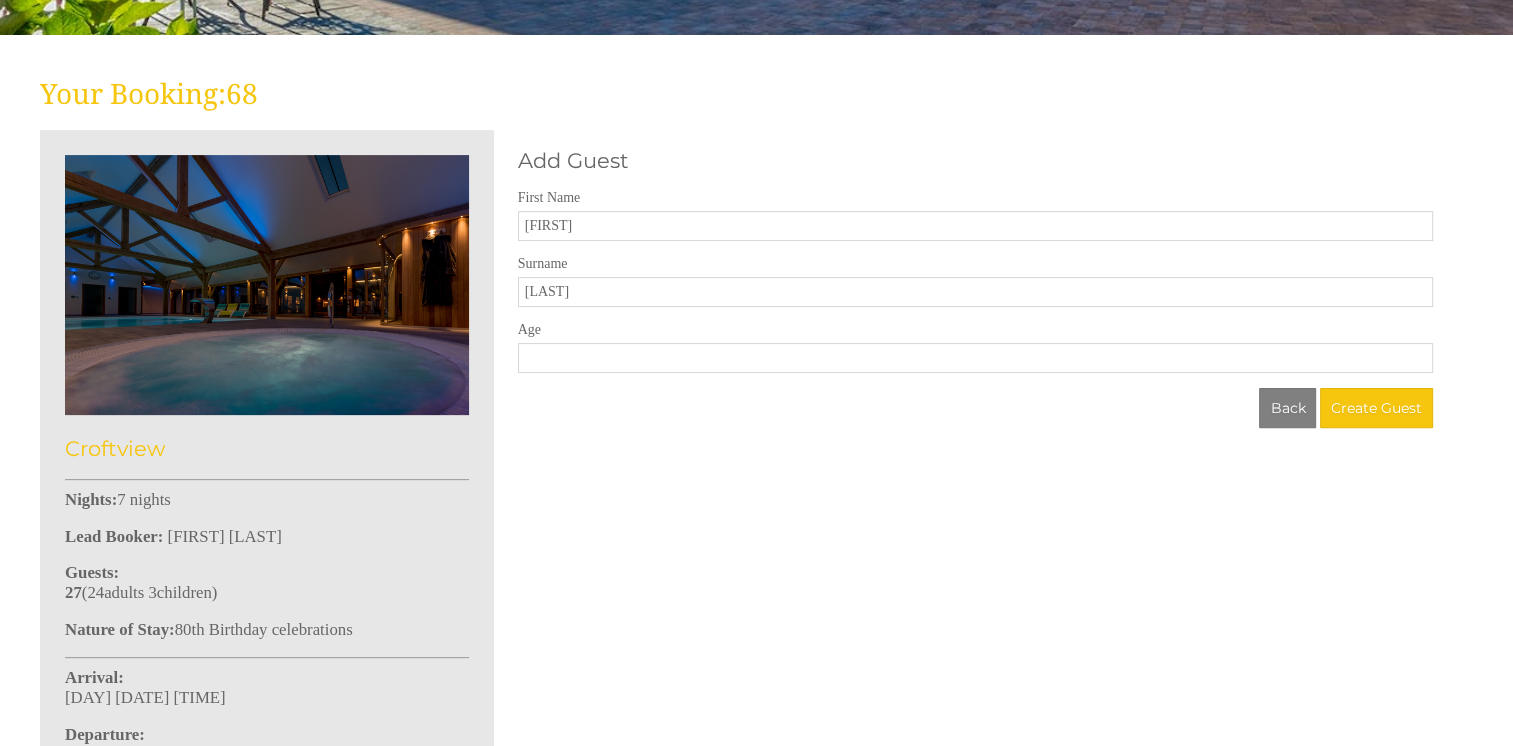click on "Age" at bounding box center [975, 358] 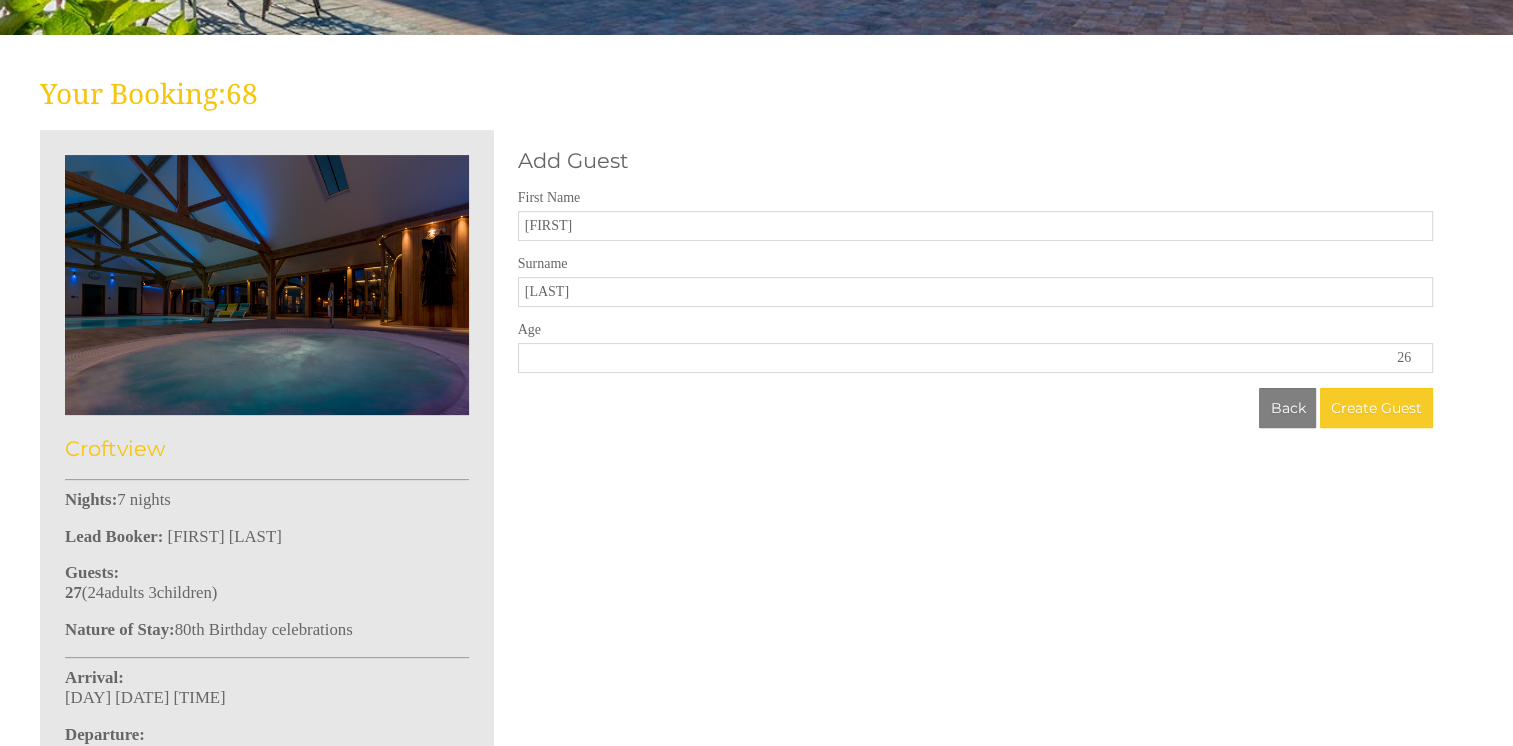 type on "26" 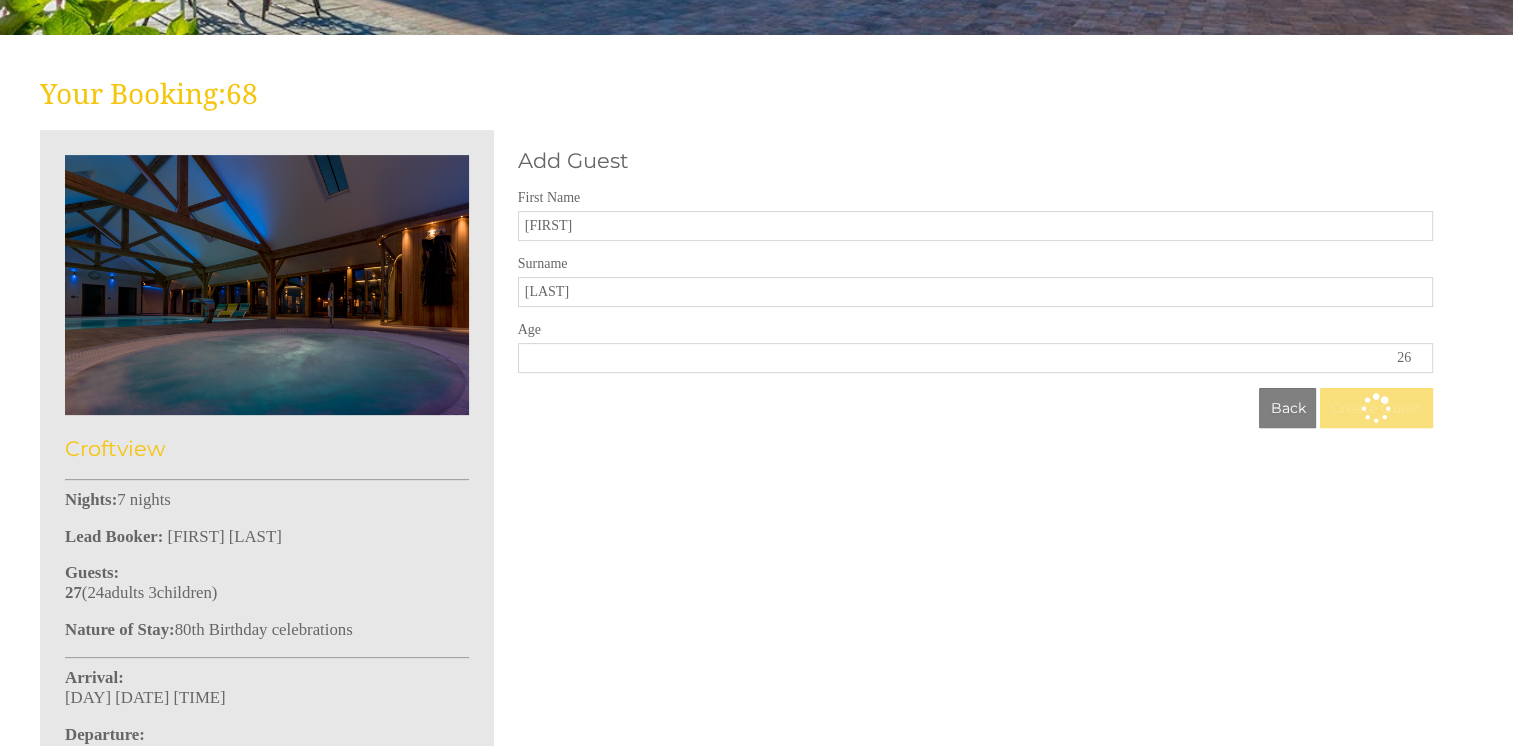 scroll, scrollTop: 0, scrollLeft: 0, axis: both 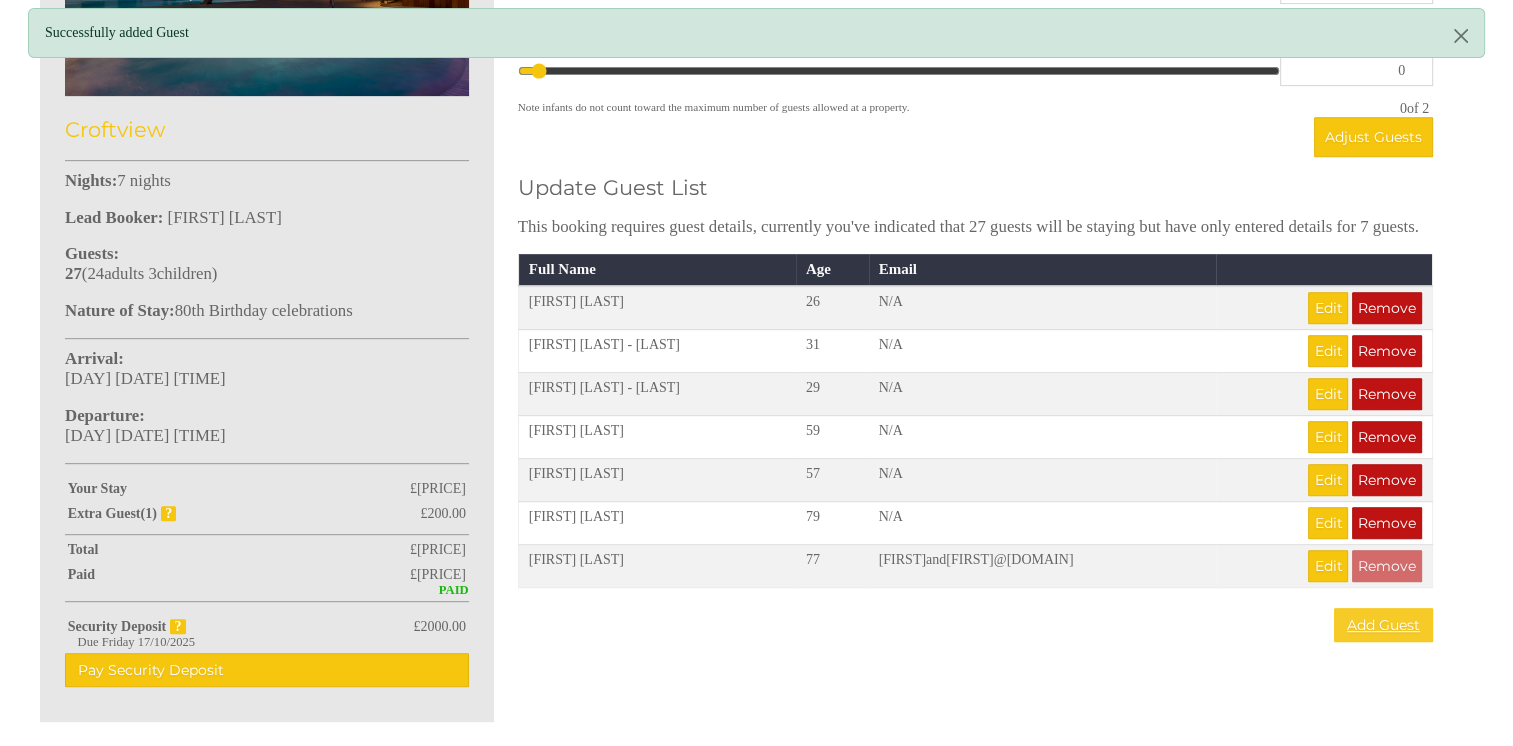 click on "Add Guest" at bounding box center [1383, 625] 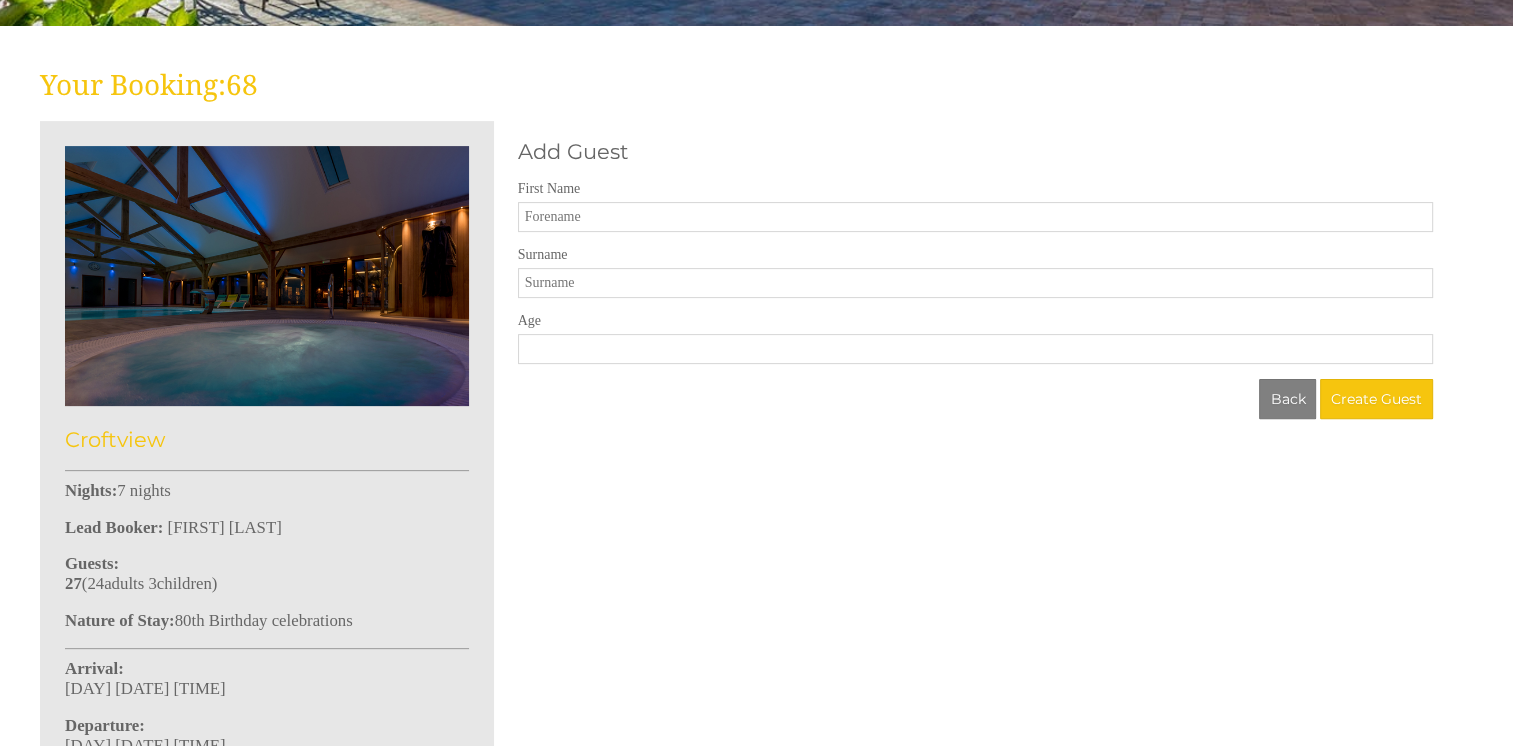 scroll, scrollTop: 552, scrollLeft: 0, axis: vertical 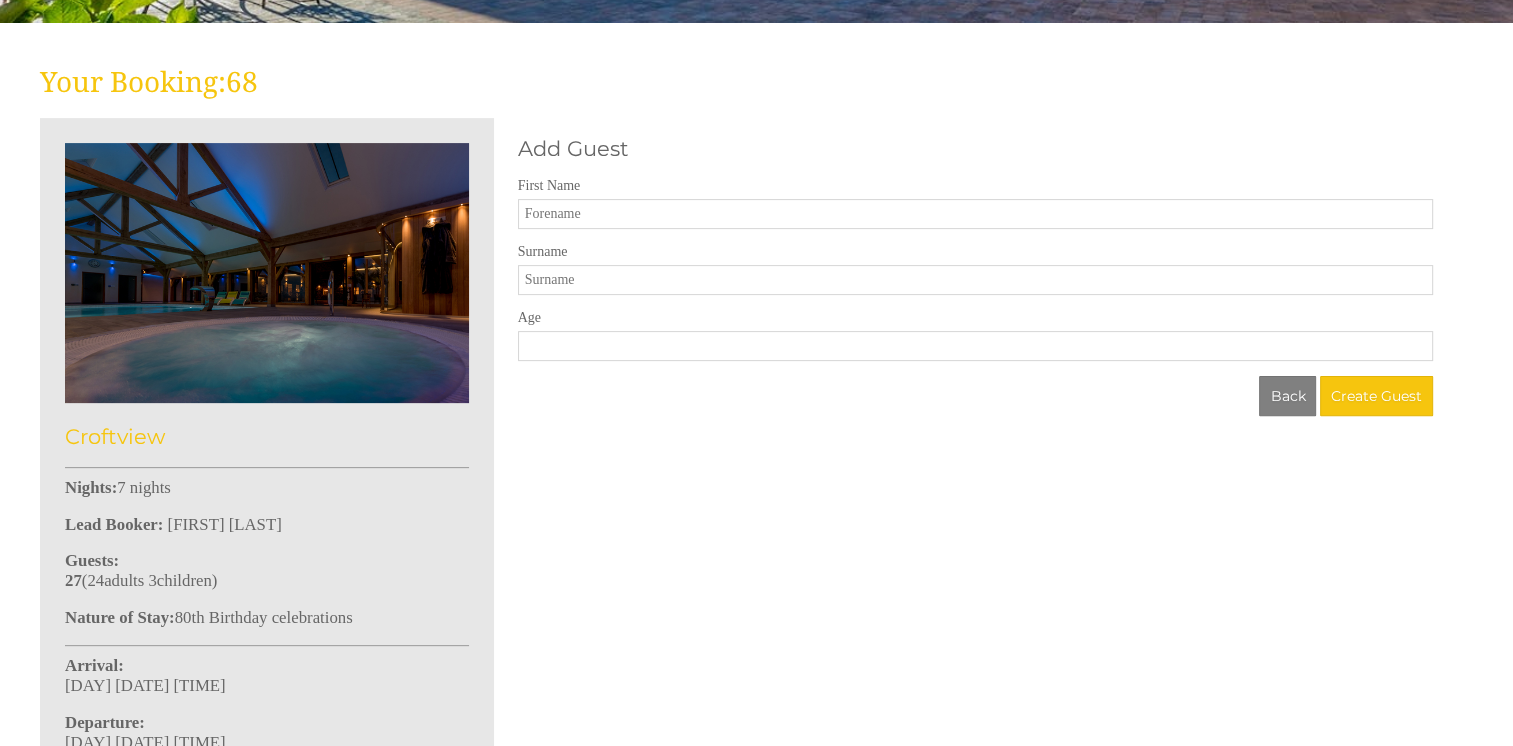 click on "Age" at bounding box center [975, 346] 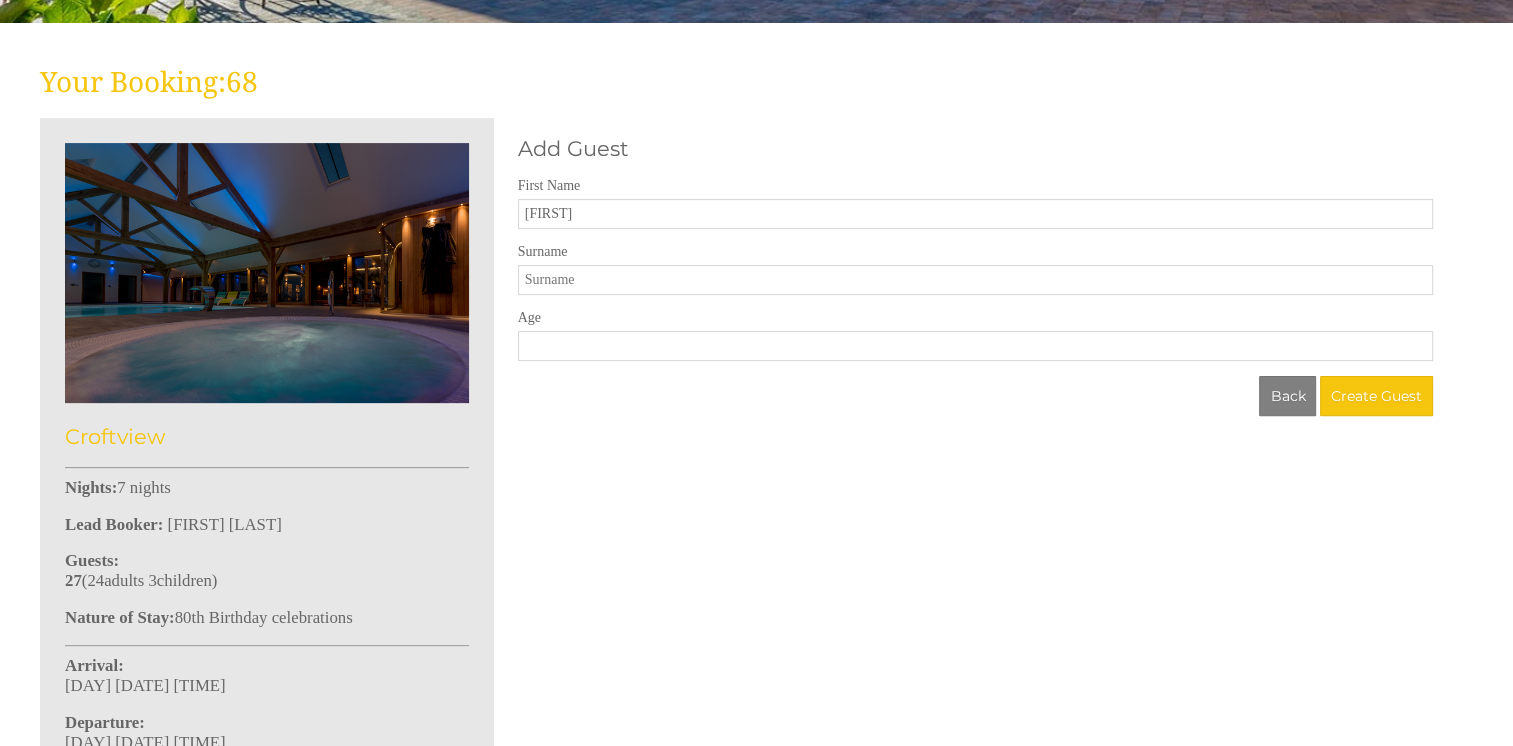 type on "[FIRST]" 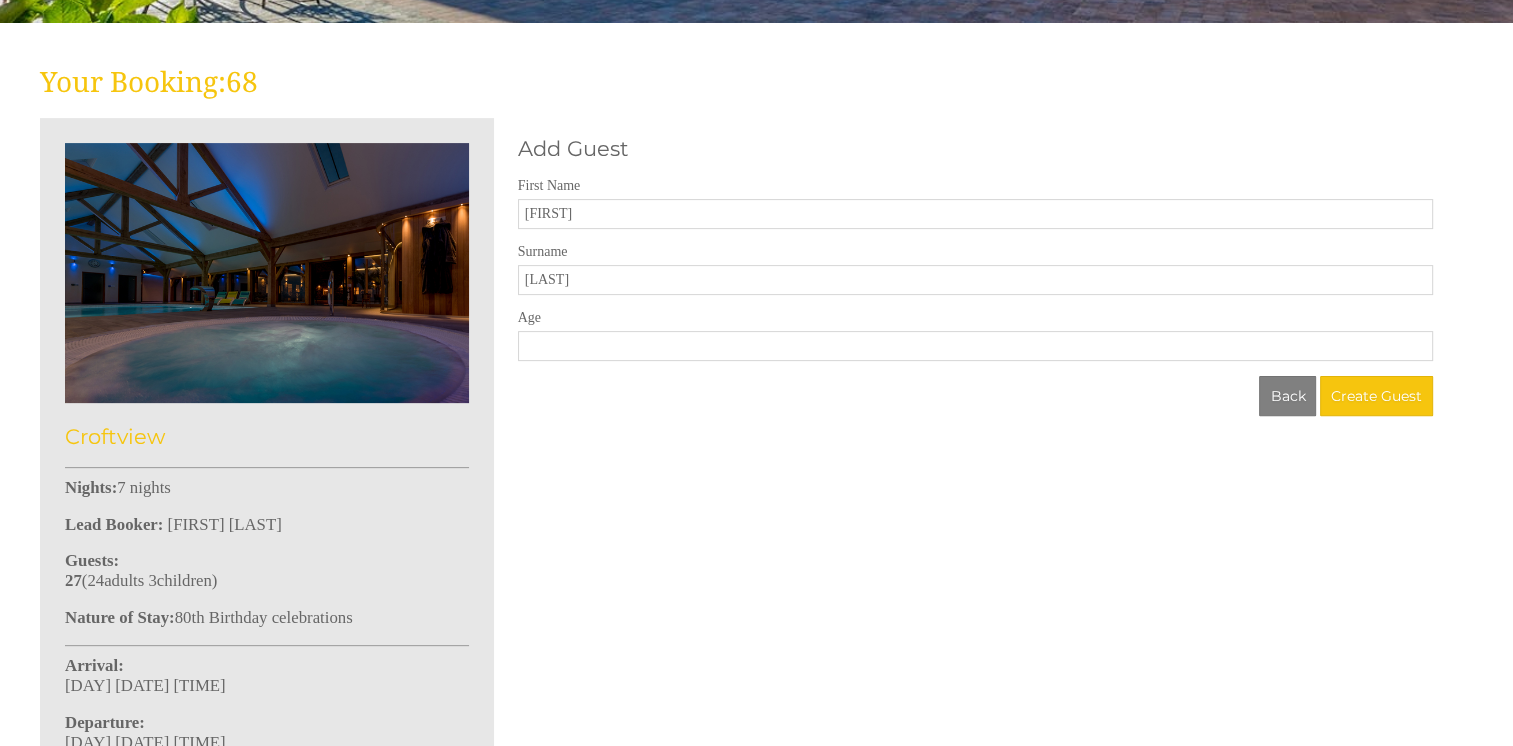 type on "[LAST]" 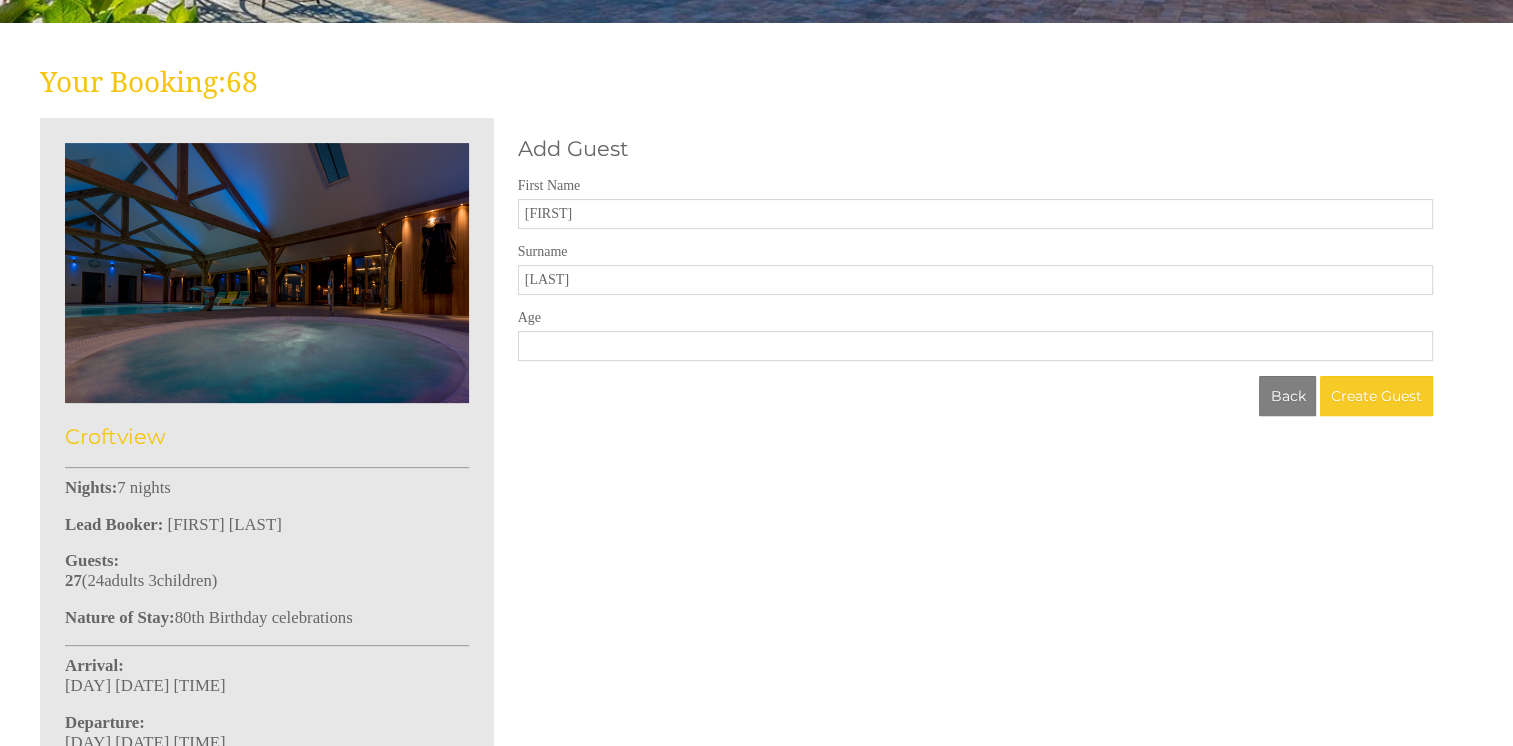 click on "Create Guest" at bounding box center (1376, 396) 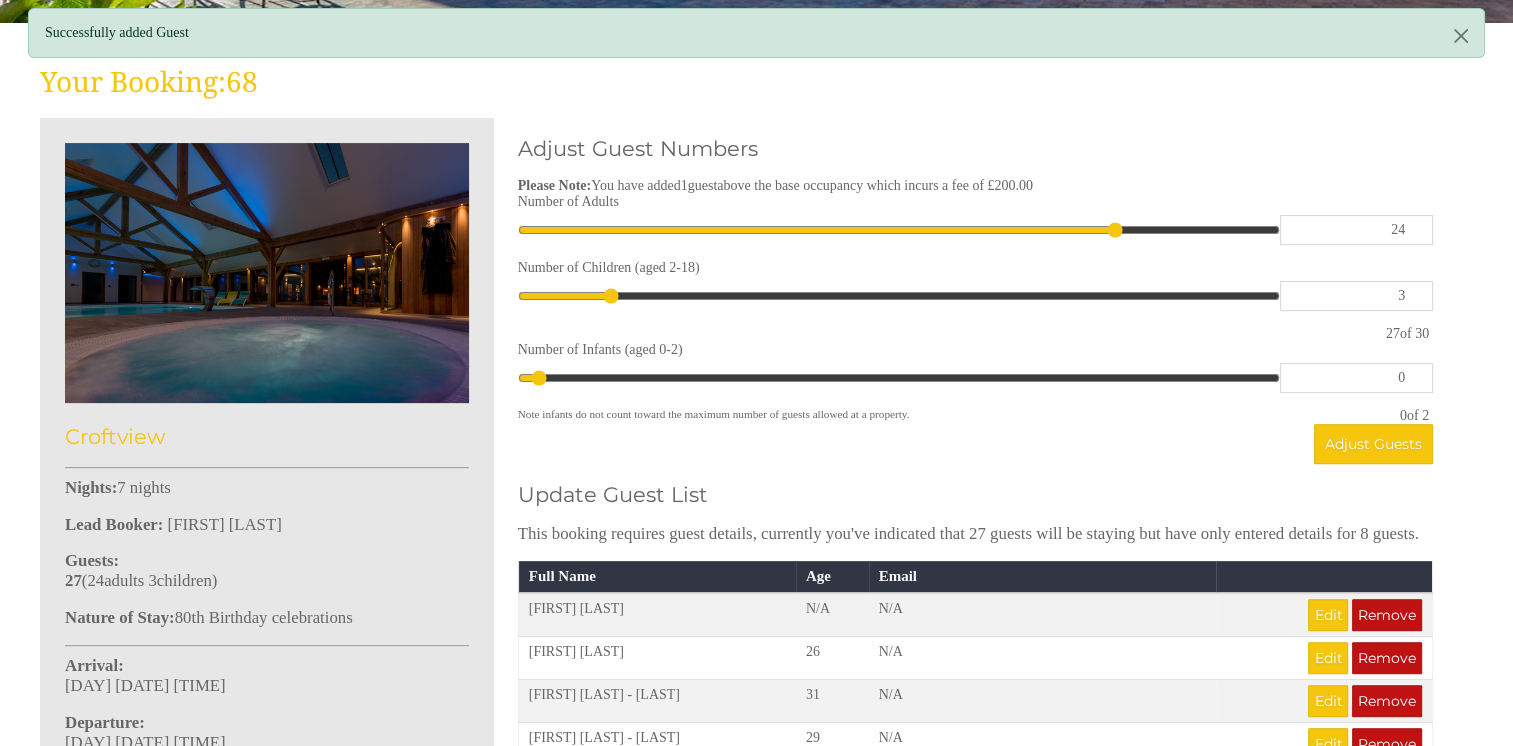 scroll, scrollTop: 0, scrollLeft: 0, axis: both 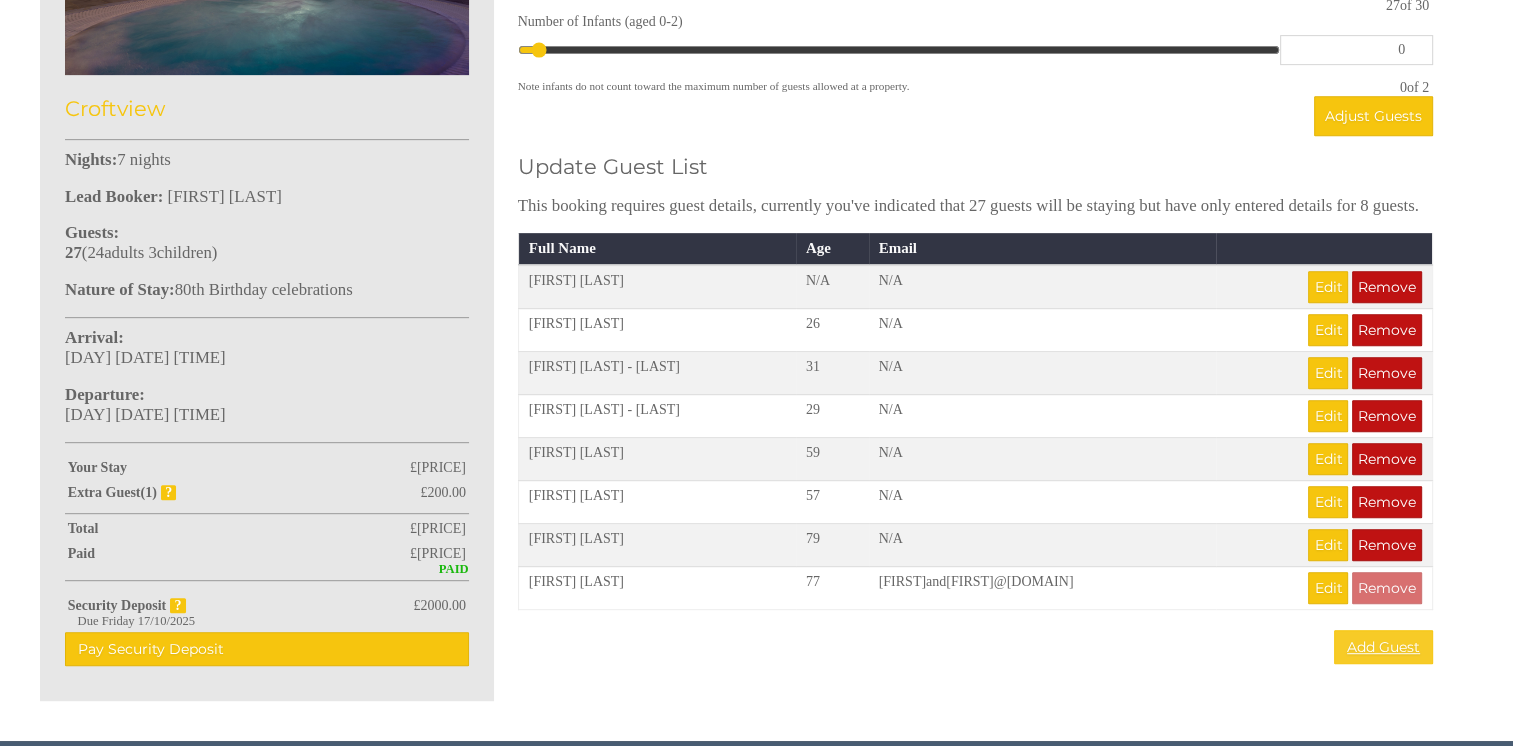 click on "Add Guest" at bounding box center (1383, 647) 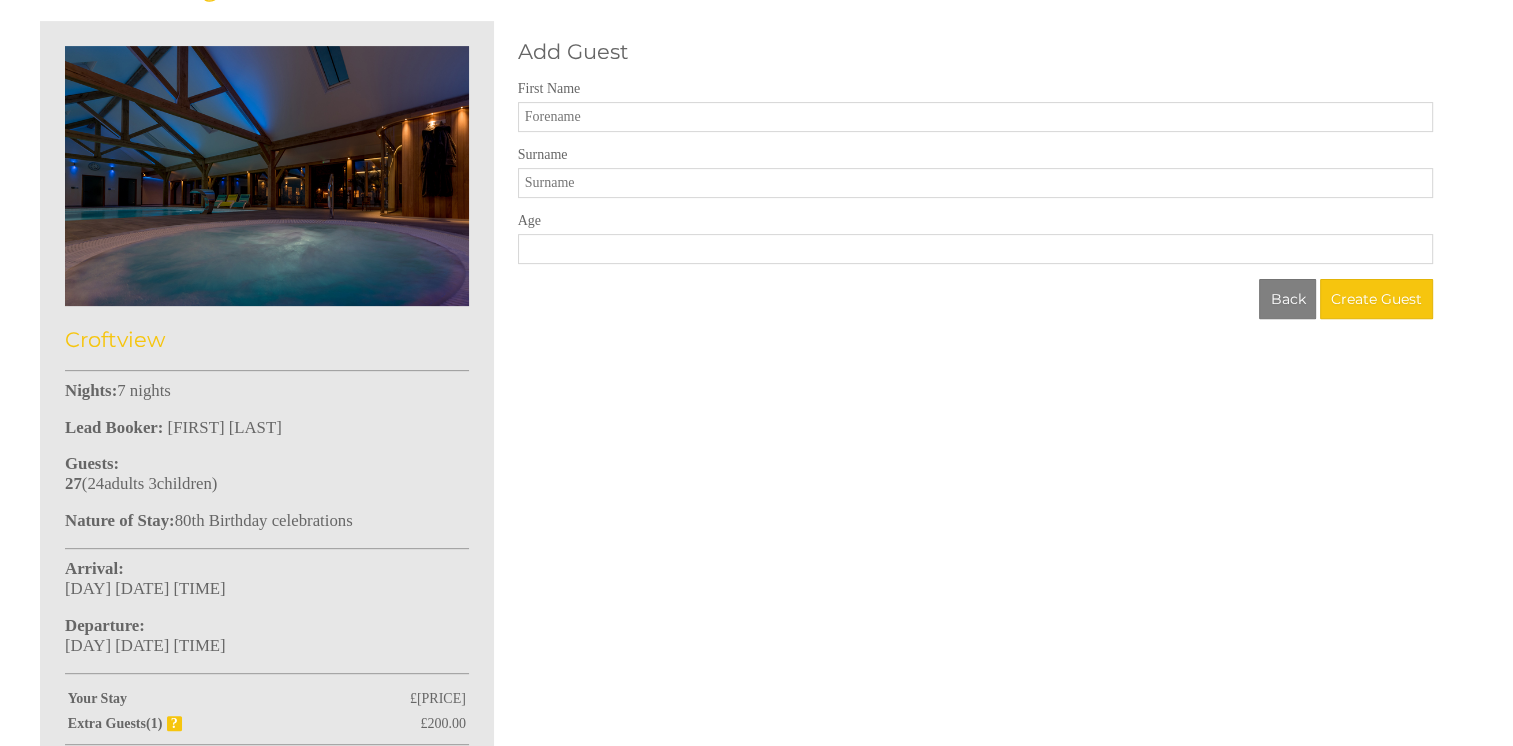 scroll, scrollTop: 650, scrollLeft: 0, axis: vertical 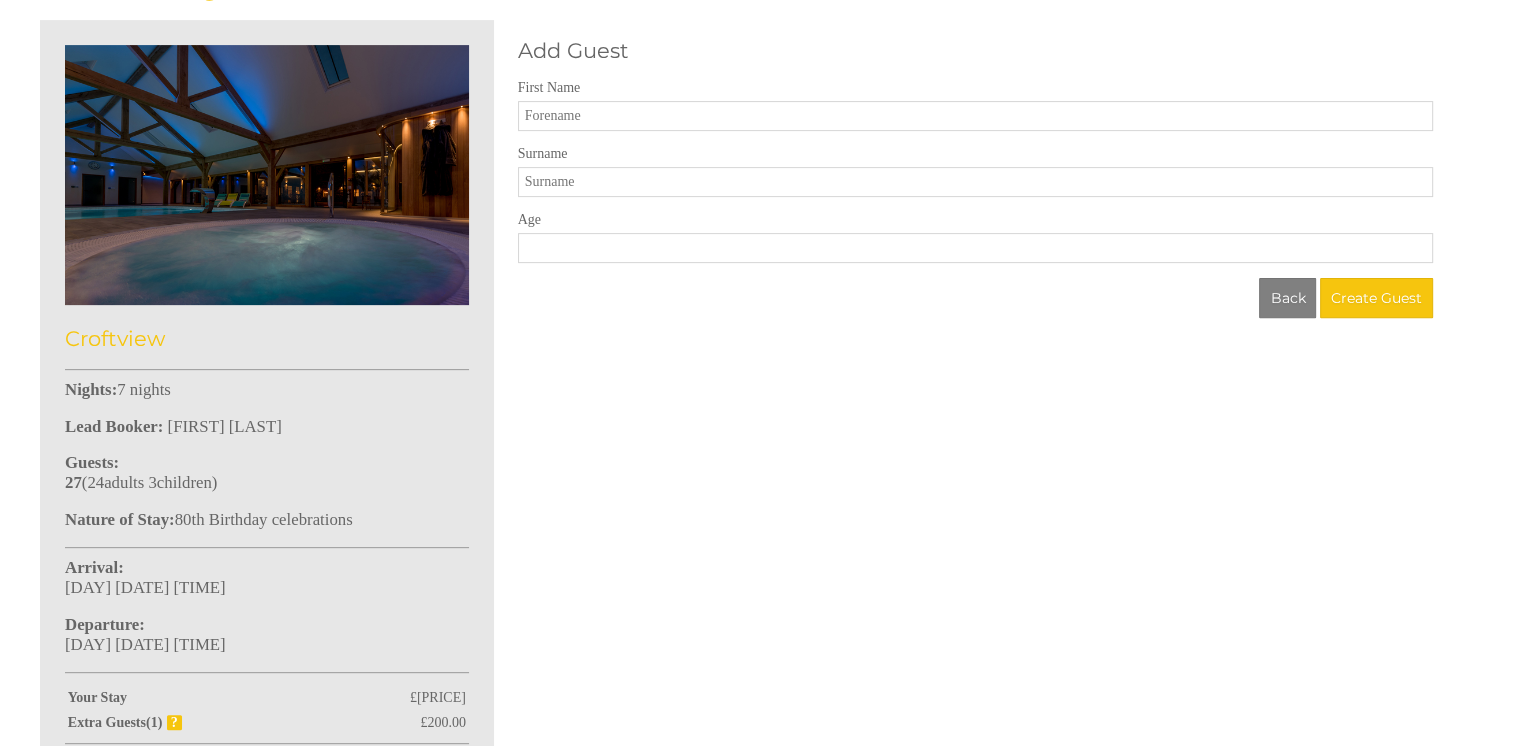 click on "Surname" at bounding box center (975, 154) 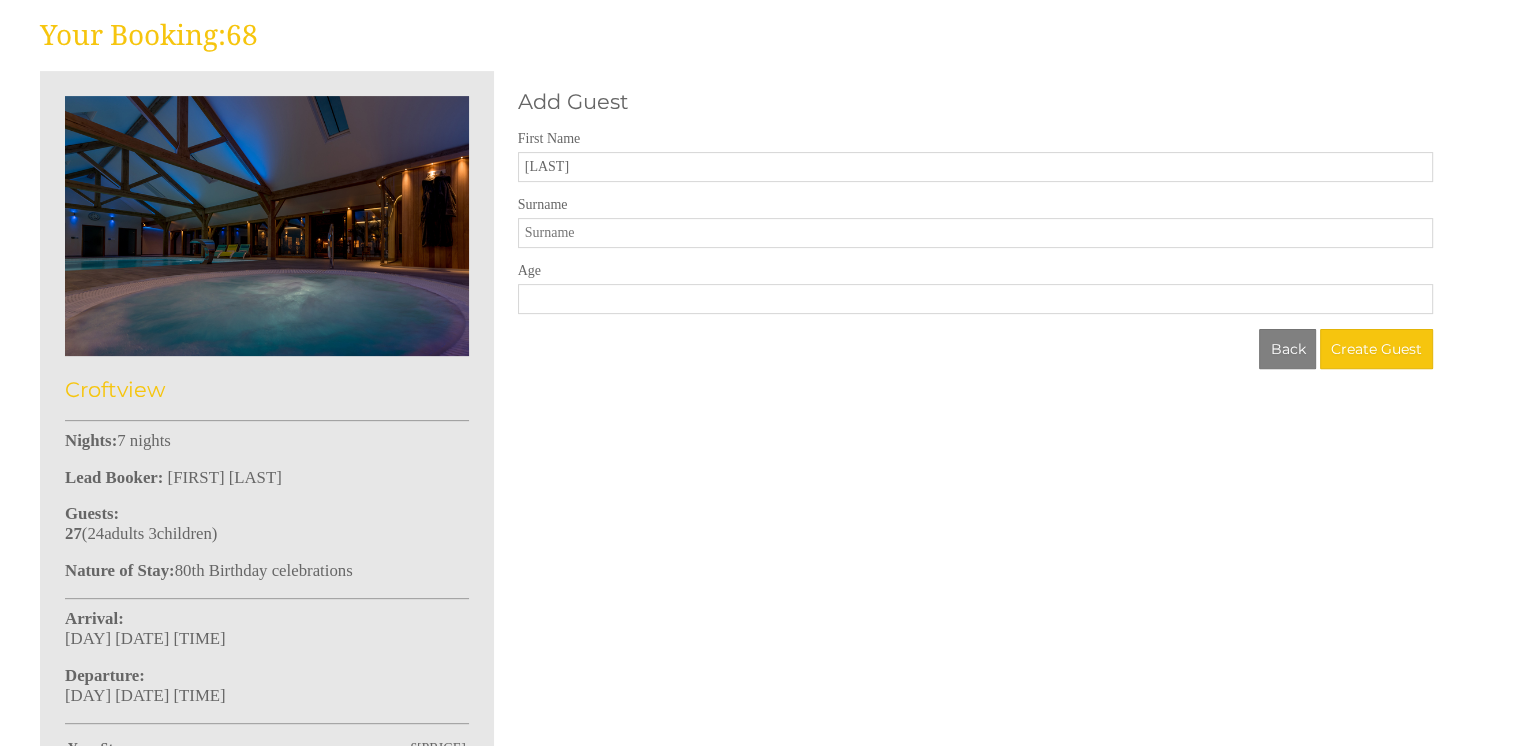 scroll, scrollTop: 598, scrollLeft: 0, axis: vertical 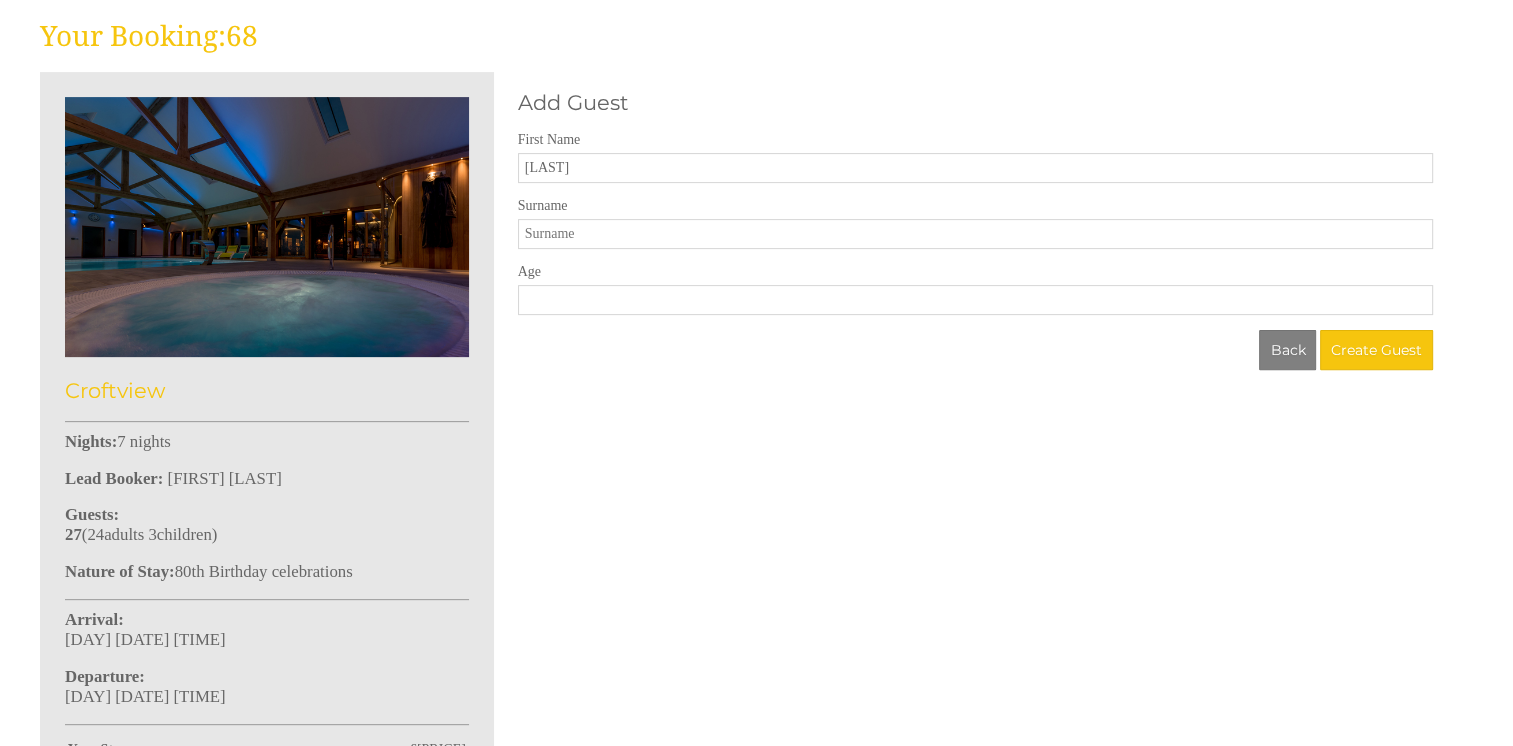 type on "[LAST]" 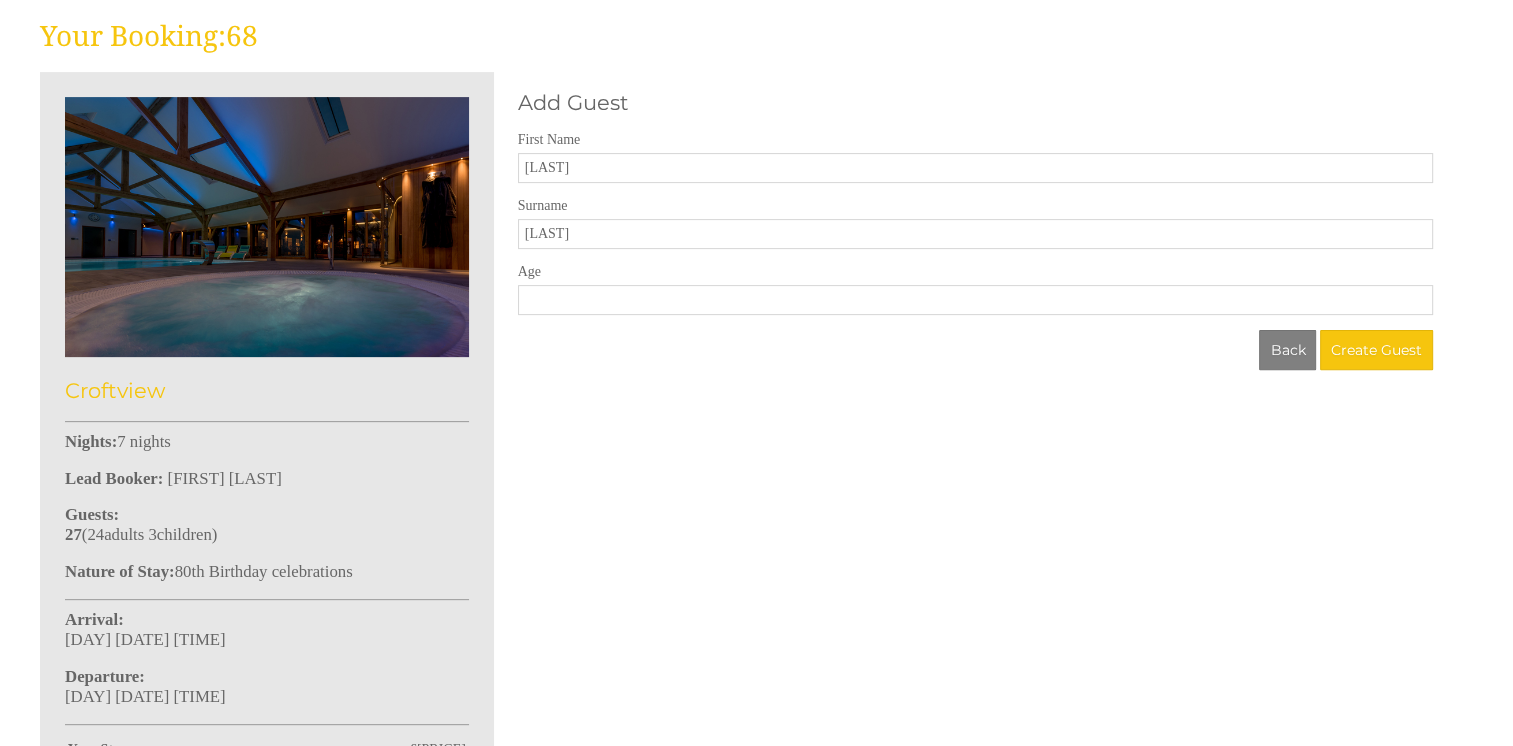 click on "Age" at bounding box center [975, 300] 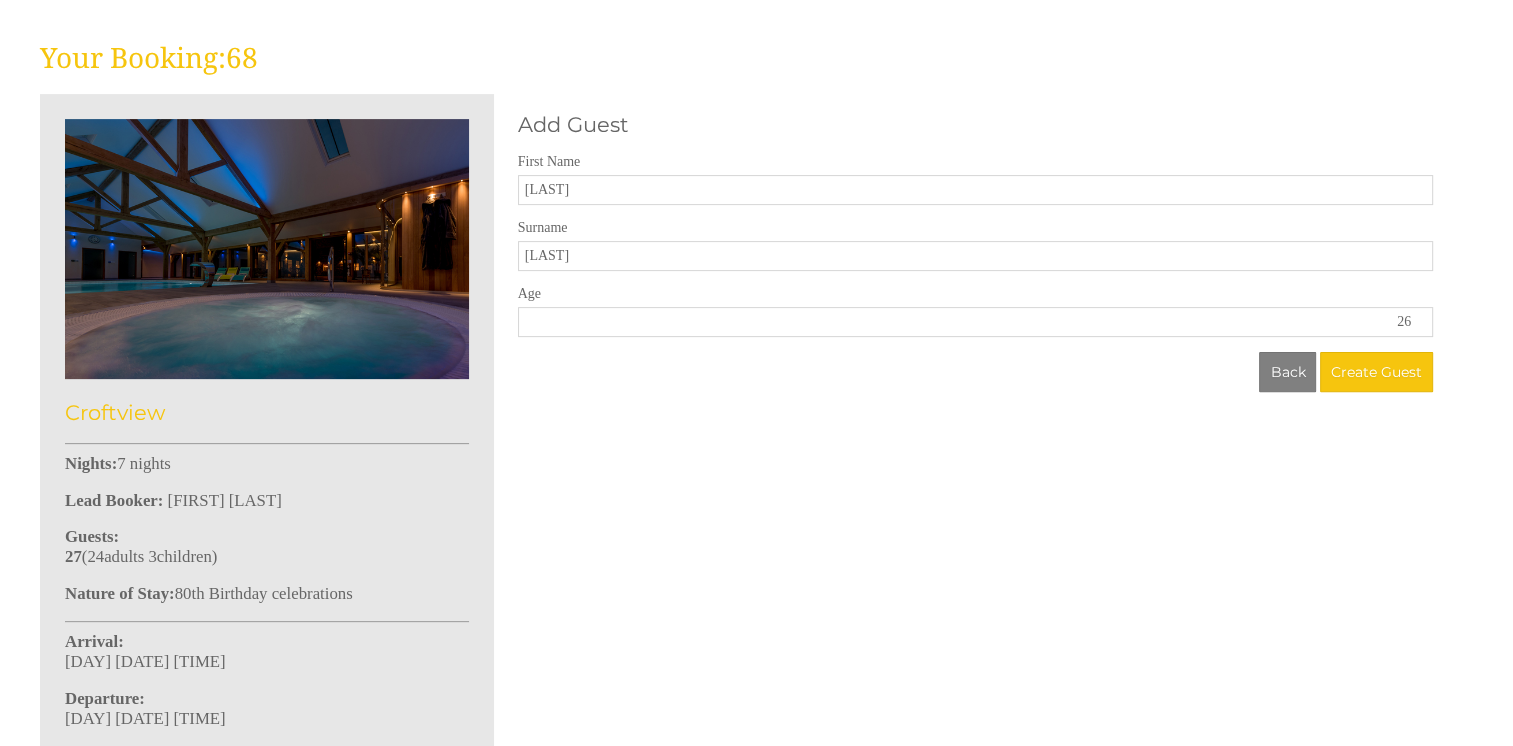 scroll, scrollTop: 571, scrollLeft: 0, axis: vertical 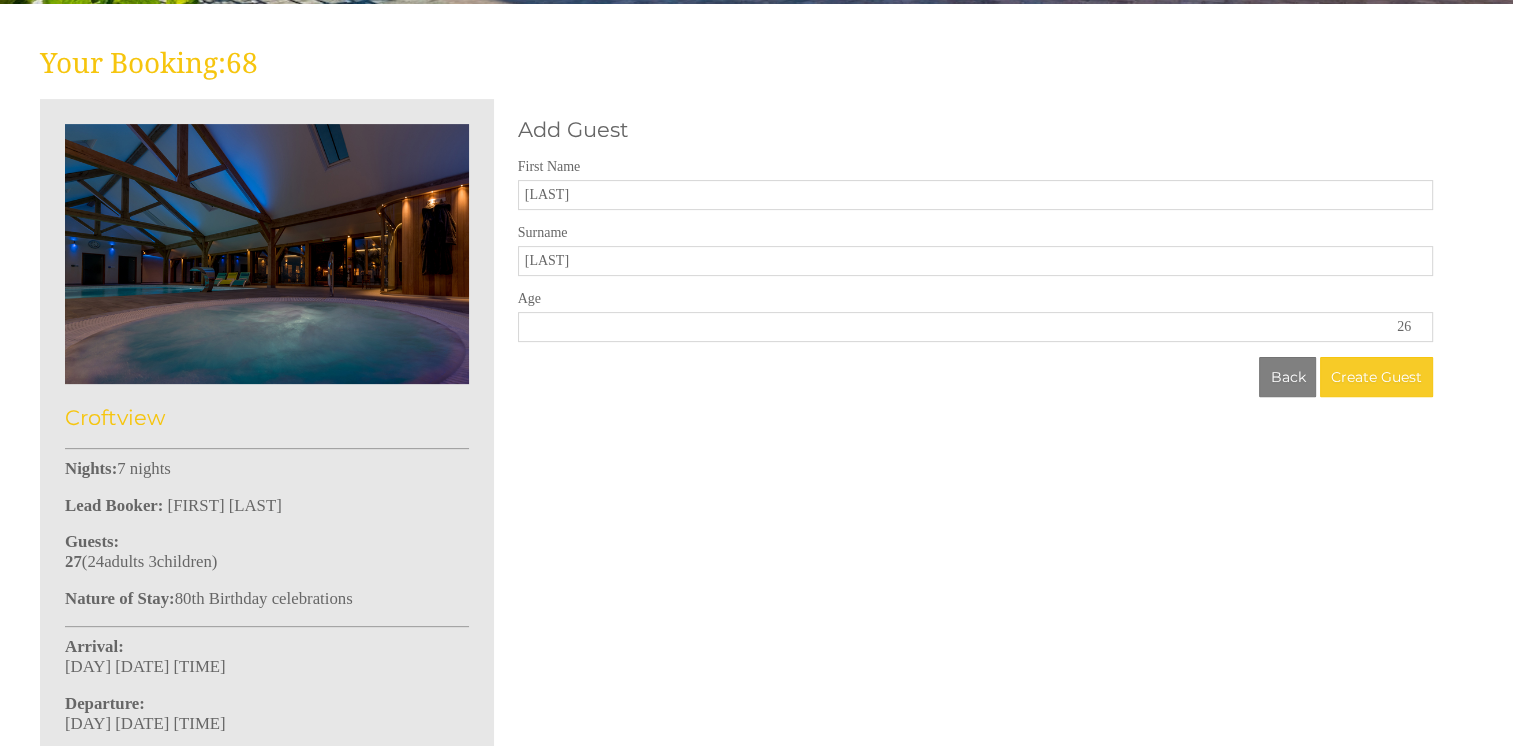 type on "26" 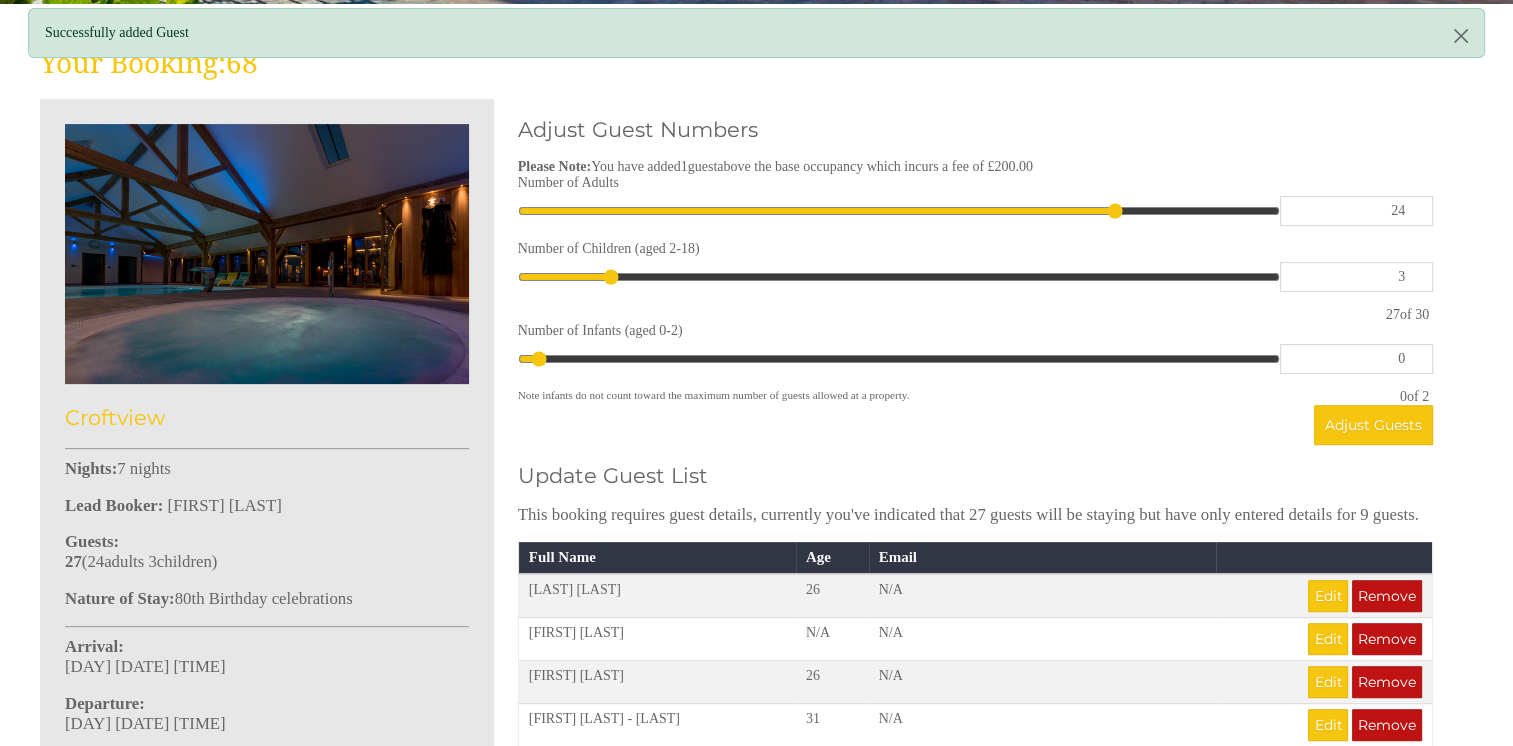 scroll, scrollTop: 0, scrollLeft: 0, axis: both 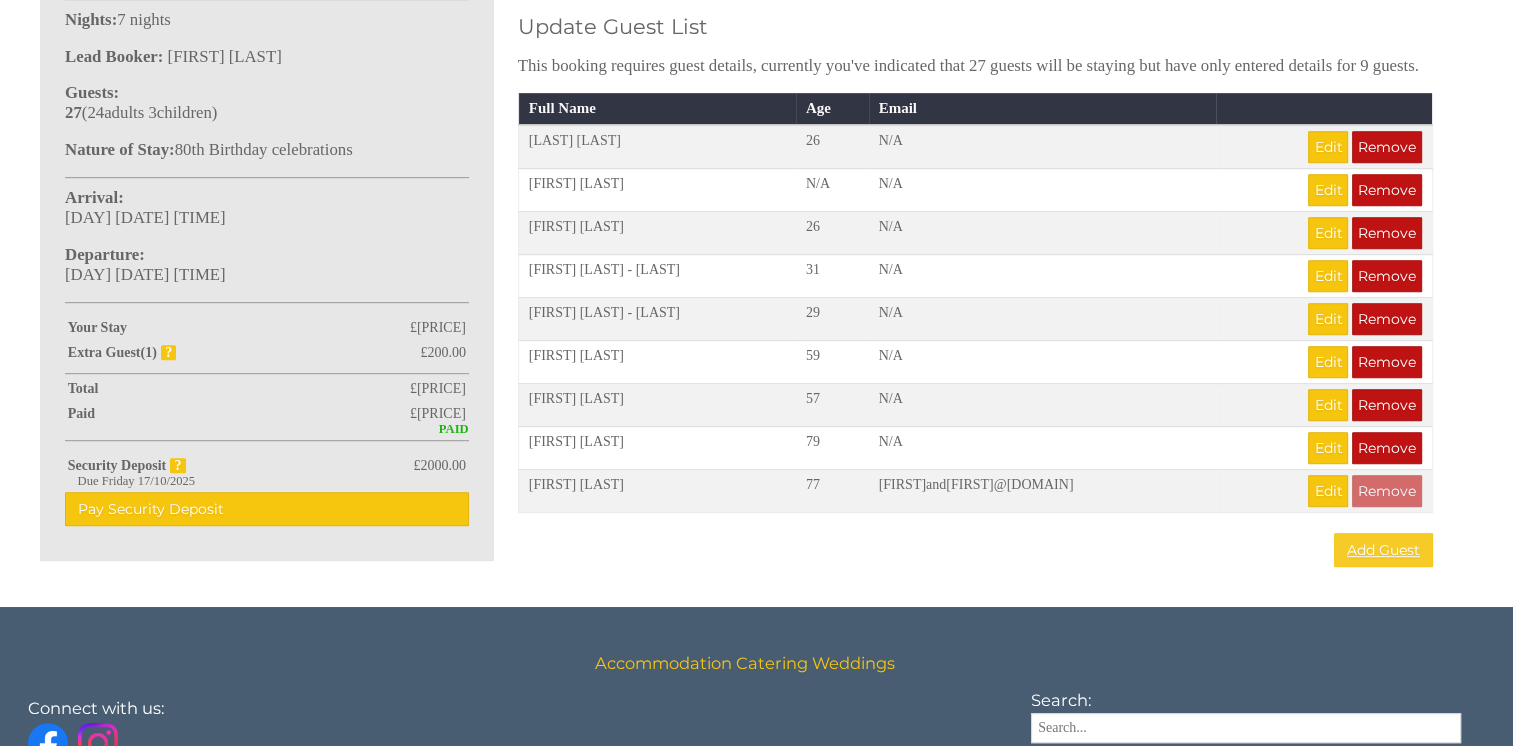 click on "Add Guest" at bounding box center [1383, 550] 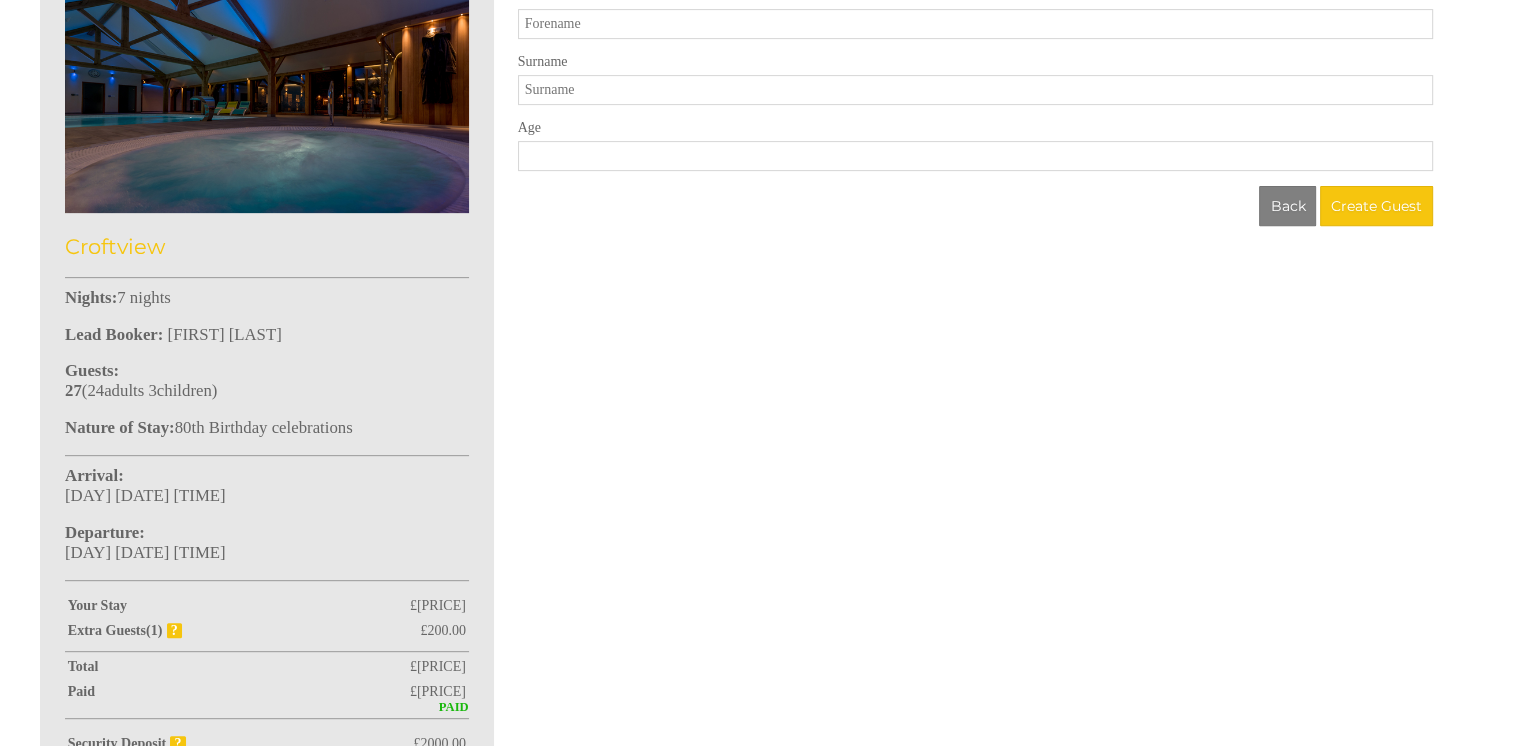 scroll, scrollTop: 752, scrollLeft: 0, axis: vertical 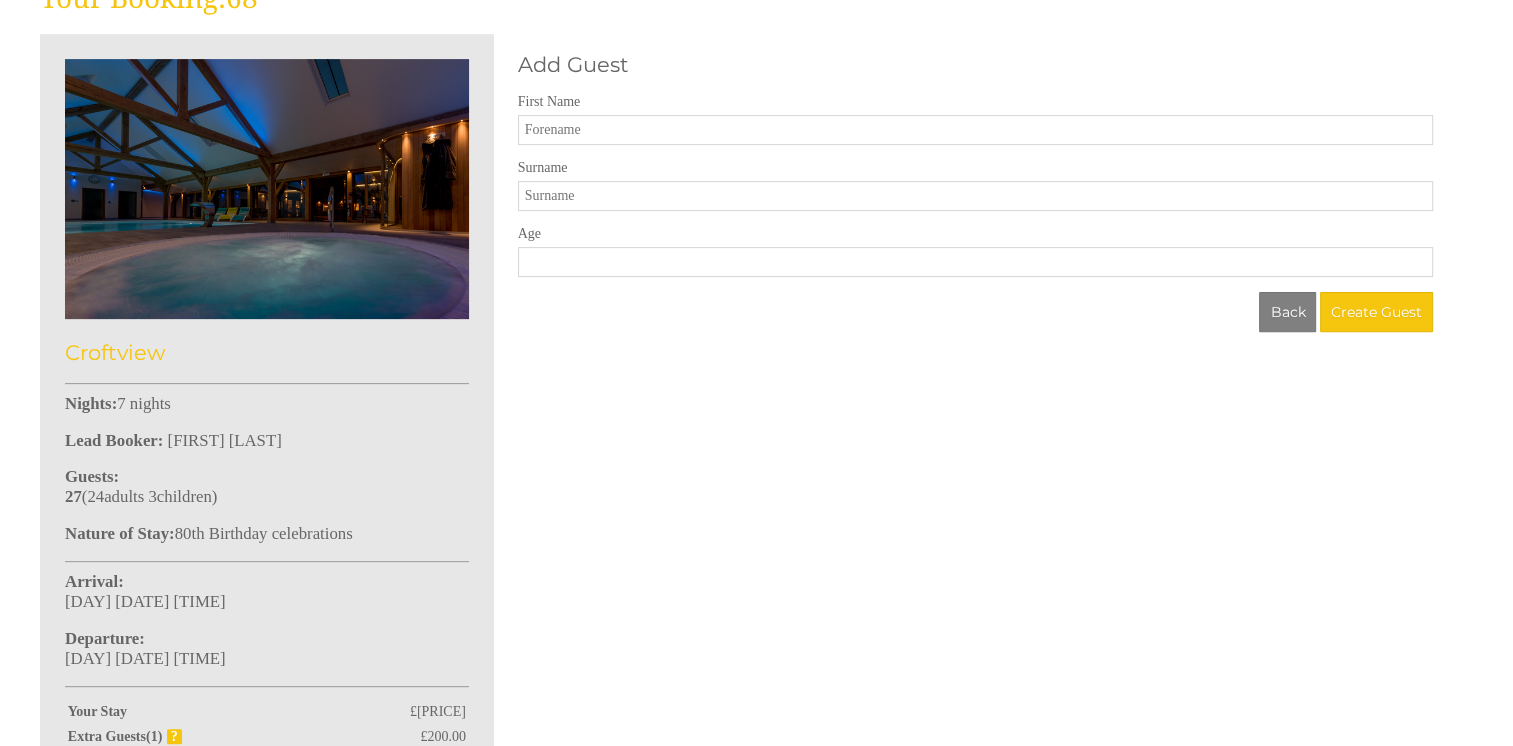 click on "First Name" at bounding box center [975, 130] 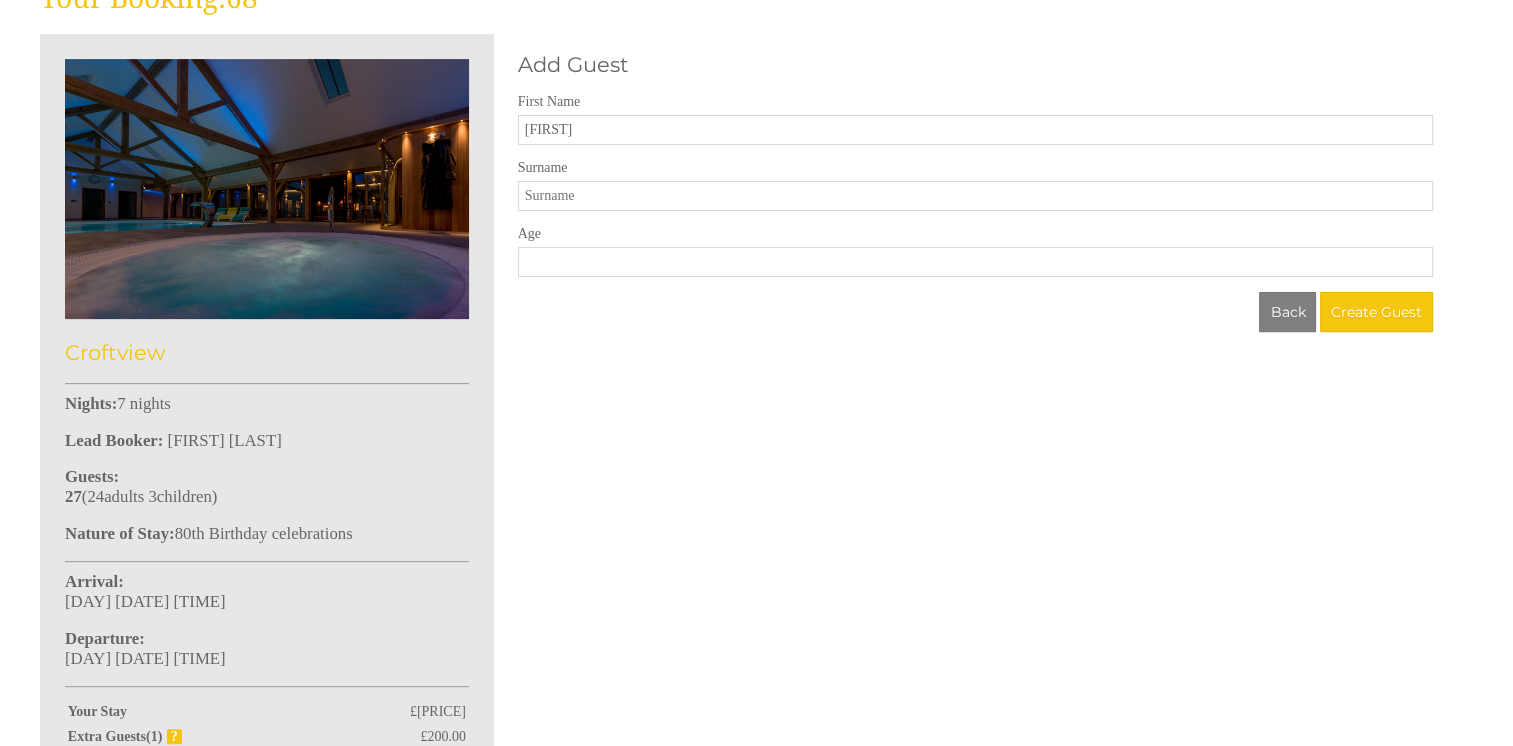 type on "[FIRST]" 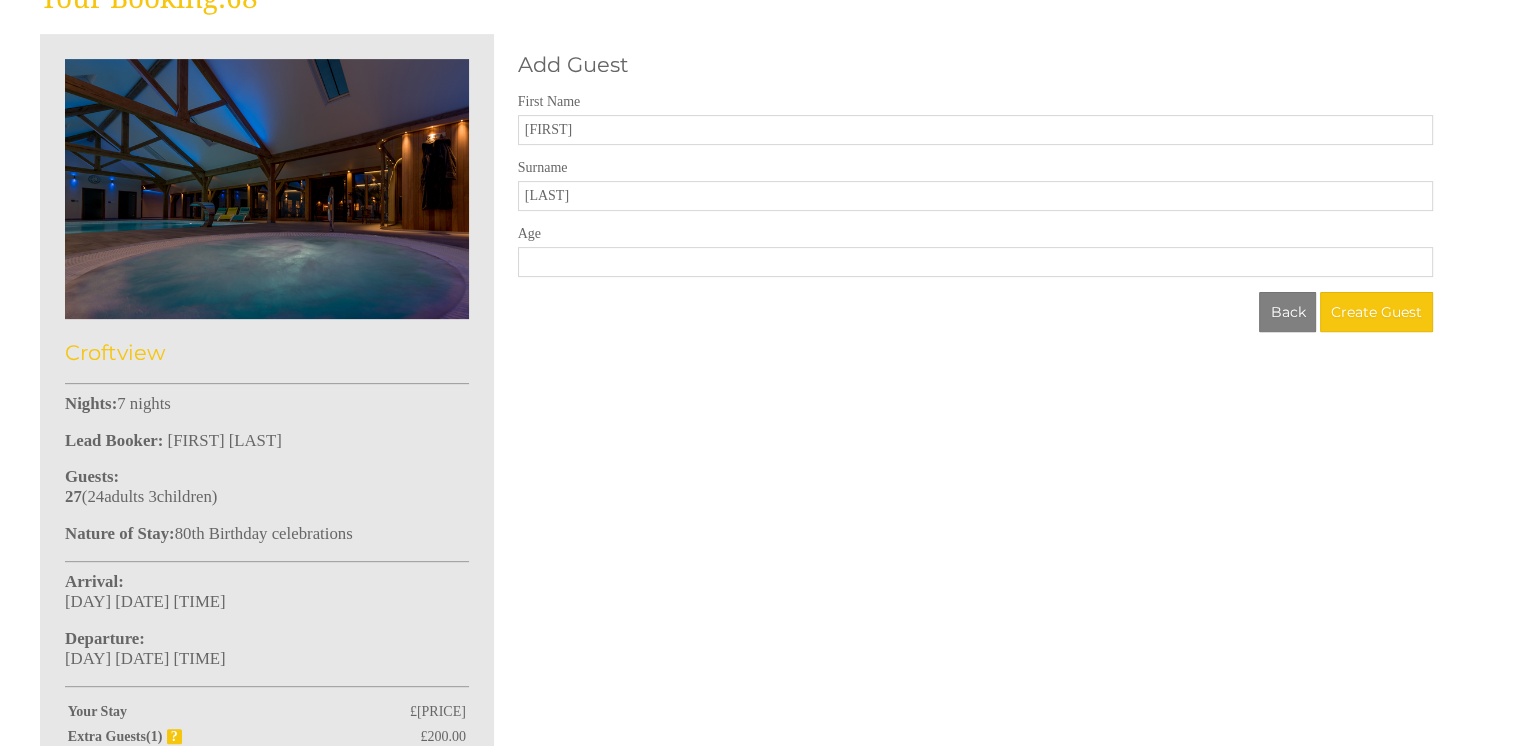 type on "26" 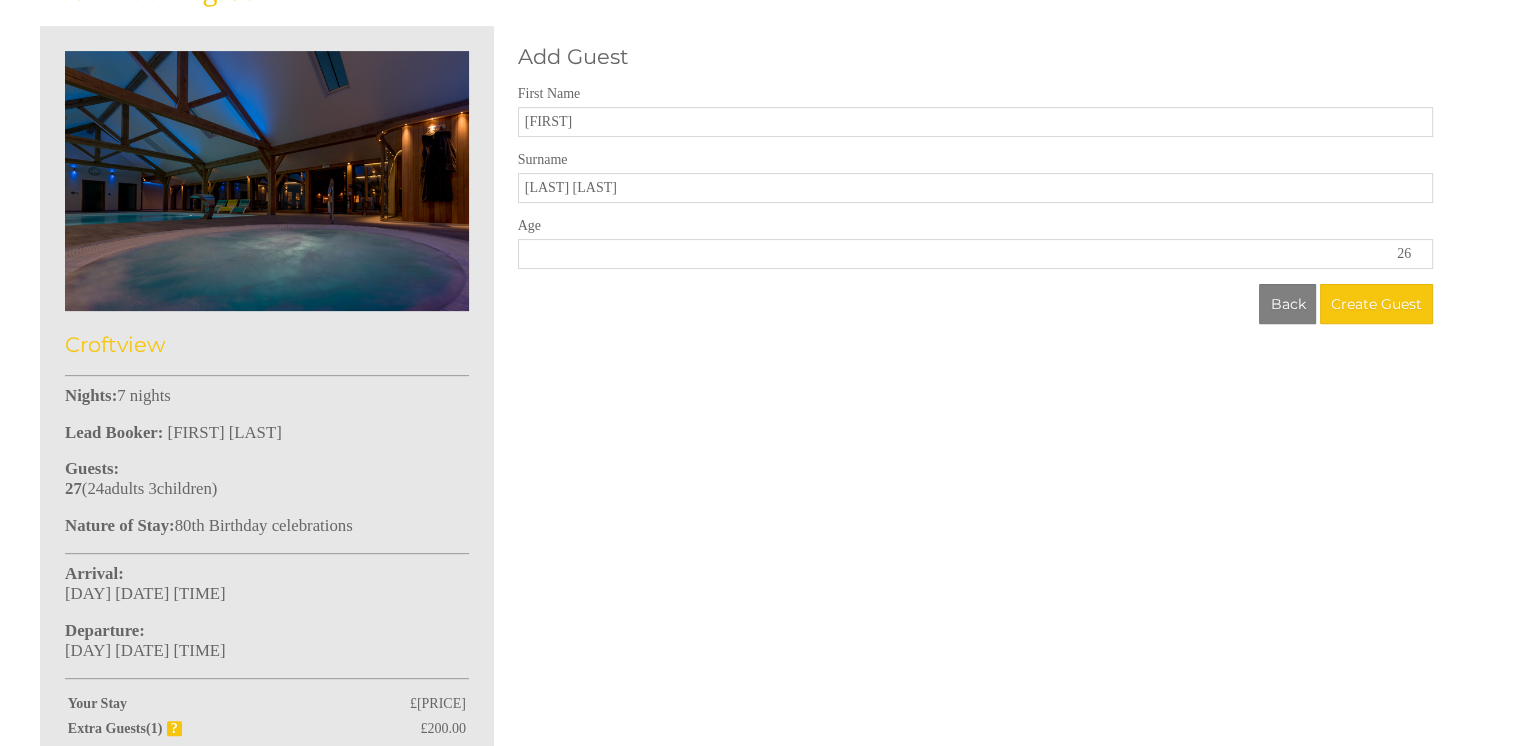 scroll, scrollTop: 643, scrollLeft: 0, axis: vertical 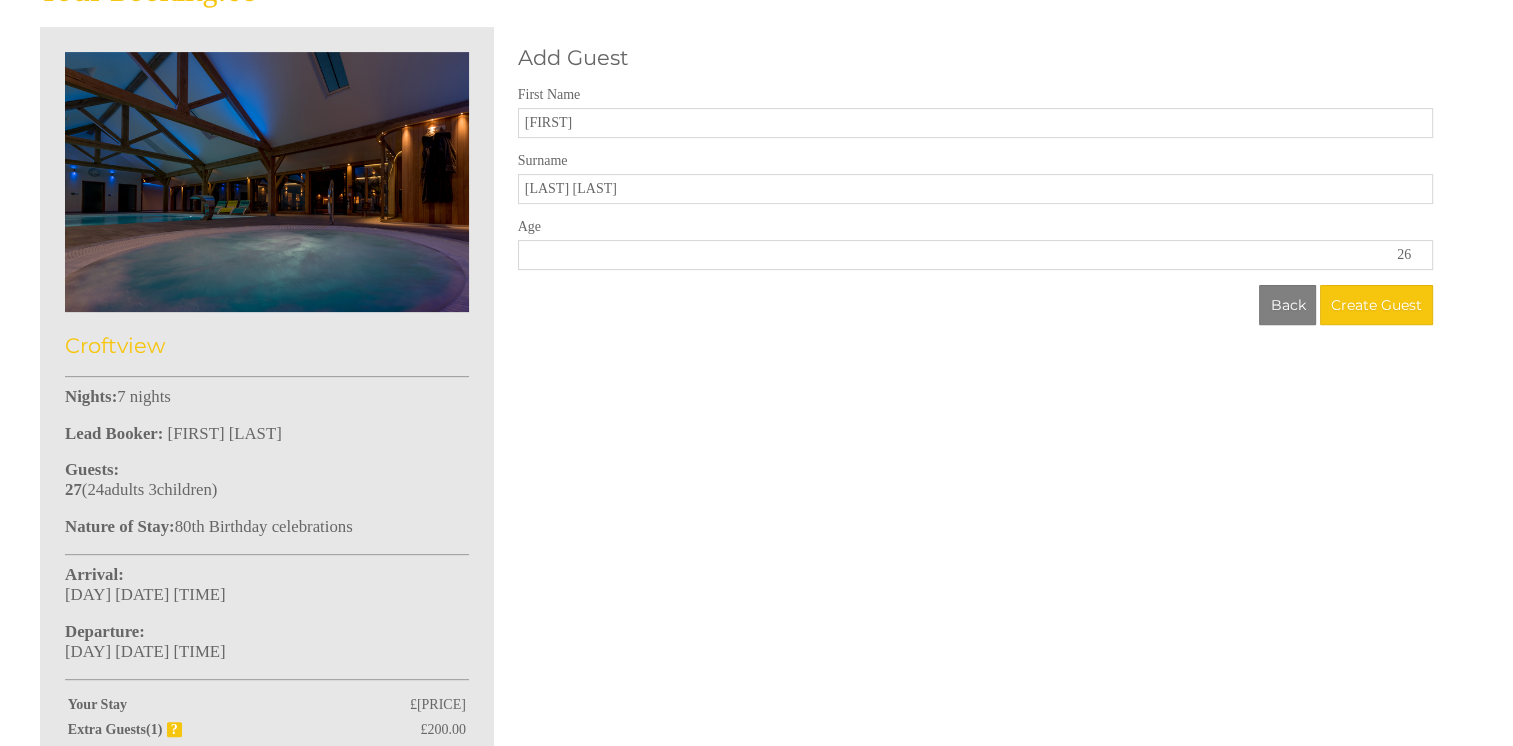 type on "[LAST] [LAST]" 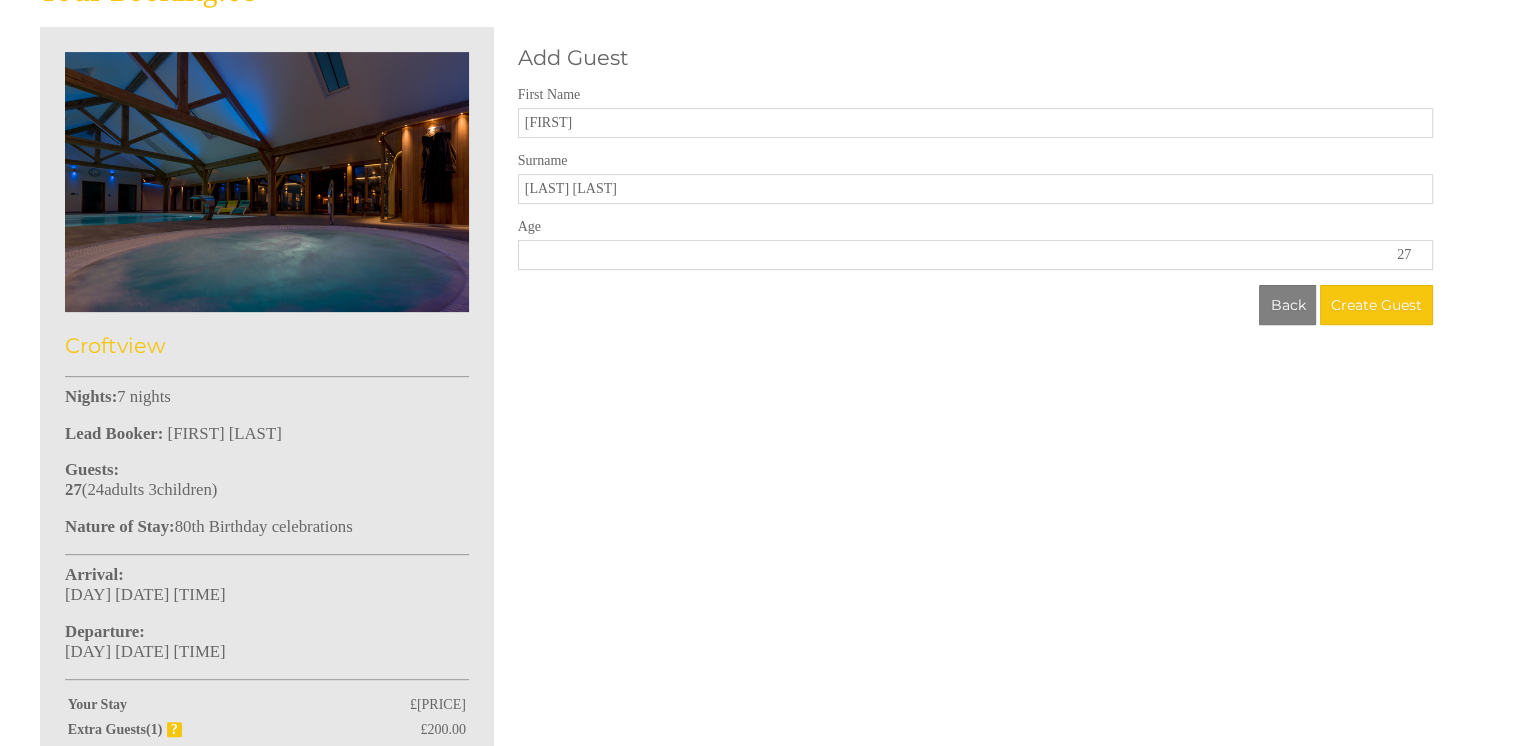 click on "27" at bounding box center (975, 255) 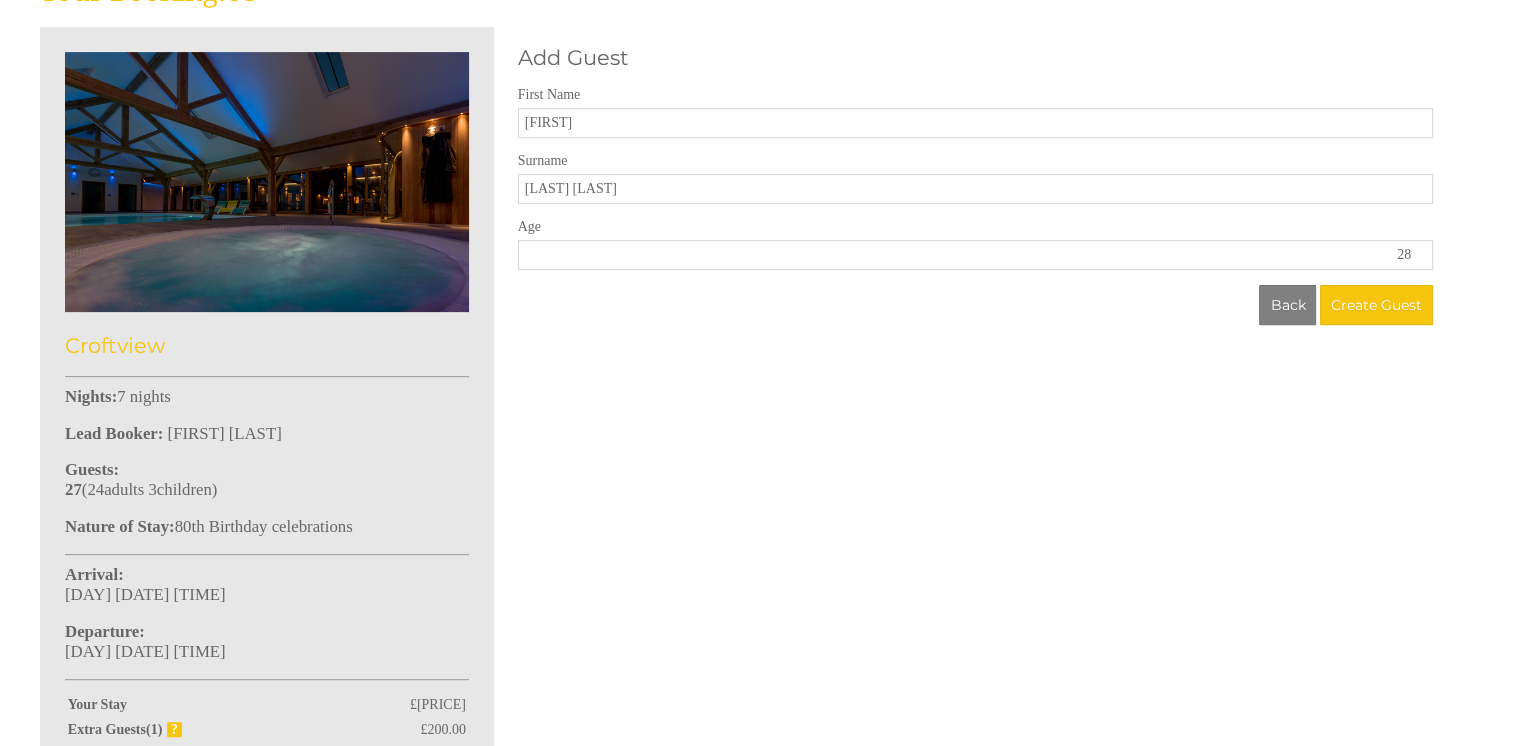 click on "28" at bounding box center [975, 255] 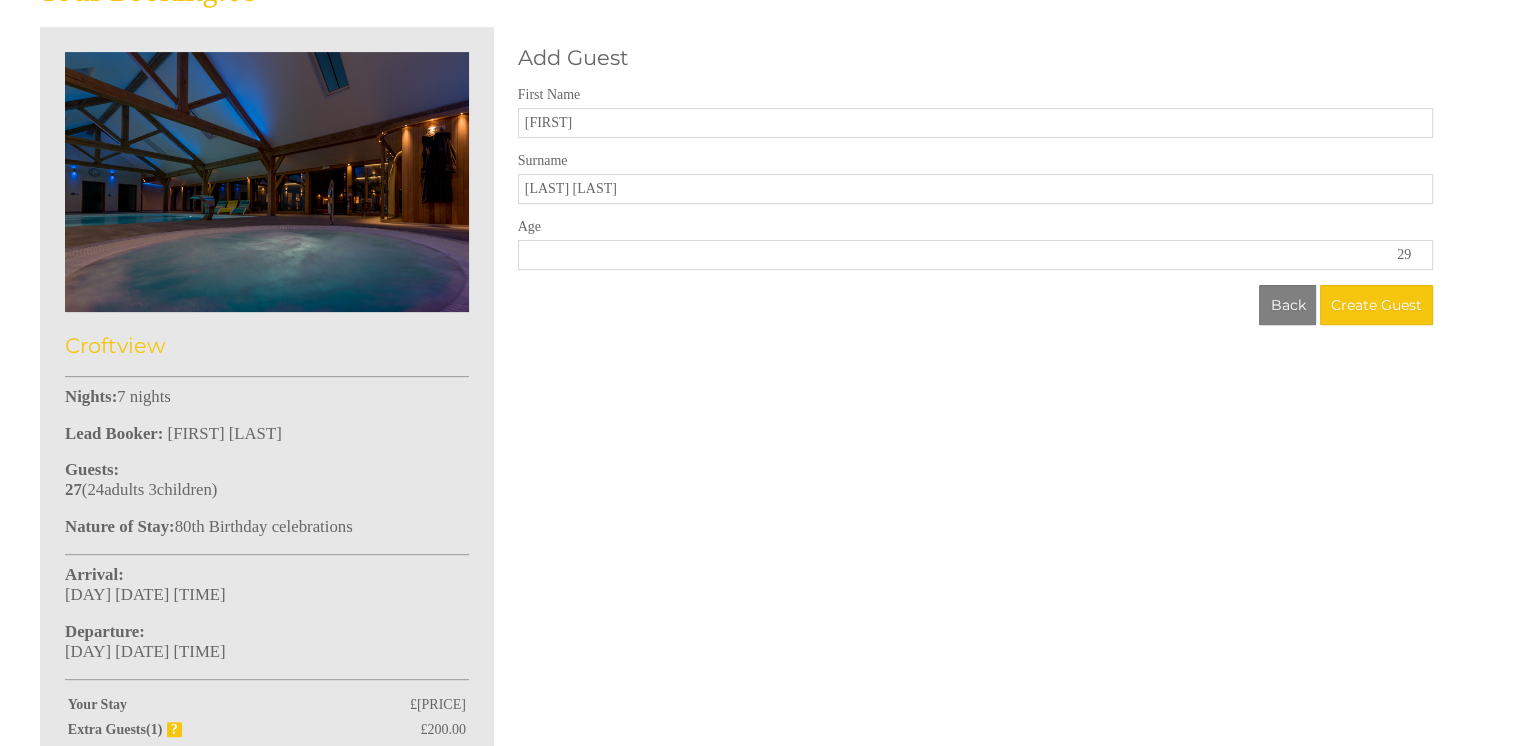 click on "29" at bounding box center [975, 255] 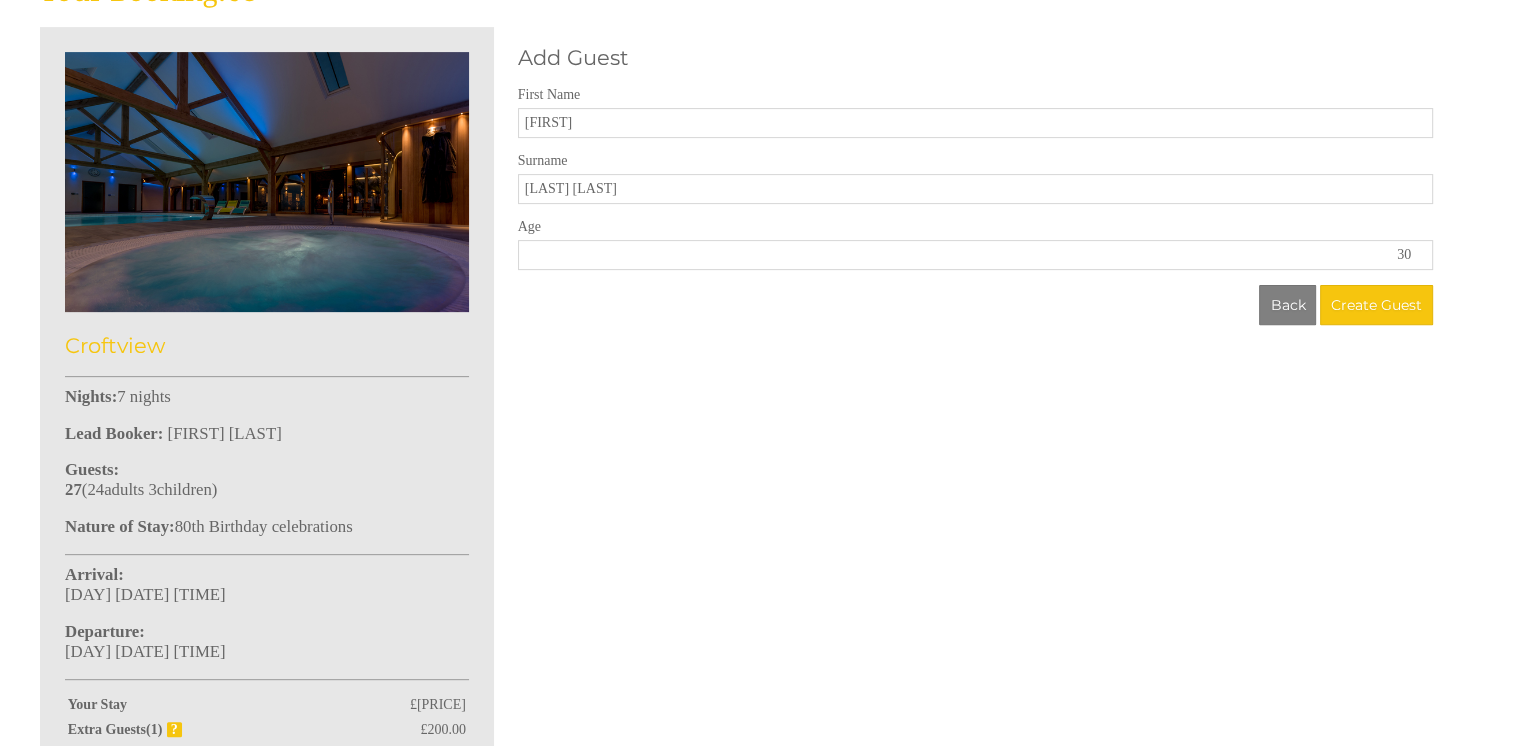 type on "30" 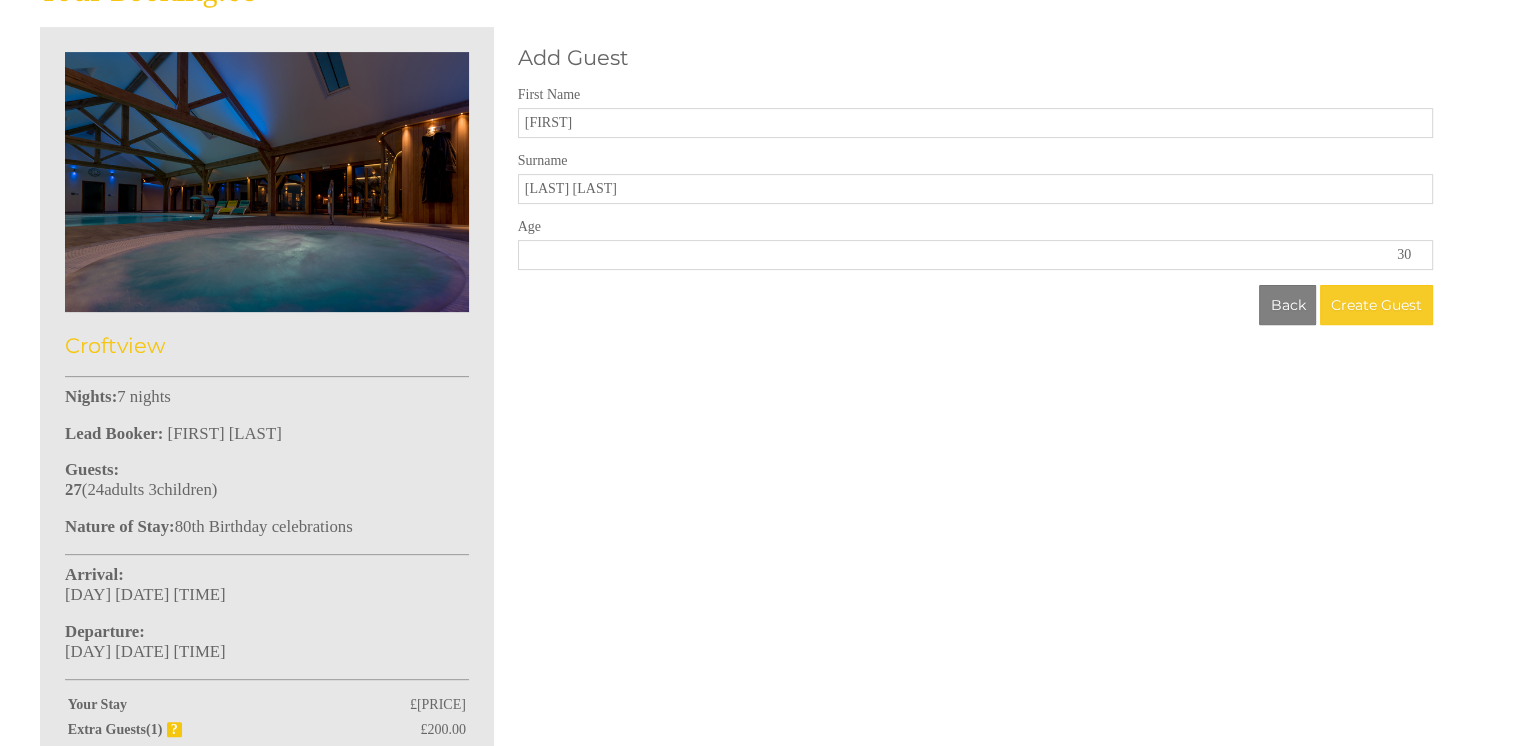 click on "Create Guest" at bounding box center (1376, 305) 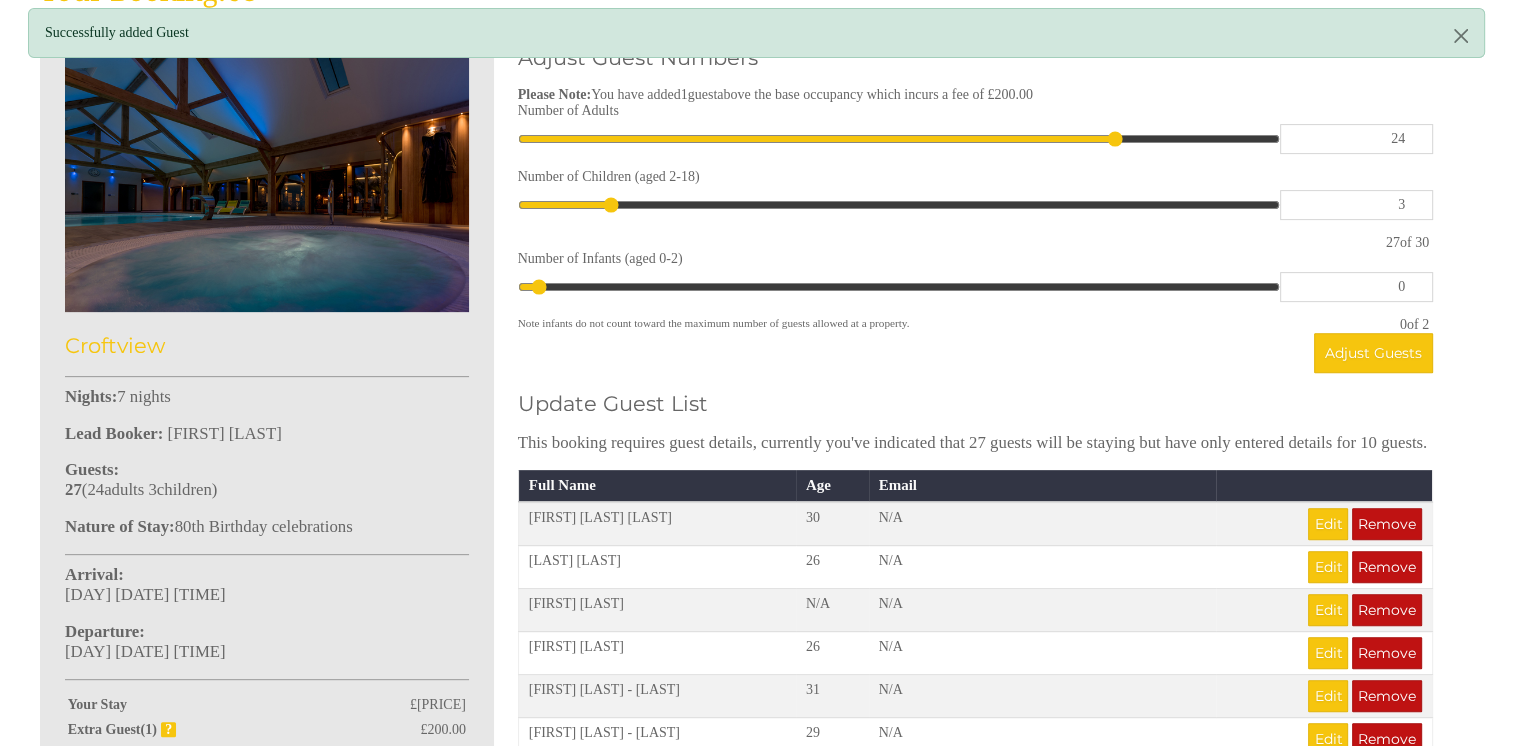 scroll, scrollTop: 0, scrollLeft: 0, axis: both 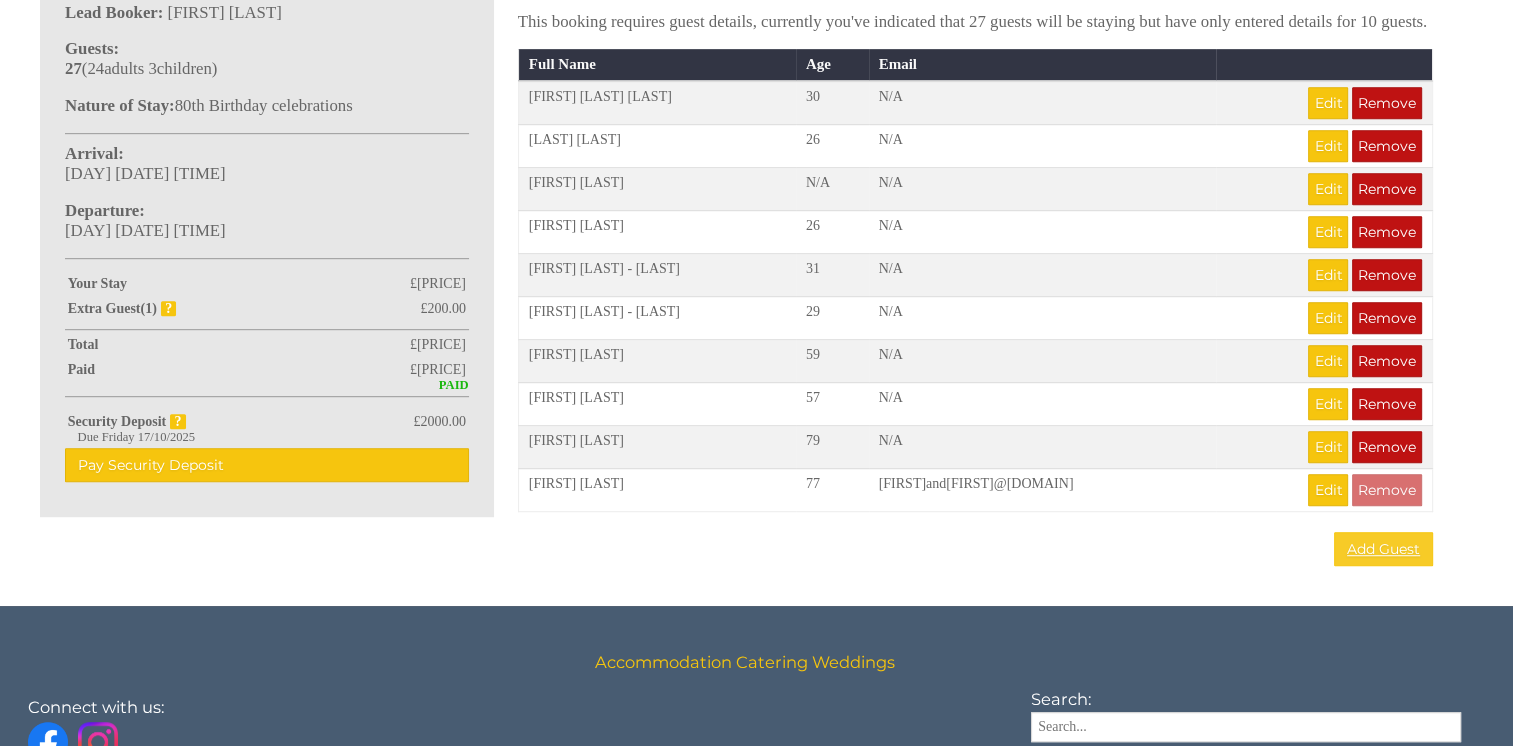 click on "Add Guest" at bounding box center [1383, 549] 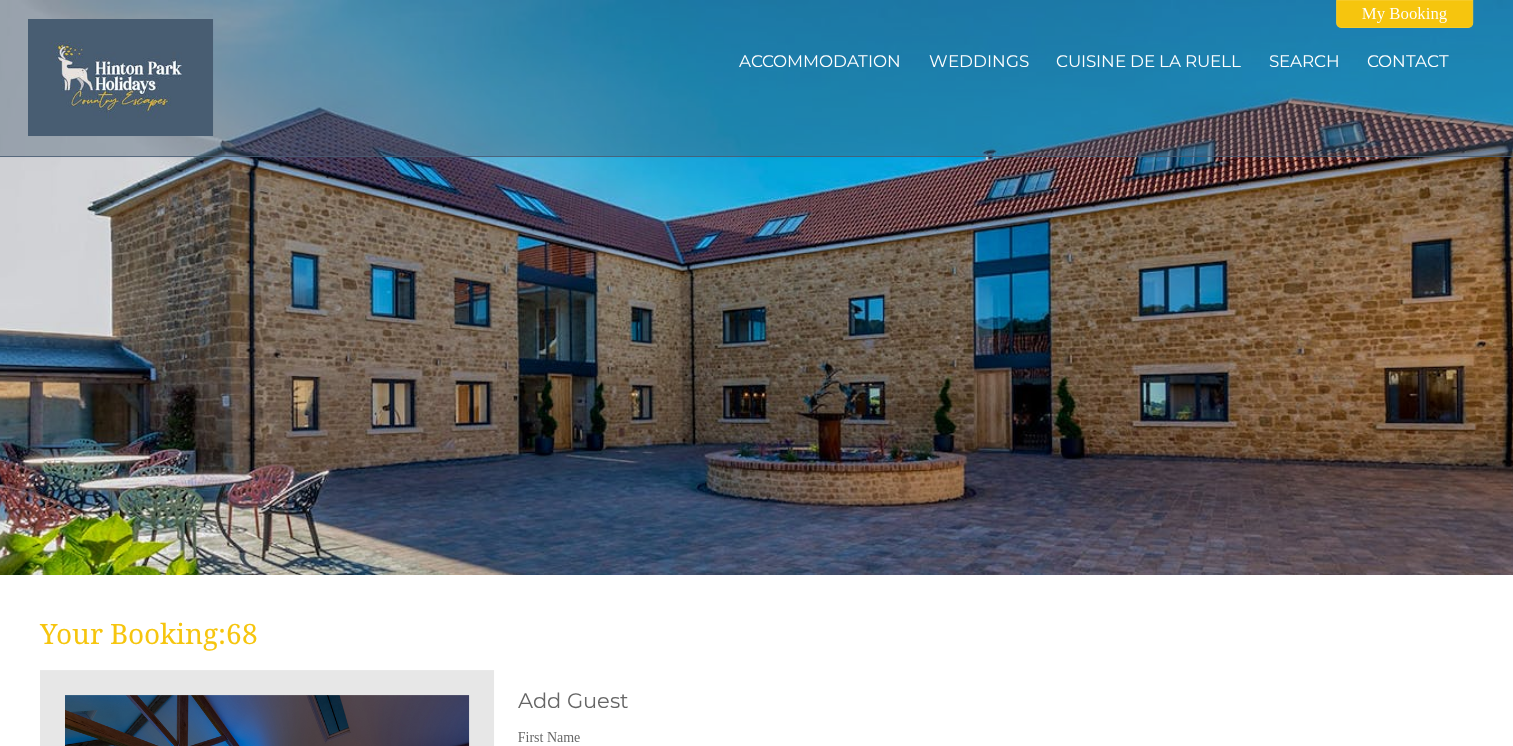 click at bounding box center [756, 287] 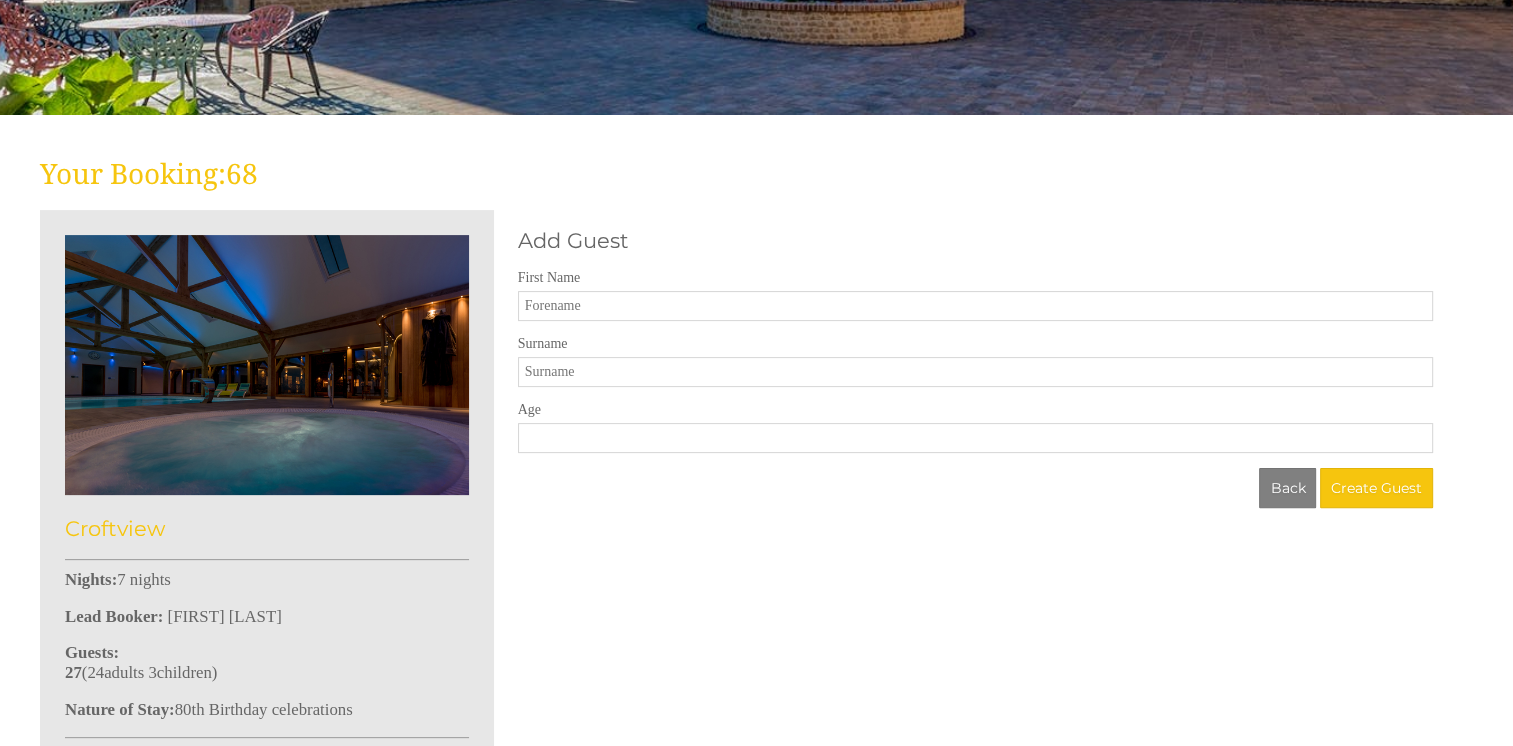 scroll, scrollTop: 529, scrollLeft: 0, axis: vertical 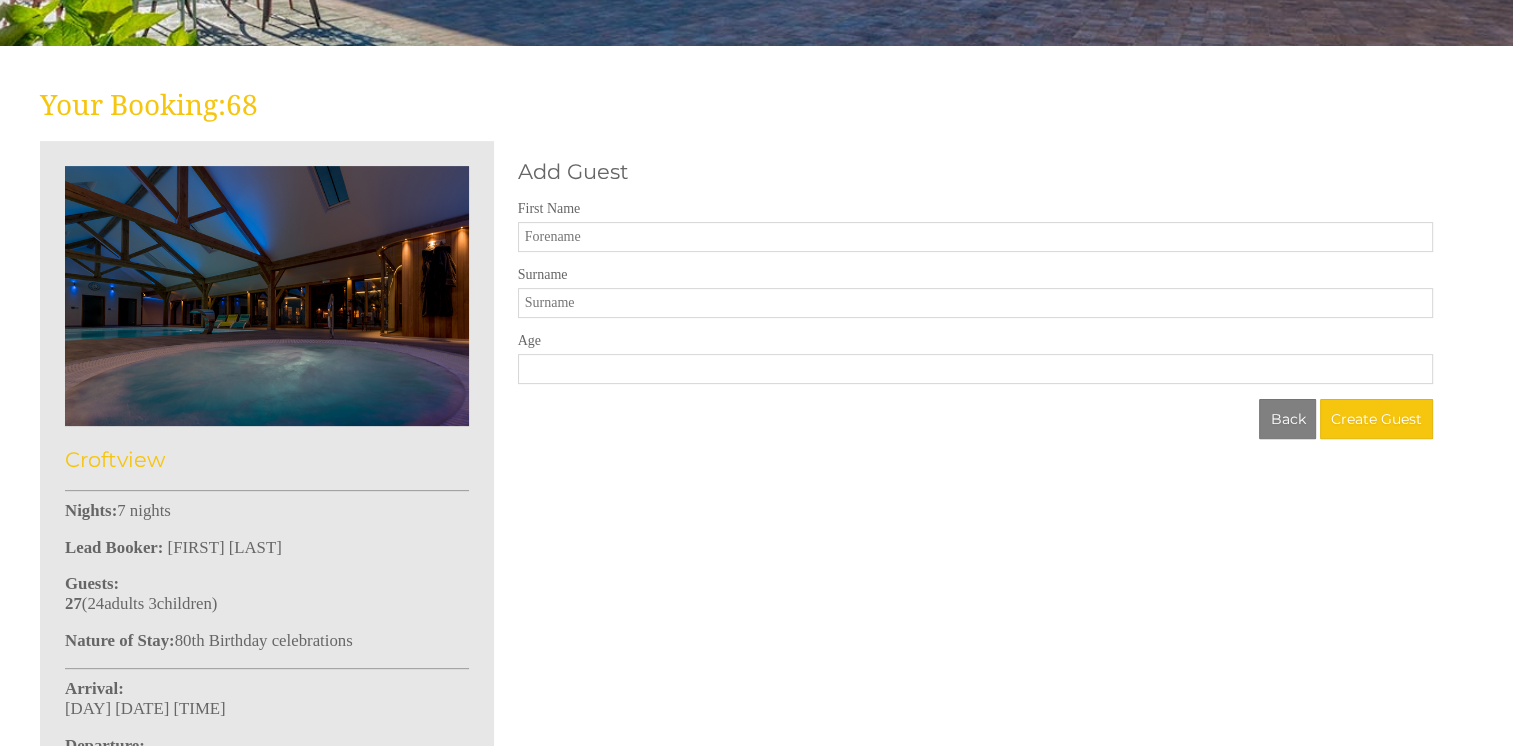 click on "First Name" at bounding box center (975, 237) 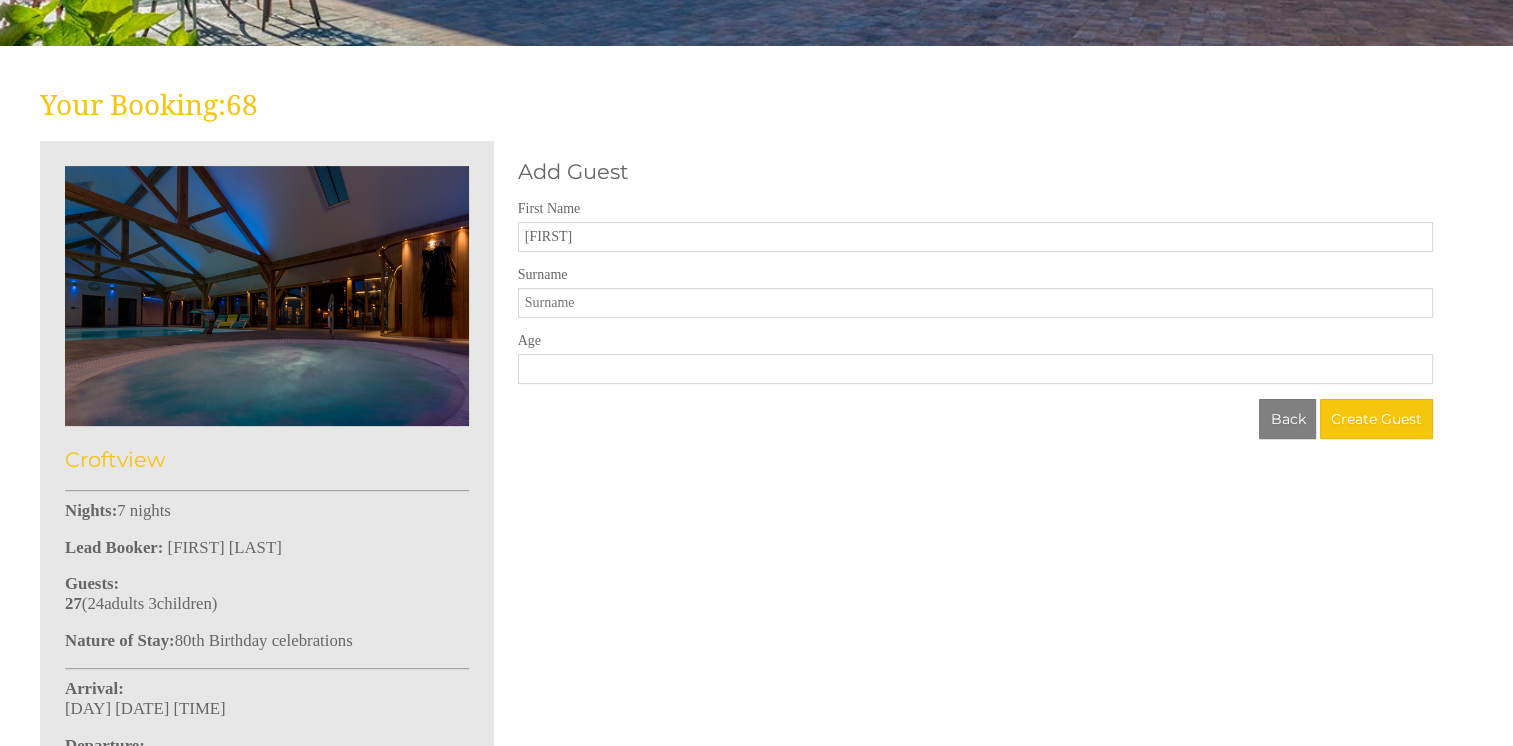 click on "[FIRST]" at bounding box center [975, 237] 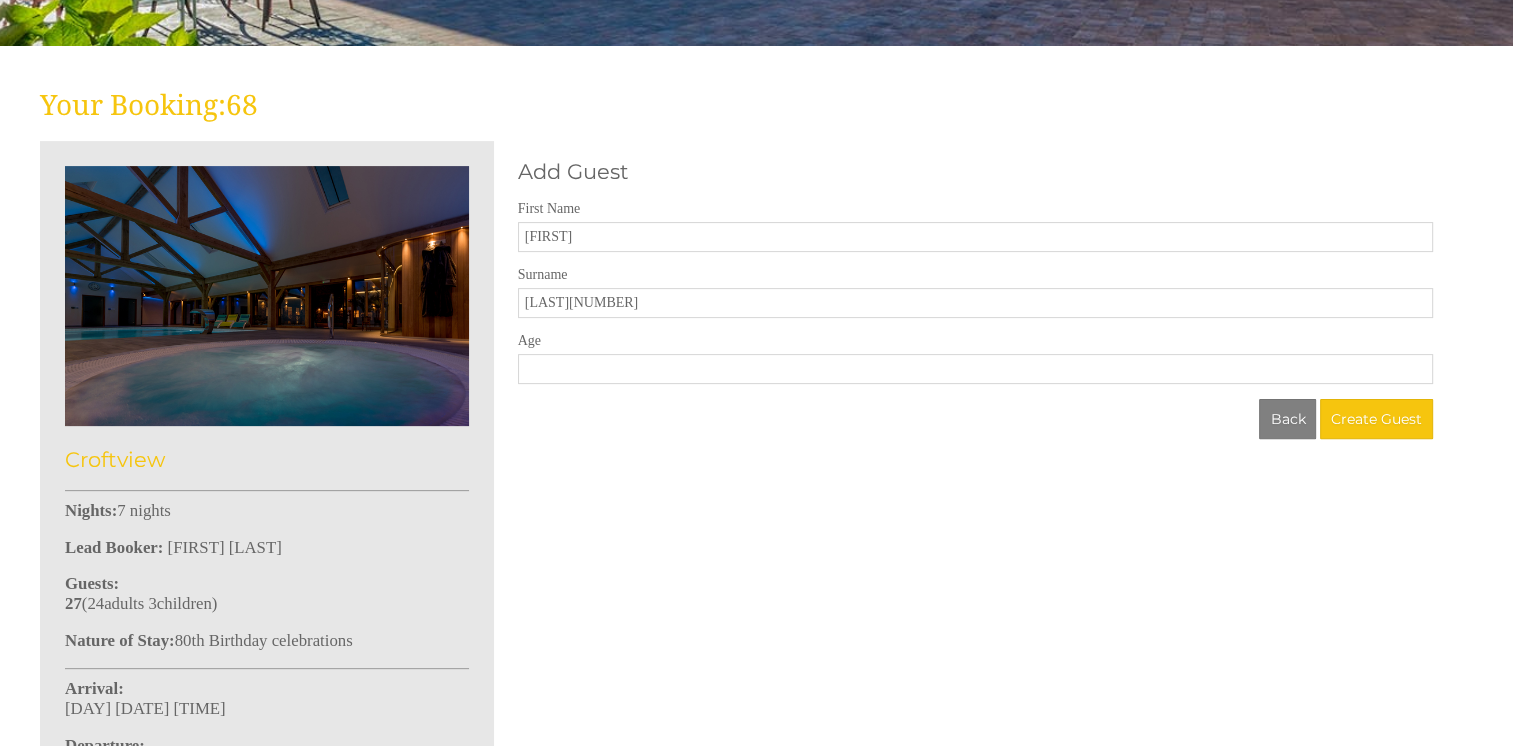 type on "[LAST][NUMBER]" 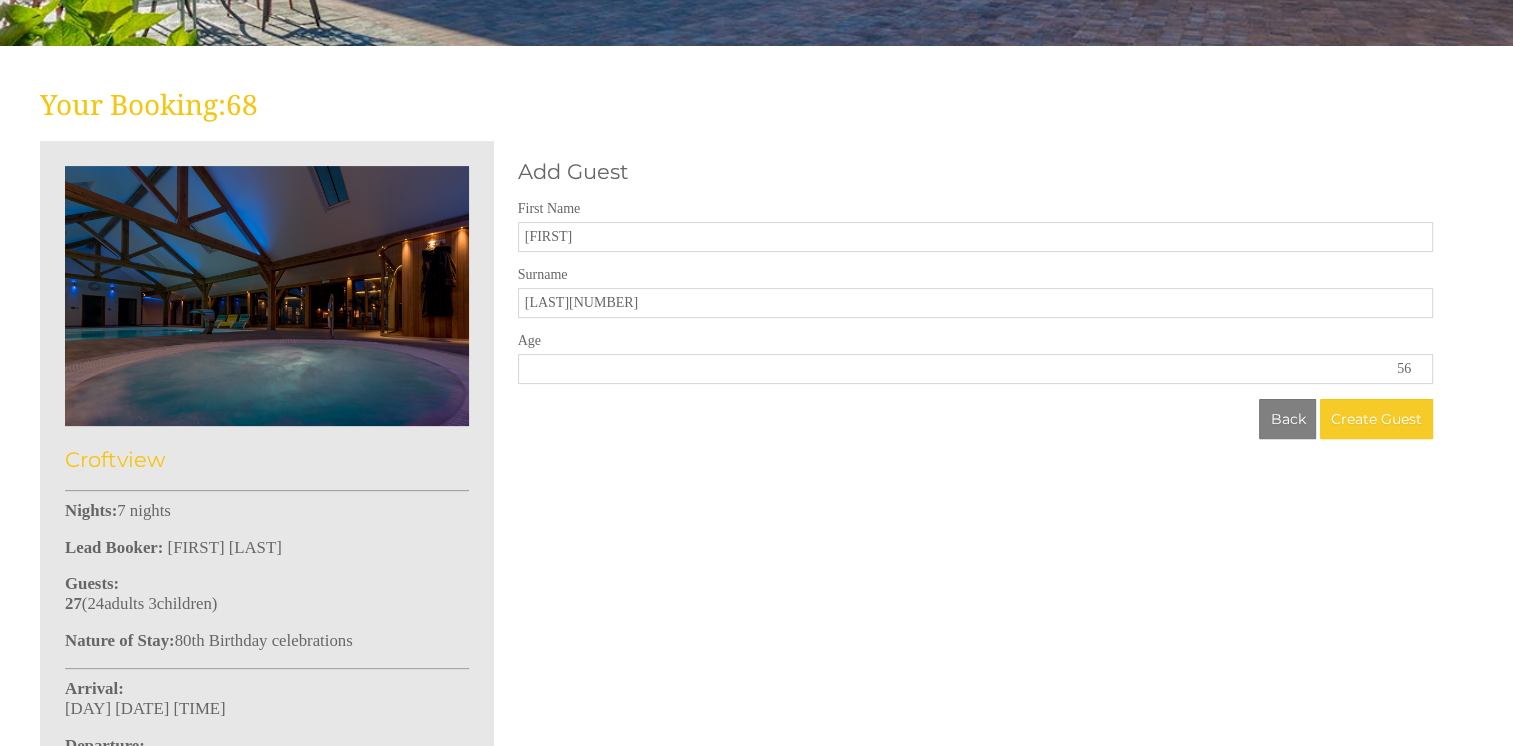 type on "56" 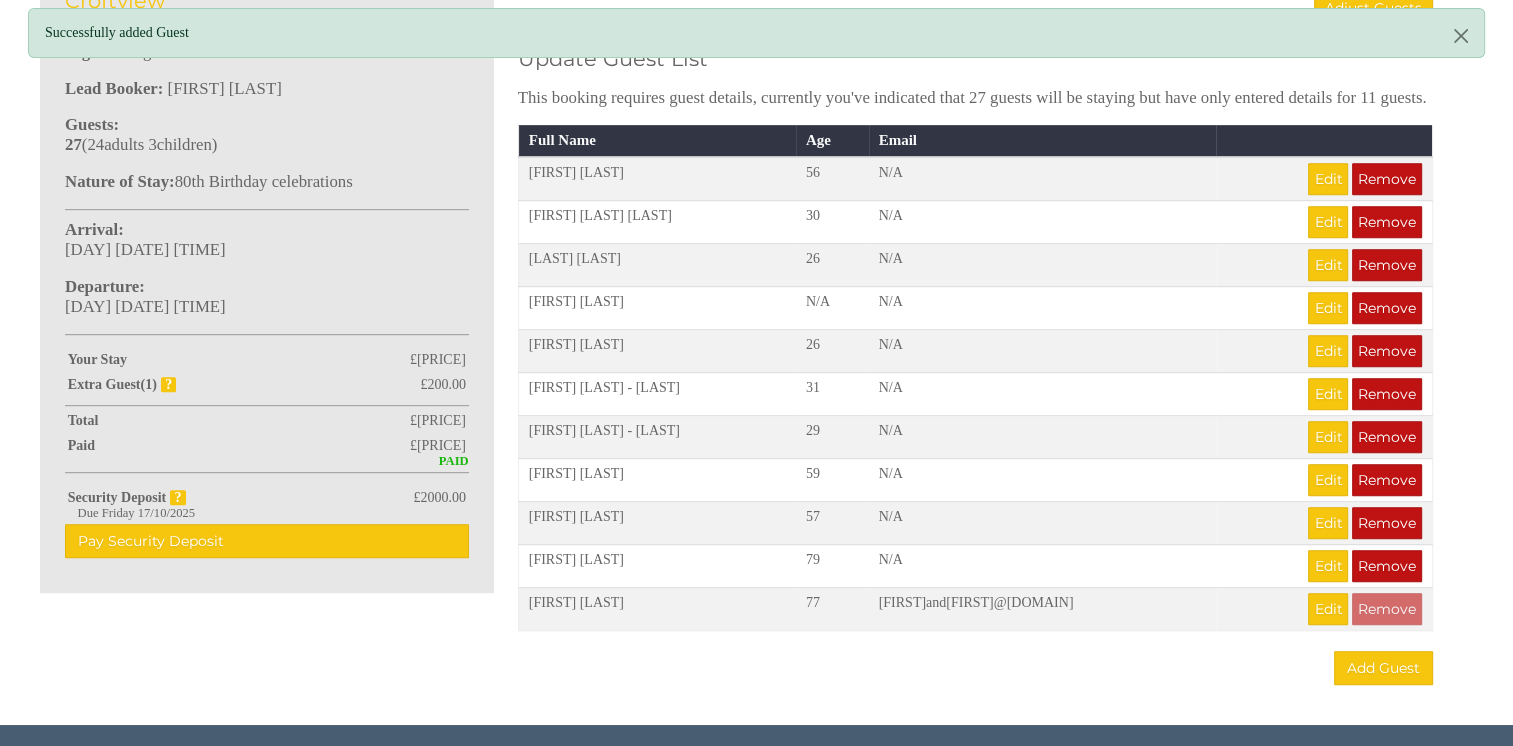 scroll, scrollTop: 1012, scrollLeft: 0, axis: vertical 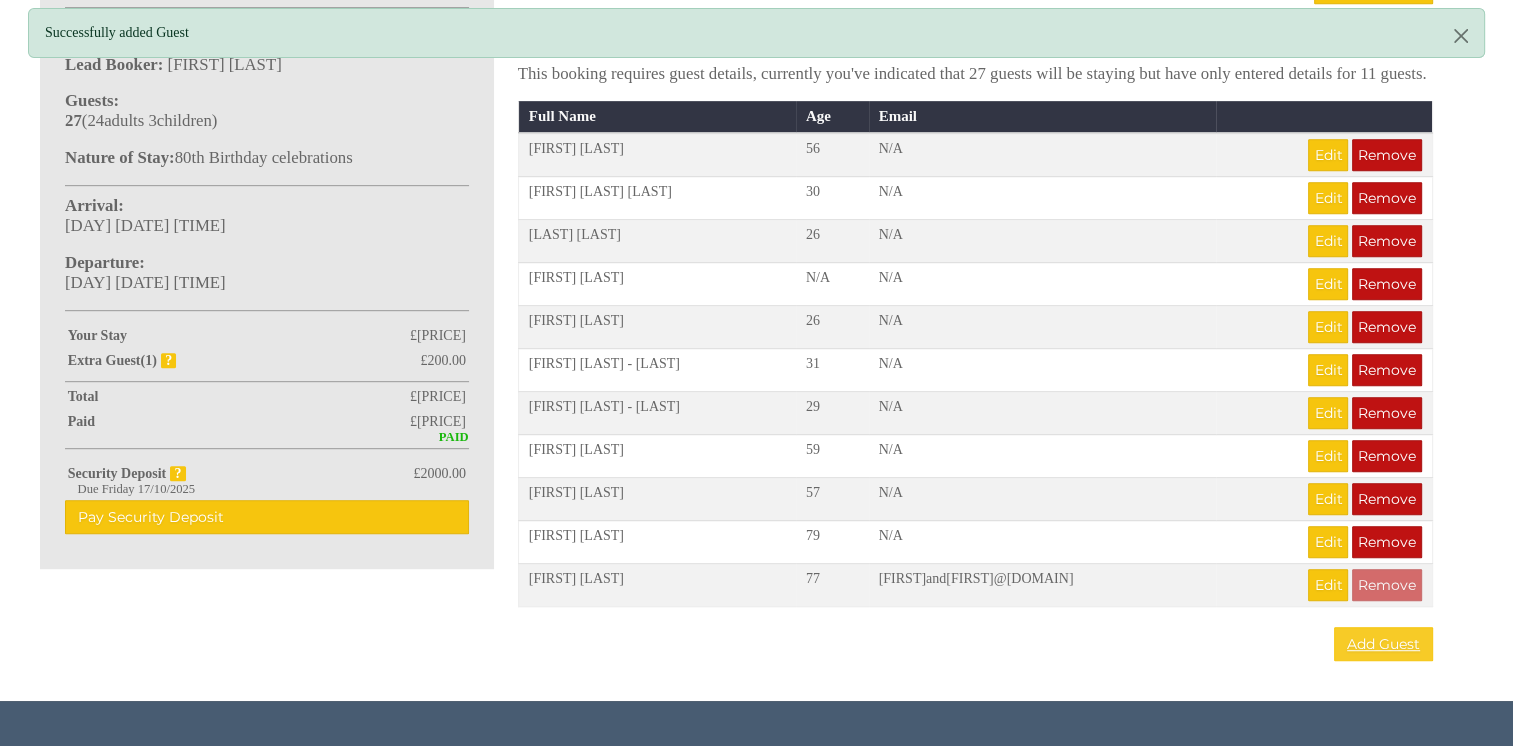 click on "Add Guest" at bounding box center [1383, 644] 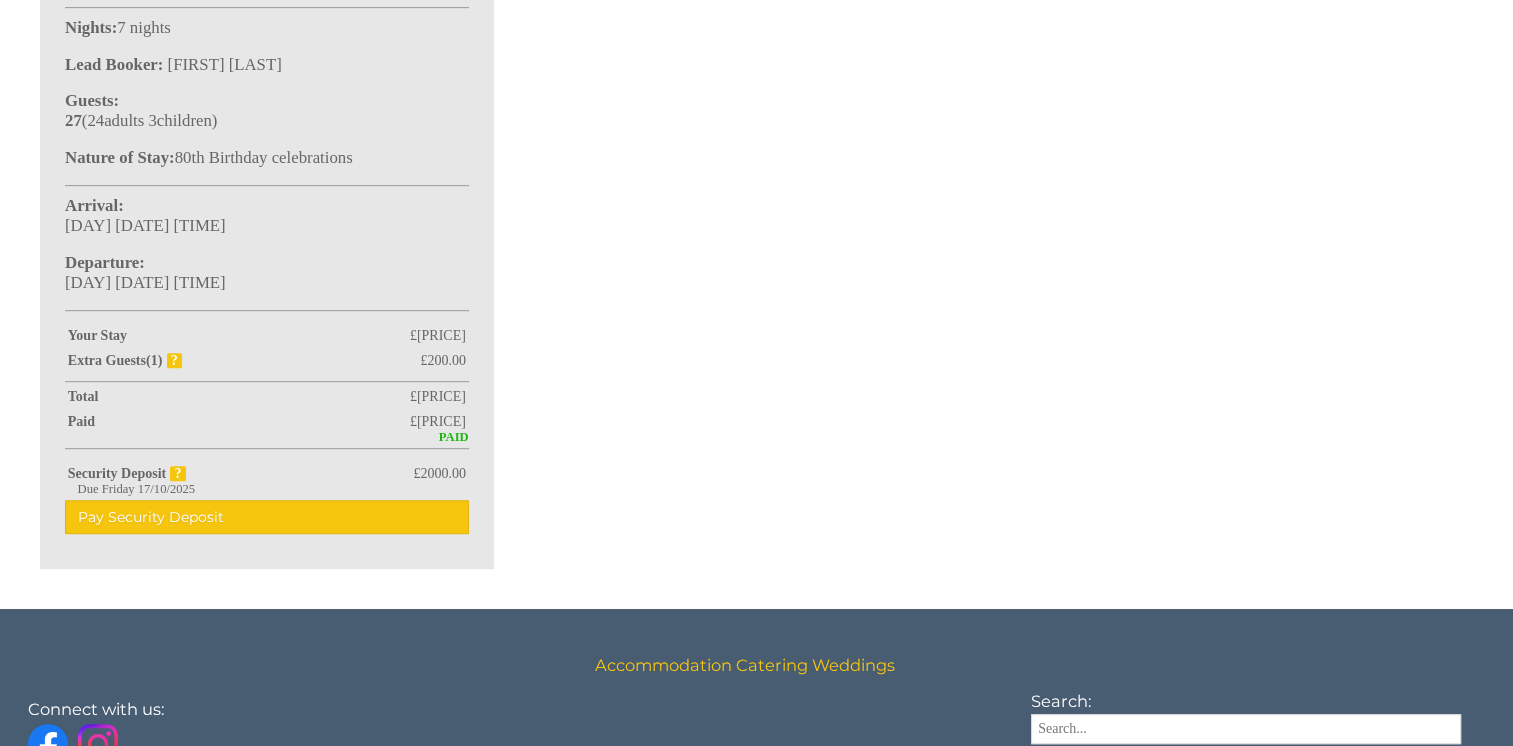 scroll, scrollTop: 0, scrollLeft: 0, axis: both 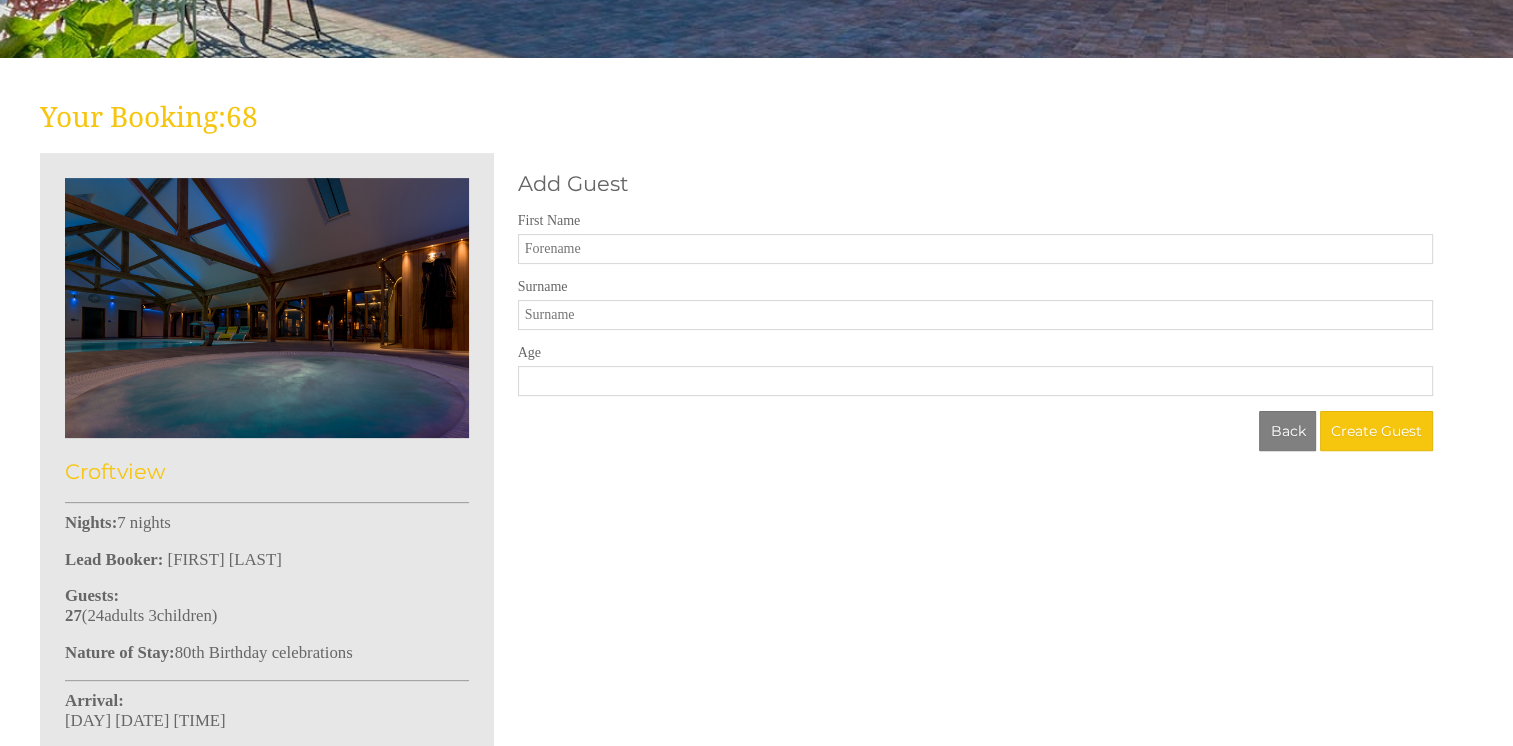 click on "First Name" at bounding box center [975, 249] 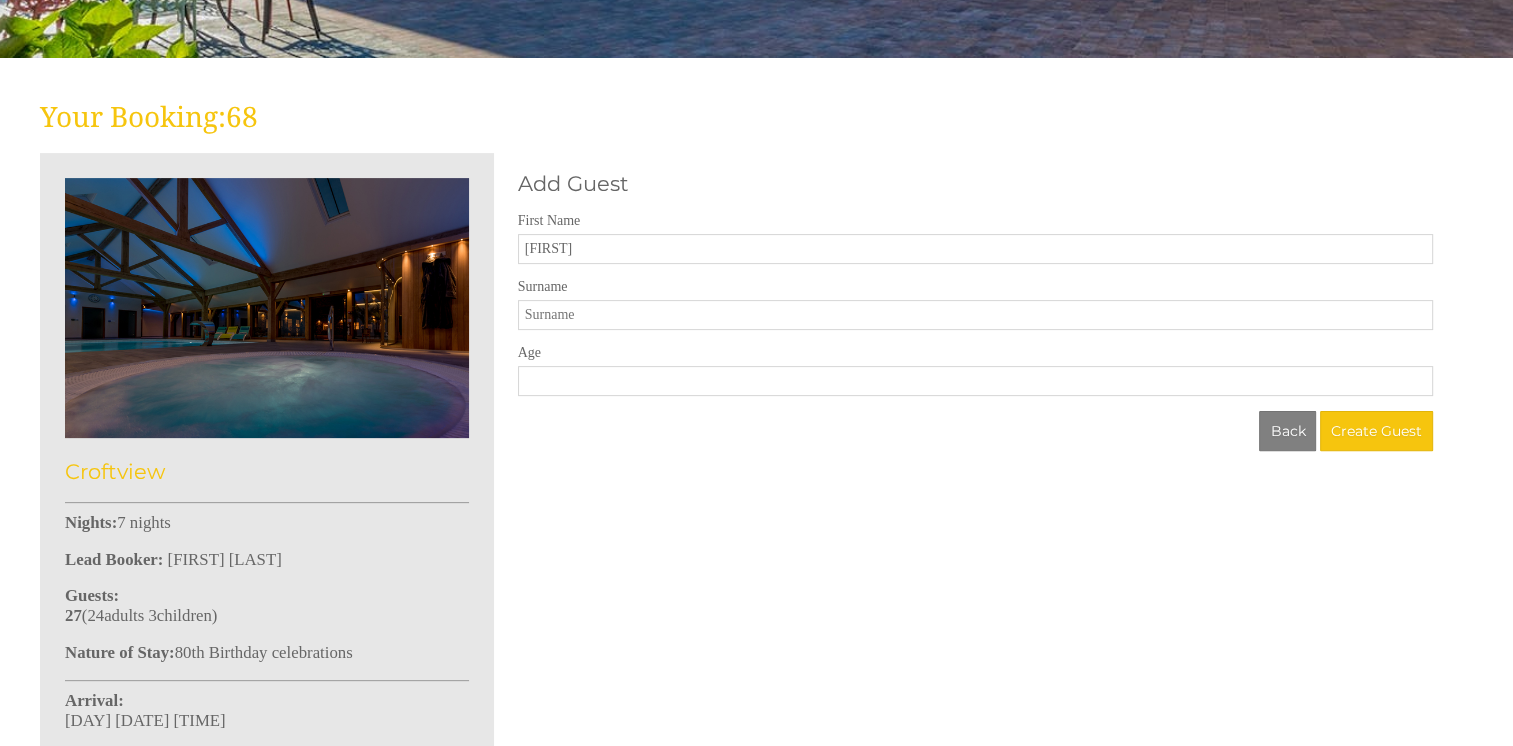 type on "[FIRST]" 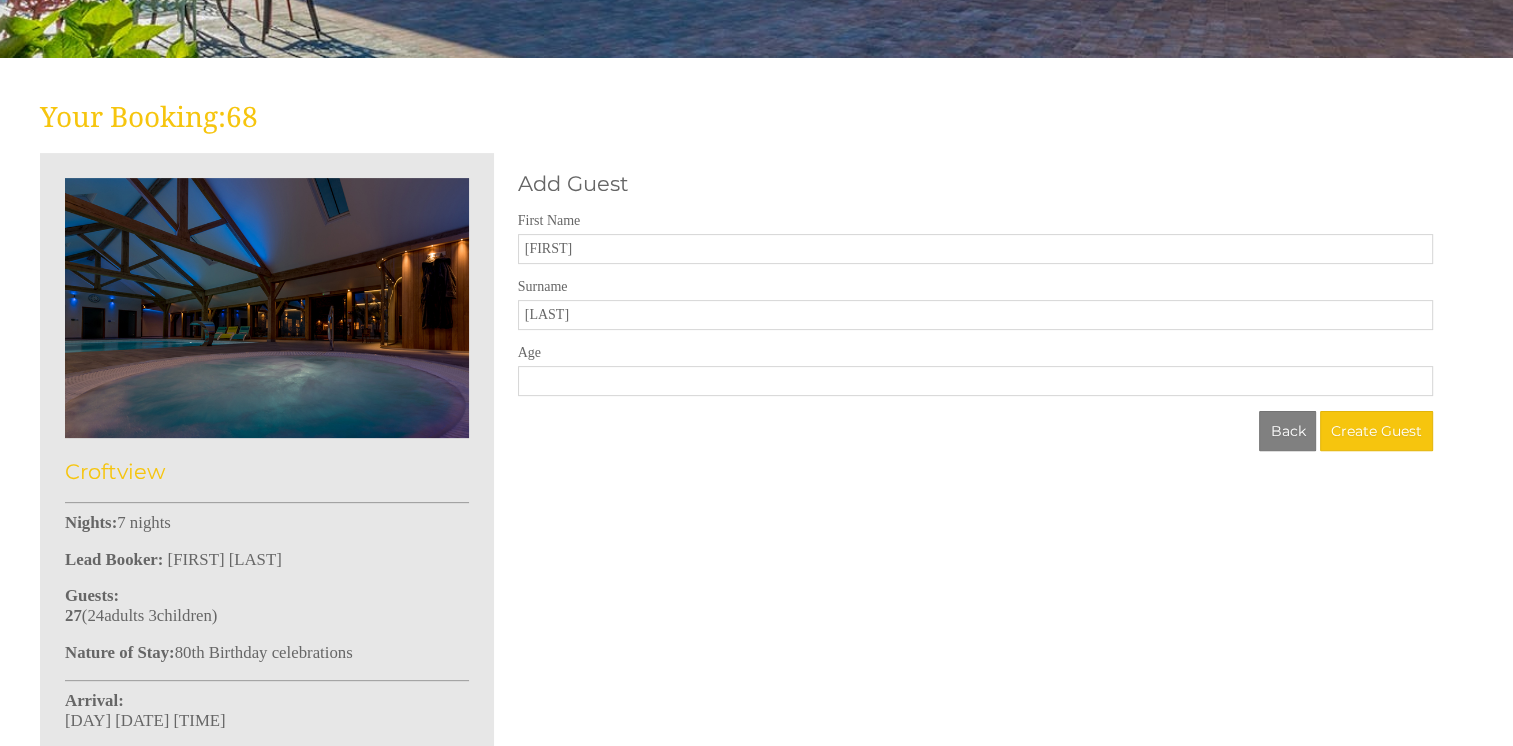 click on "Age" at bounding box center [975, 381] 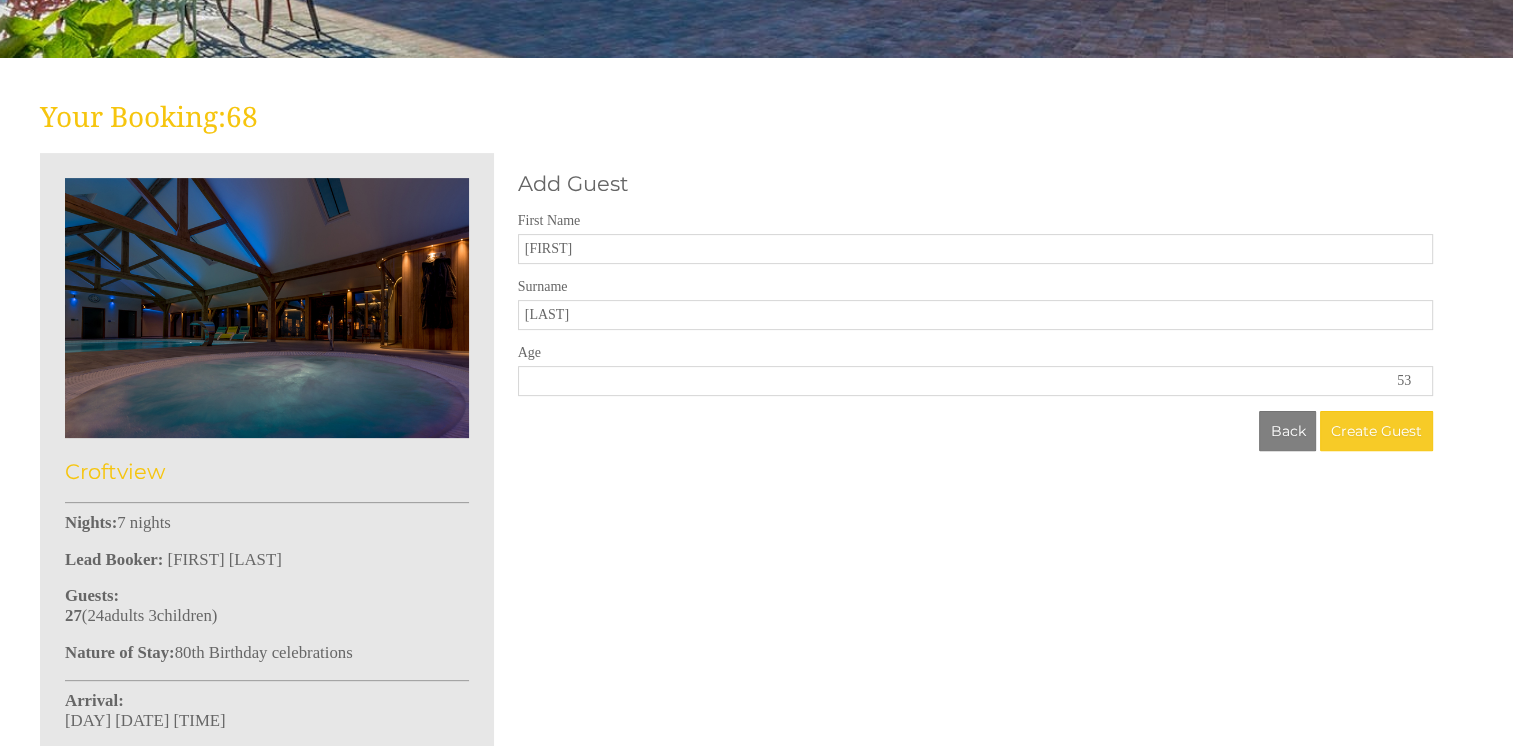 type on "53" 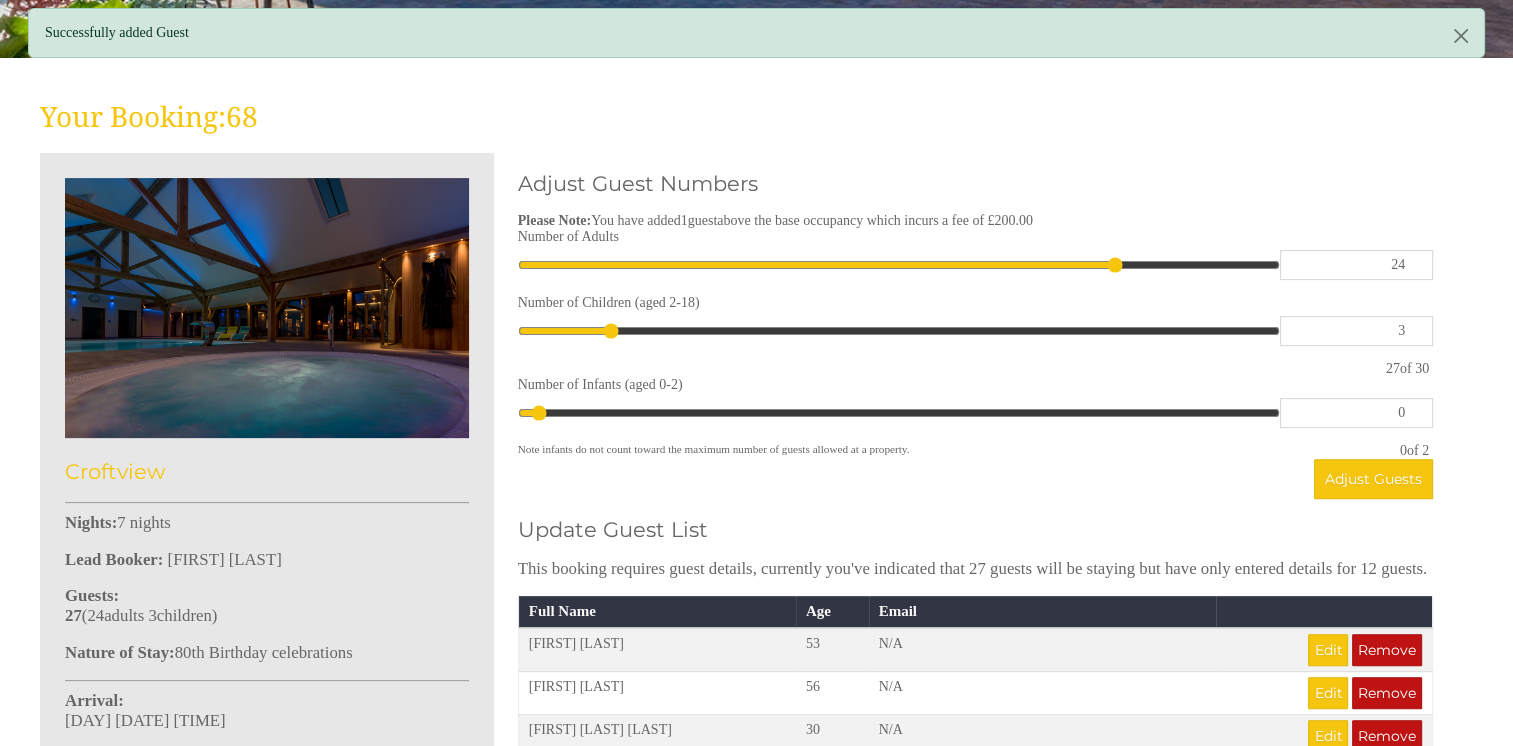 scroll, scrollTop: 0, scrollLeft: 0, axis: both 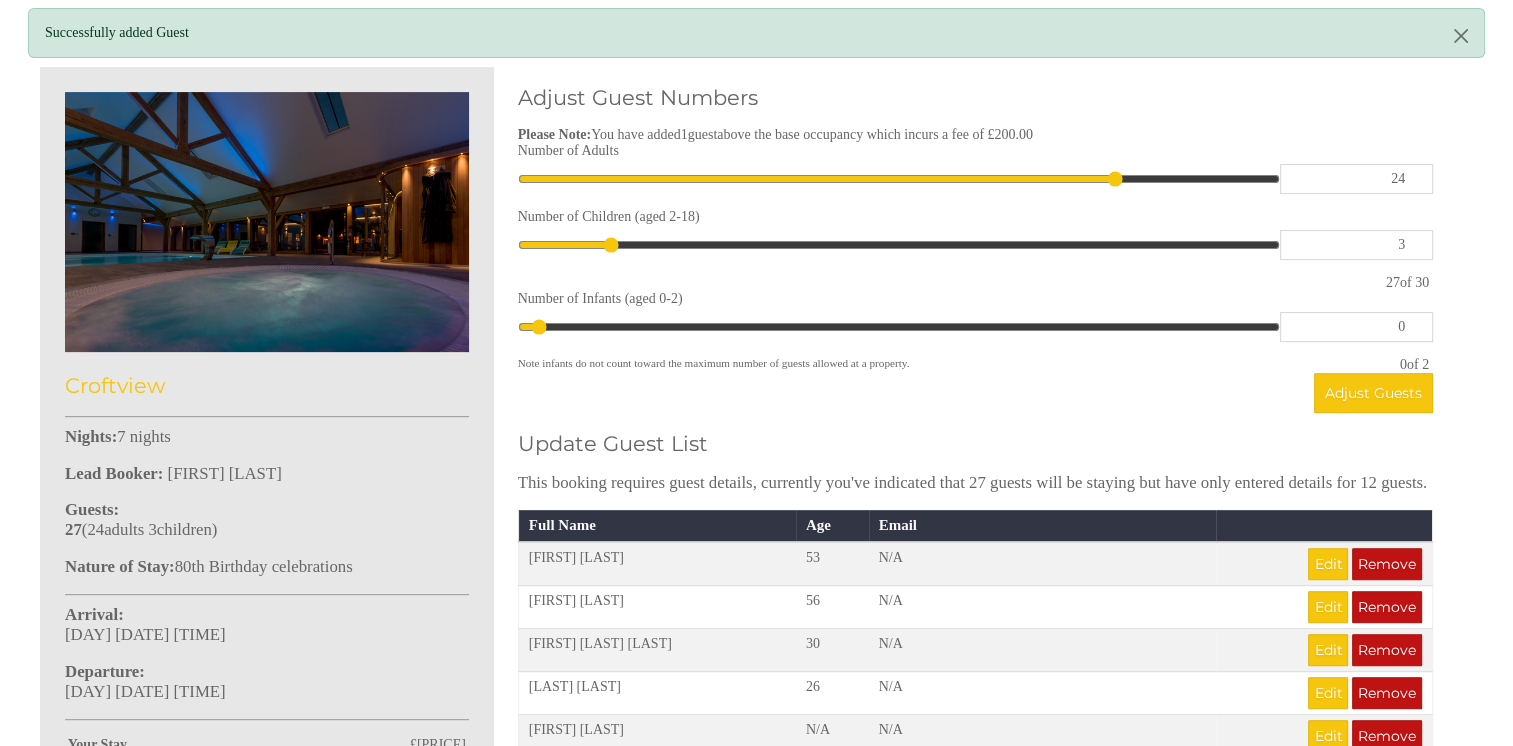click on "[FIRST] [LAST]" at bounding box center [657, 607] 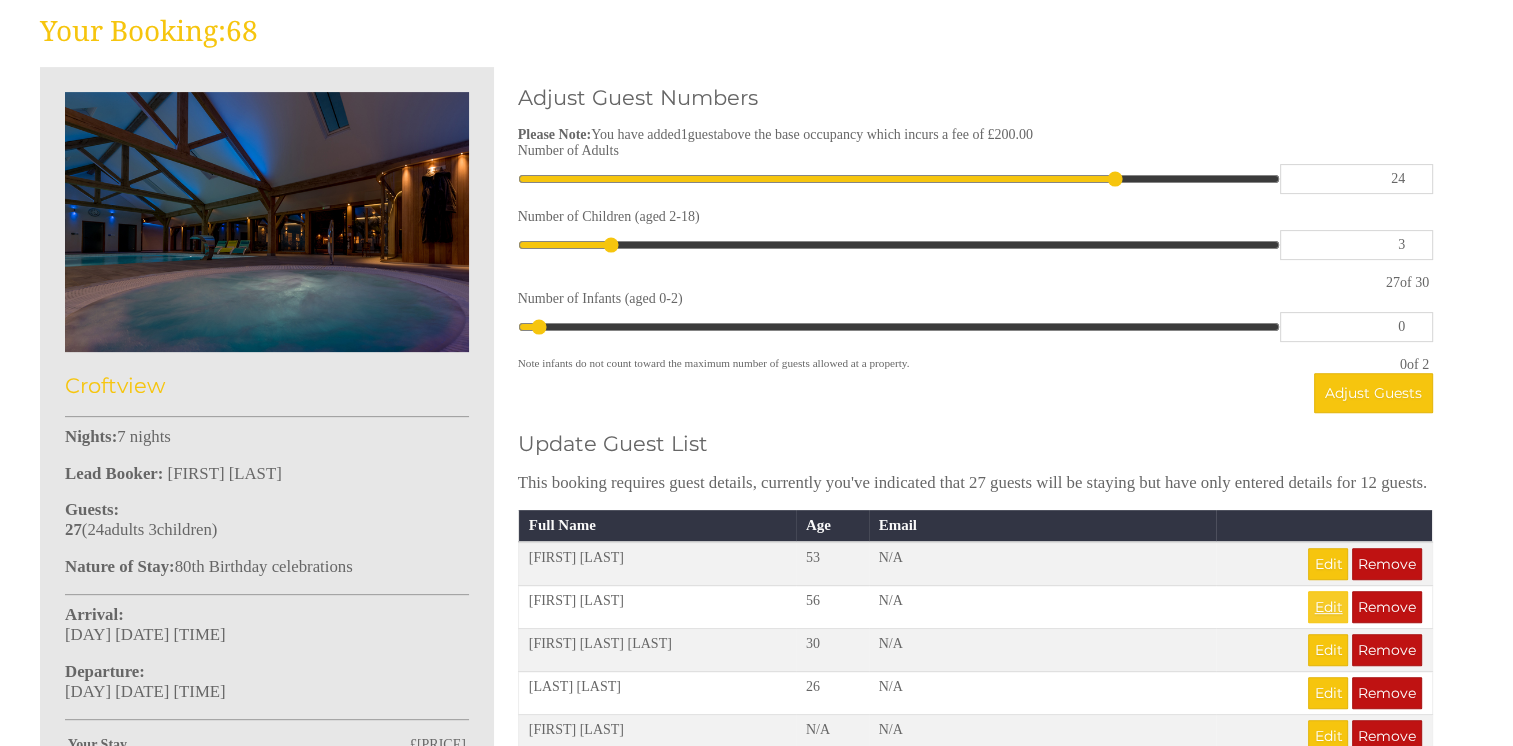 click on "Edit" at bounding box center (1328, 607) 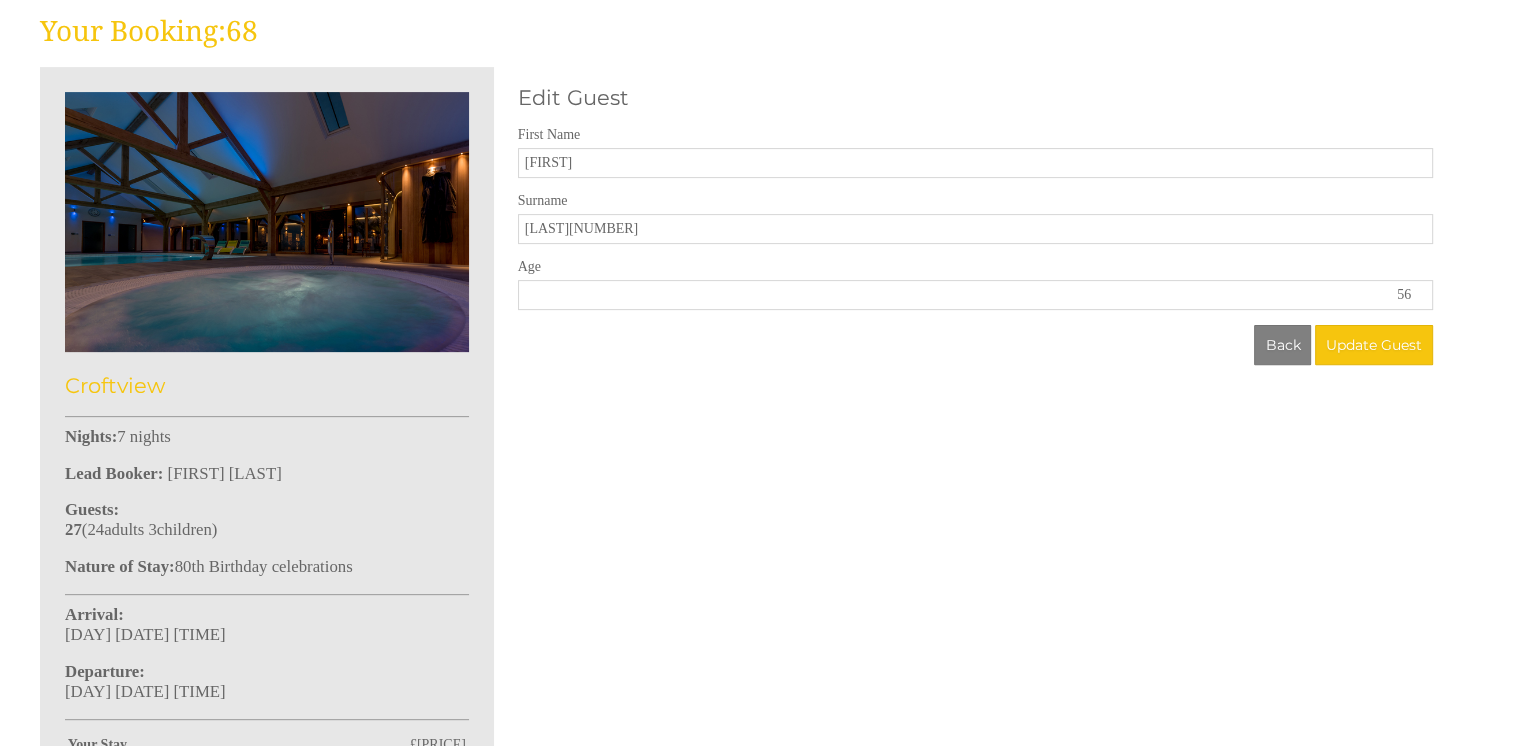 scroll, scrollTop: 0, scrollLeft: 0, axis: both 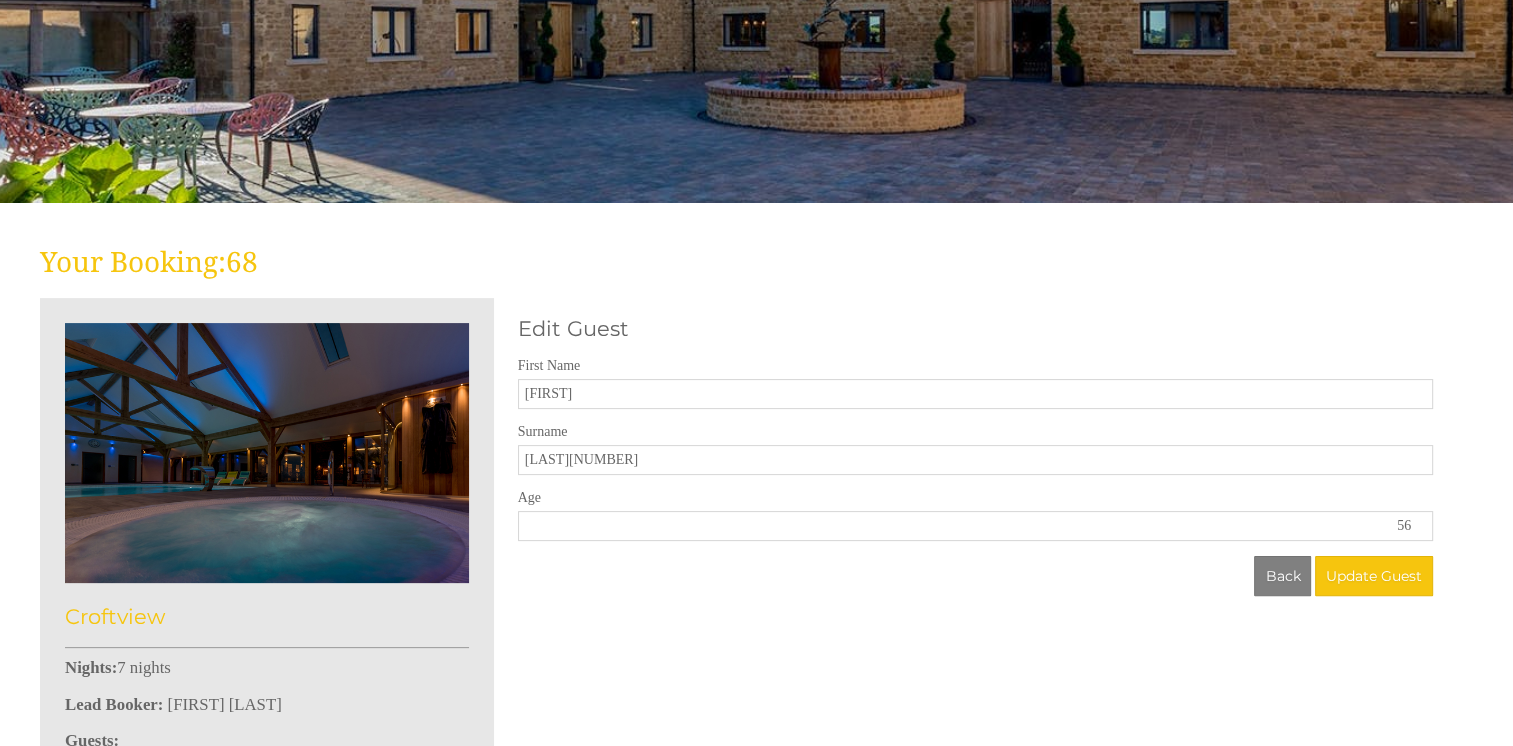 click on "[LAST][NUMBER]" at bounding box center [975, 460] 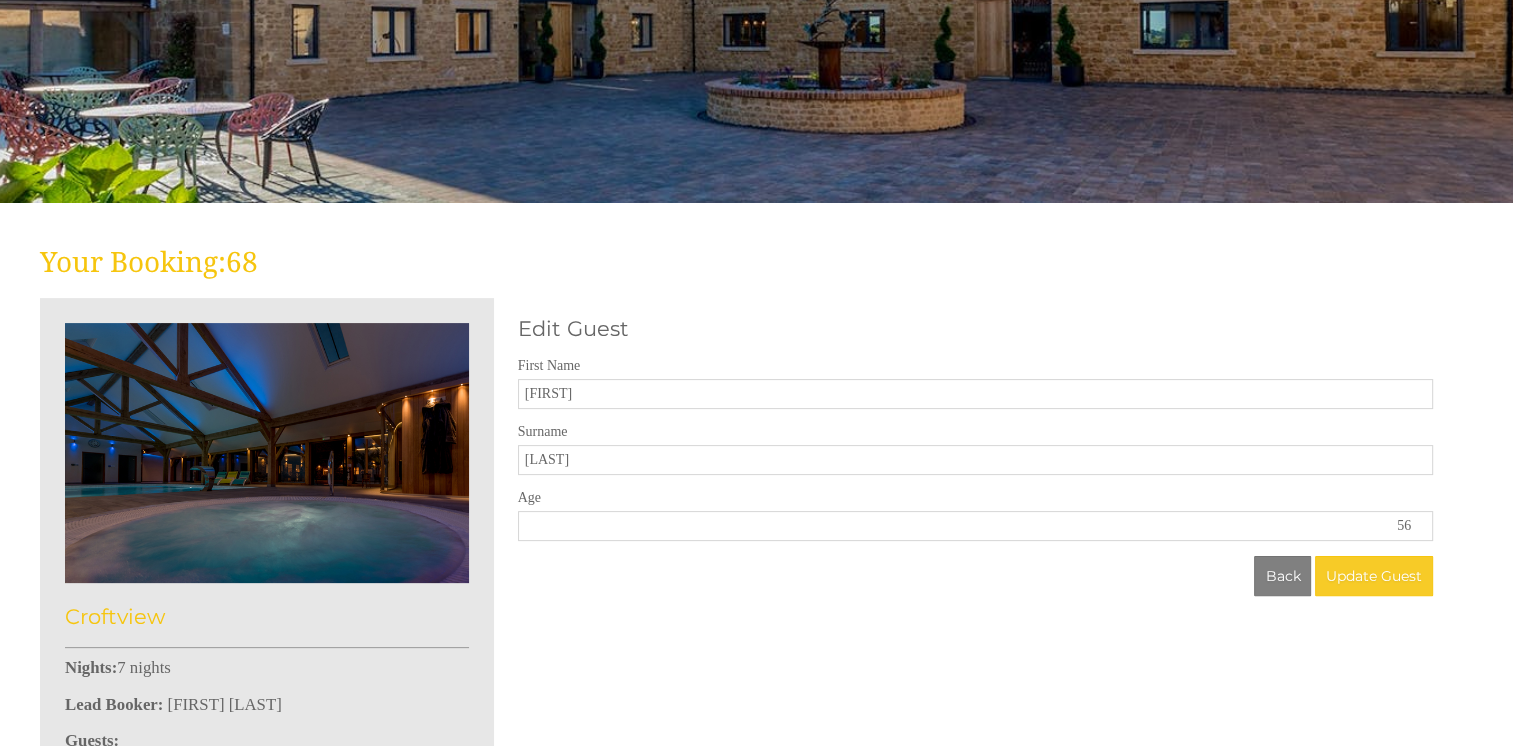 type on "[LAST]" 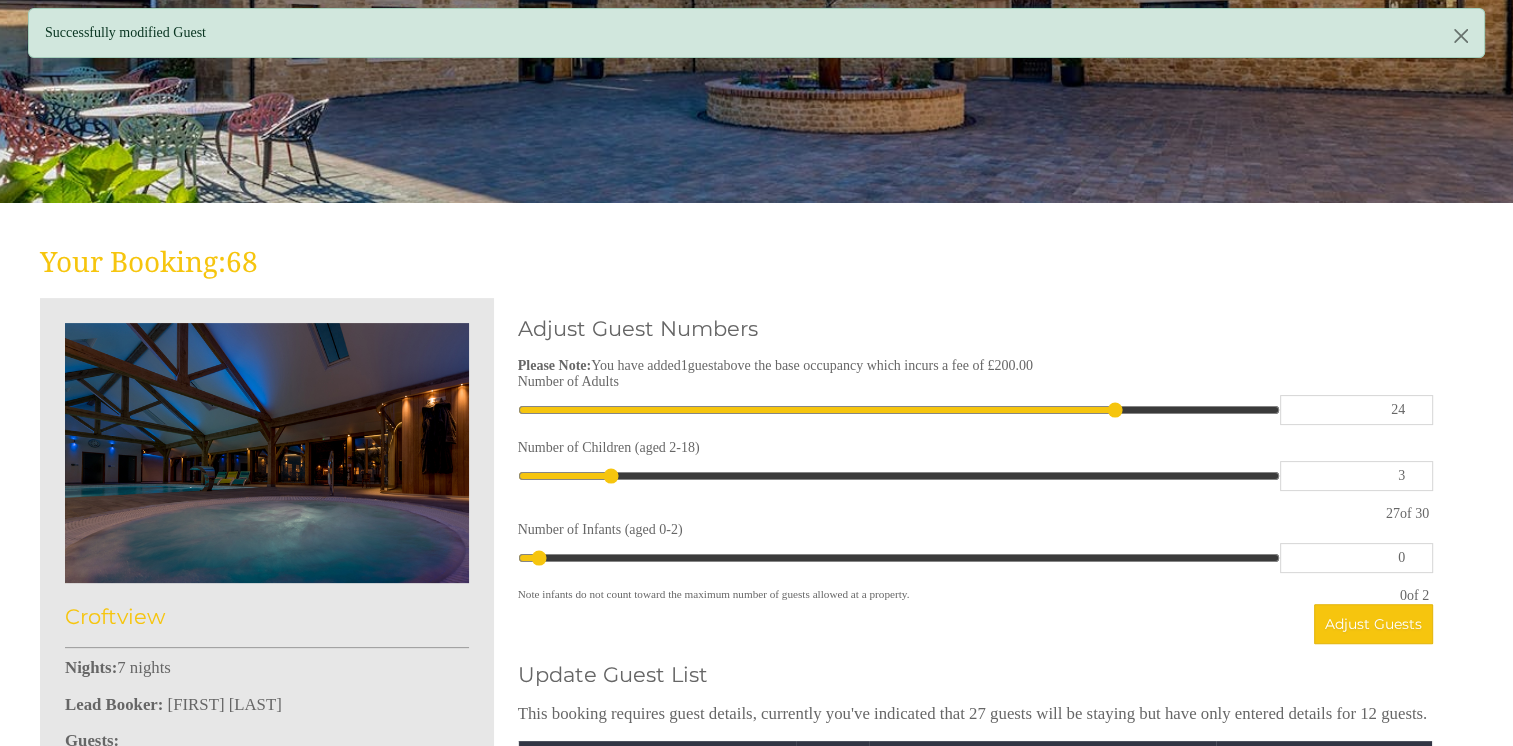 scroll, scrollTop: 0, scrollLeft: 0, axis: both 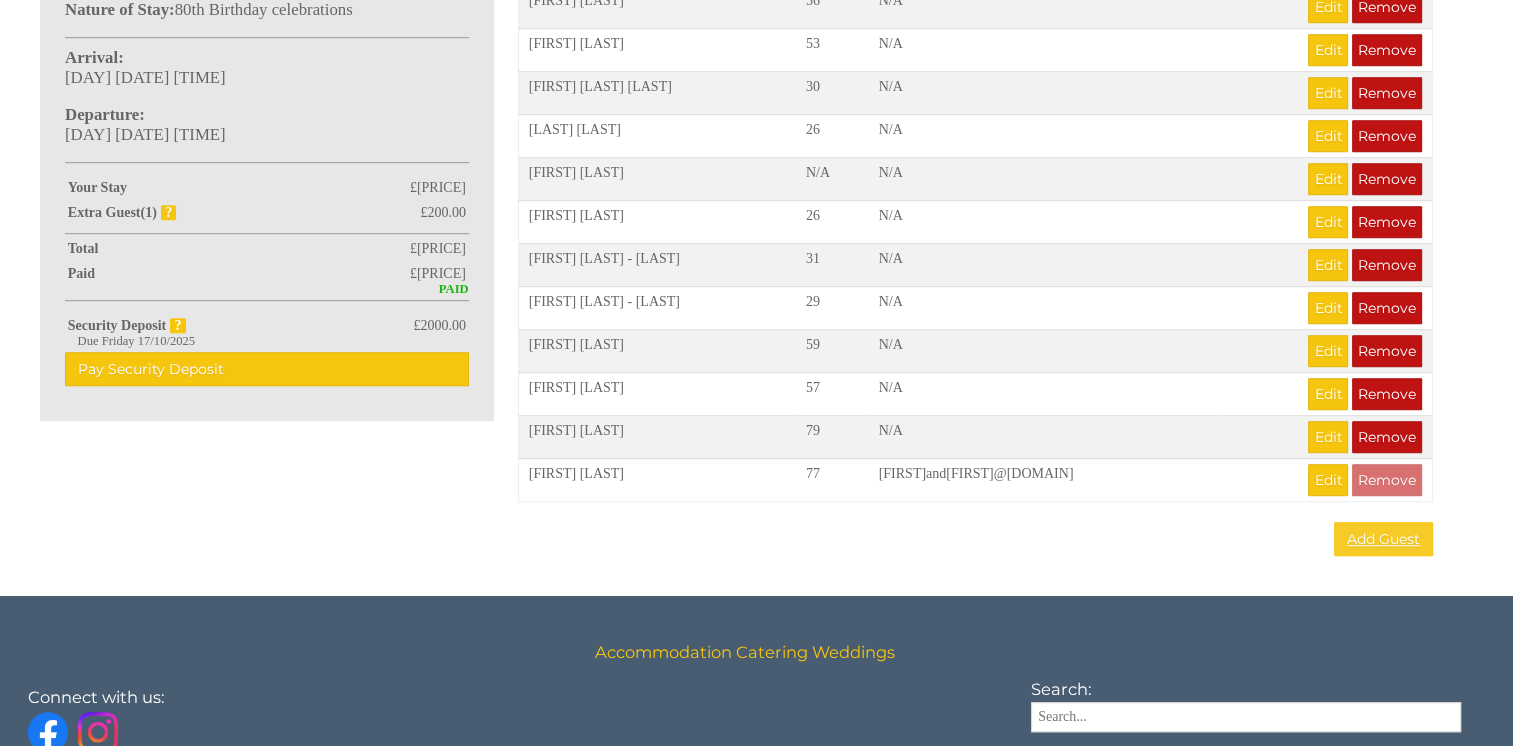click on "Add Guest" at bounding box center (1383, 539) 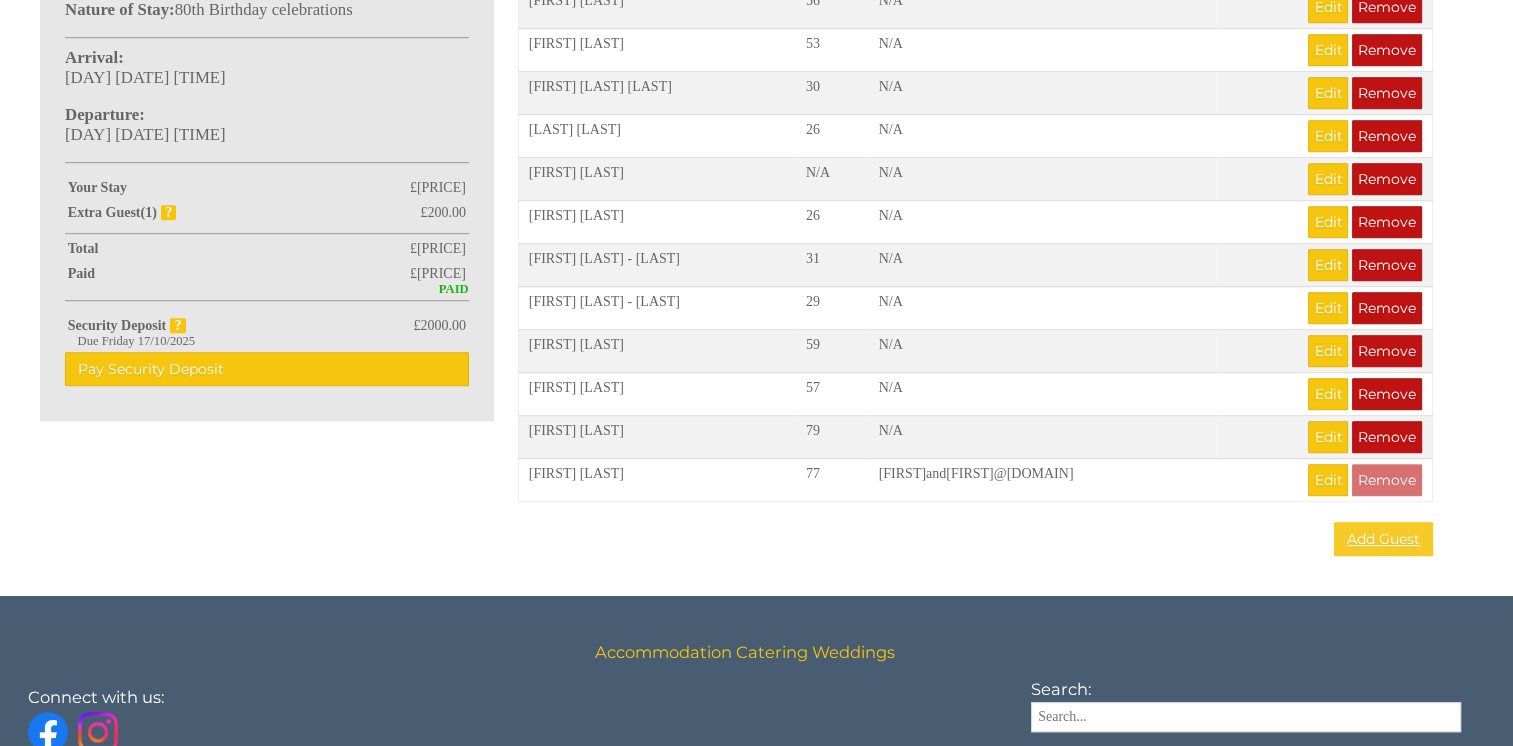 scroll, scrollTop: 0, scrollLeft: 0, axis: both 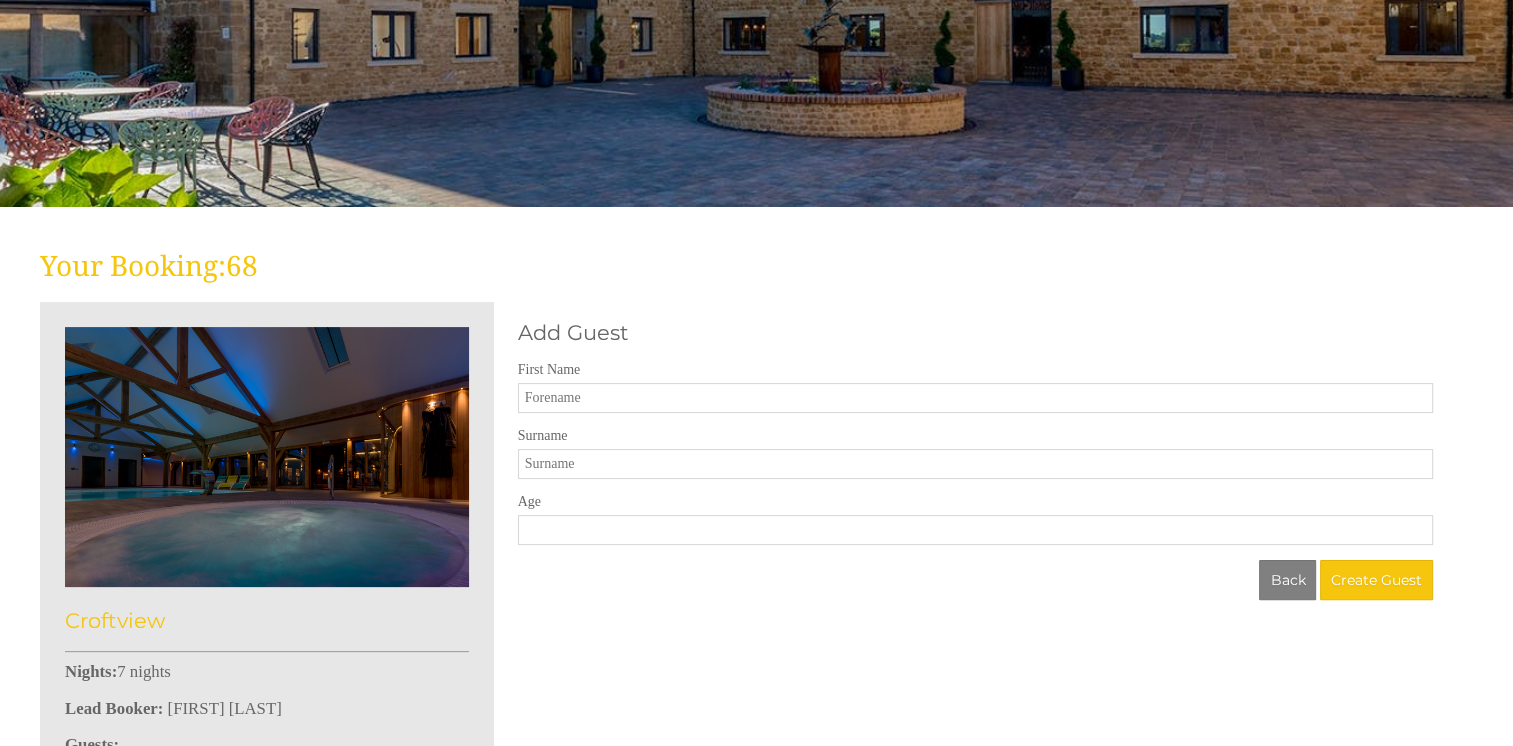 click on "First Name" at bounding box center [975, 398] 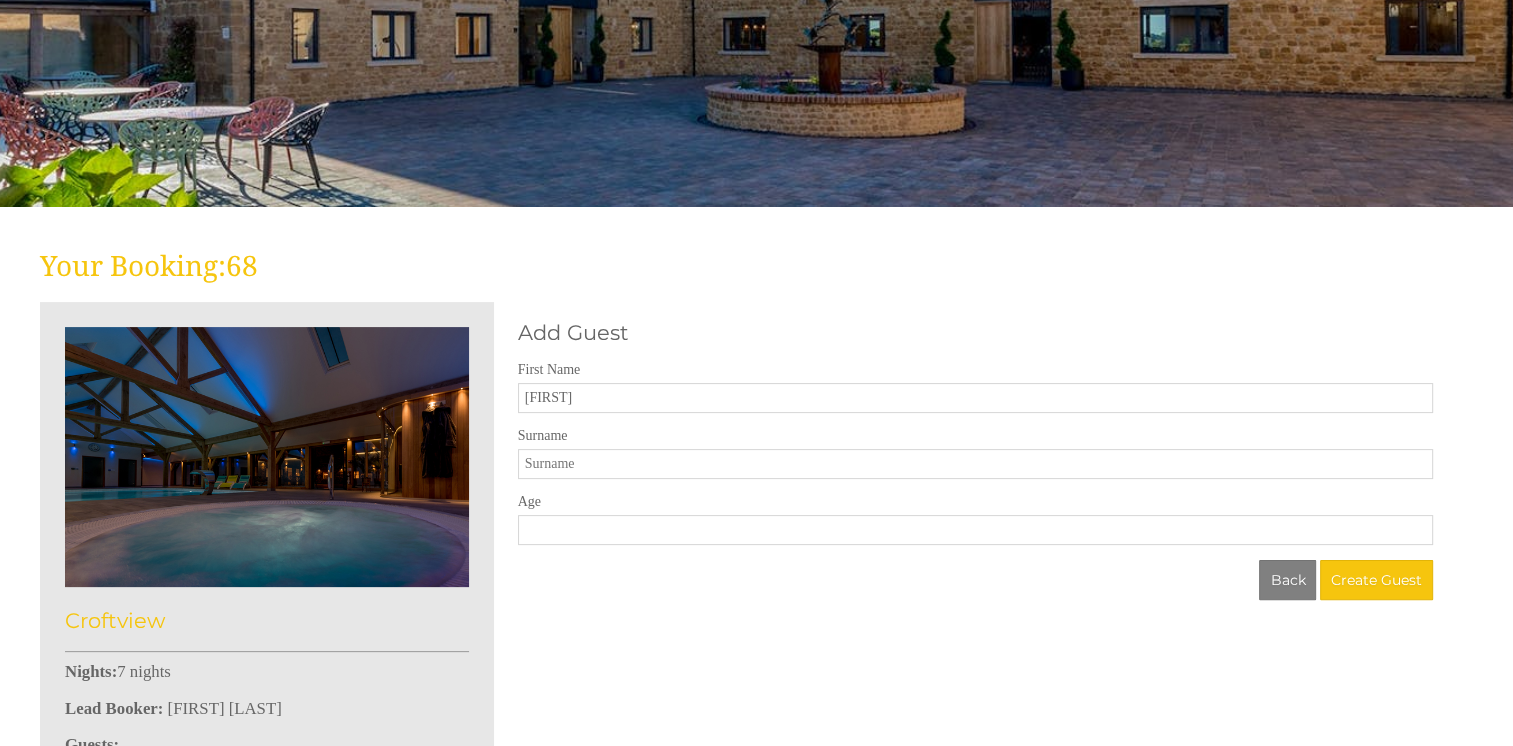 type on "[FIRST]" 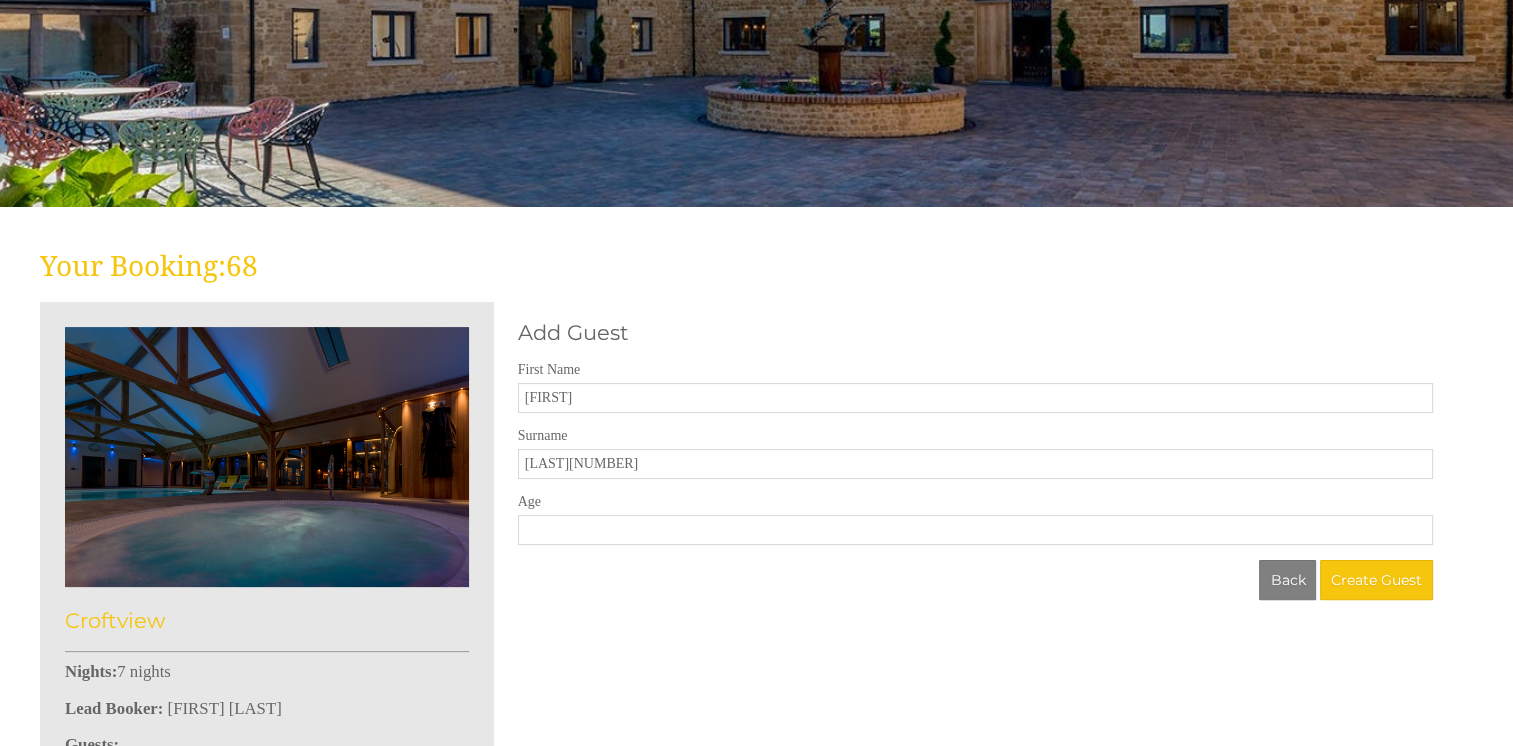 type on "[LAST]" 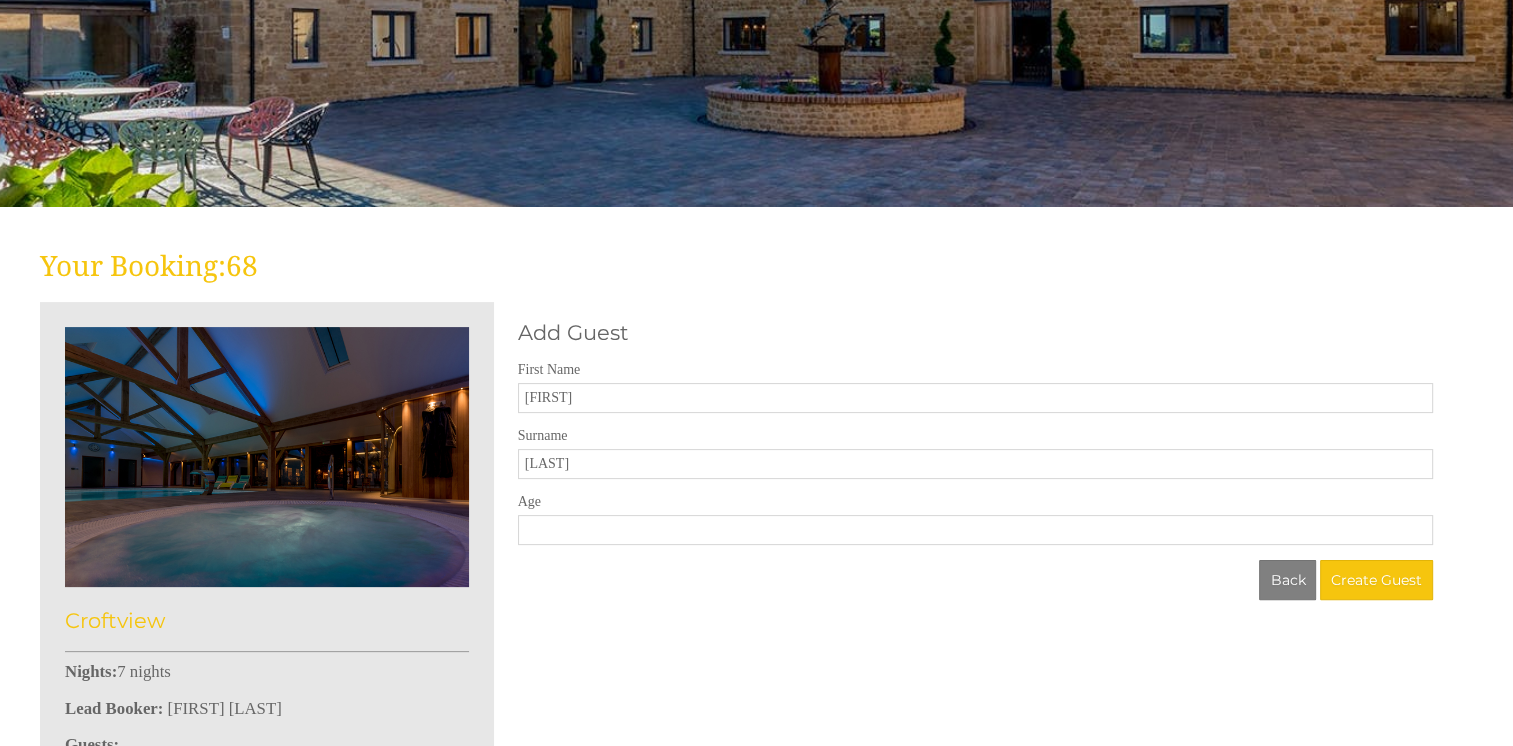 click on "Age" at bounding box center [975, 530] 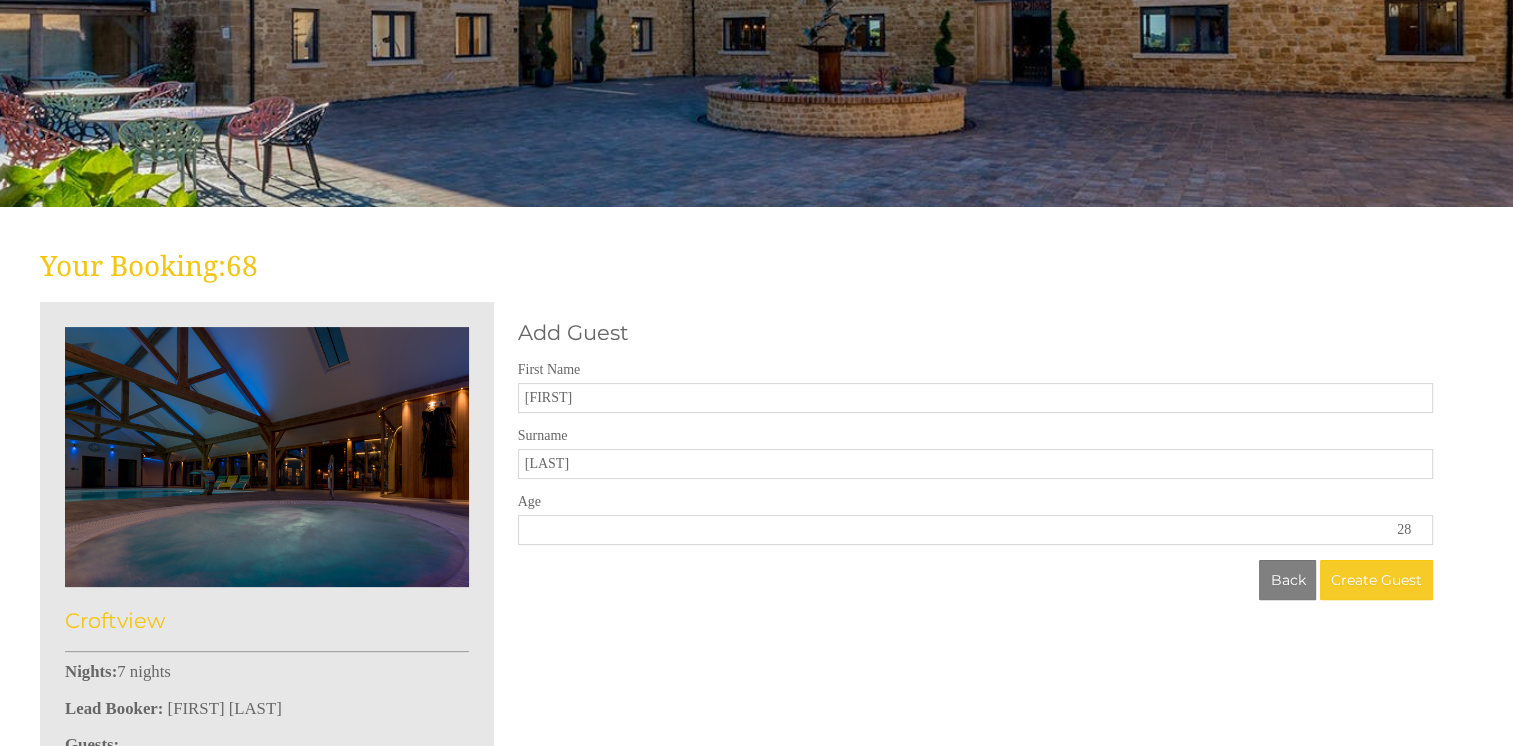 type on "28" 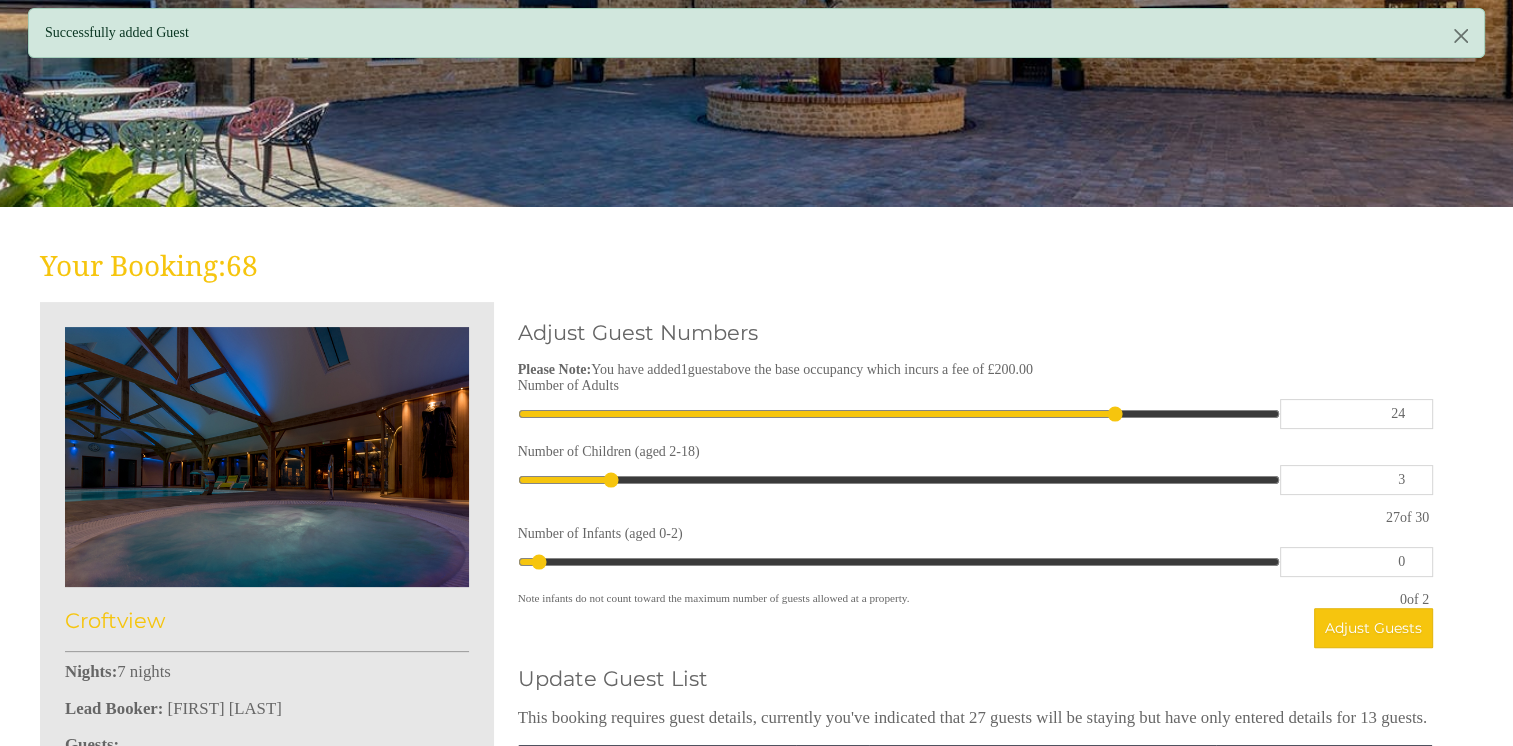 scroll, scrollTop: 0, scrollLeft: 0, axis: both 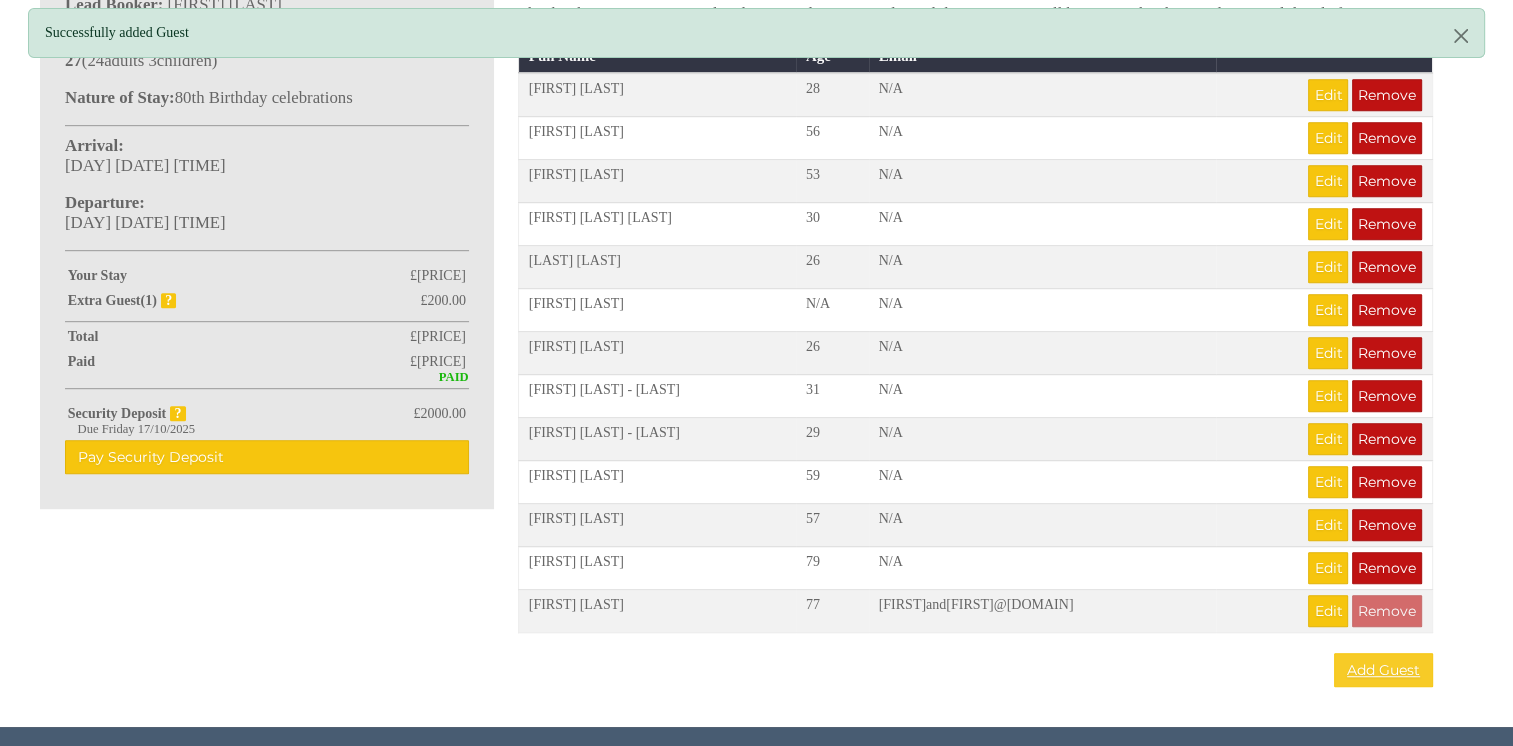 click on "Add Guest" at bounding box center (1383, 670) 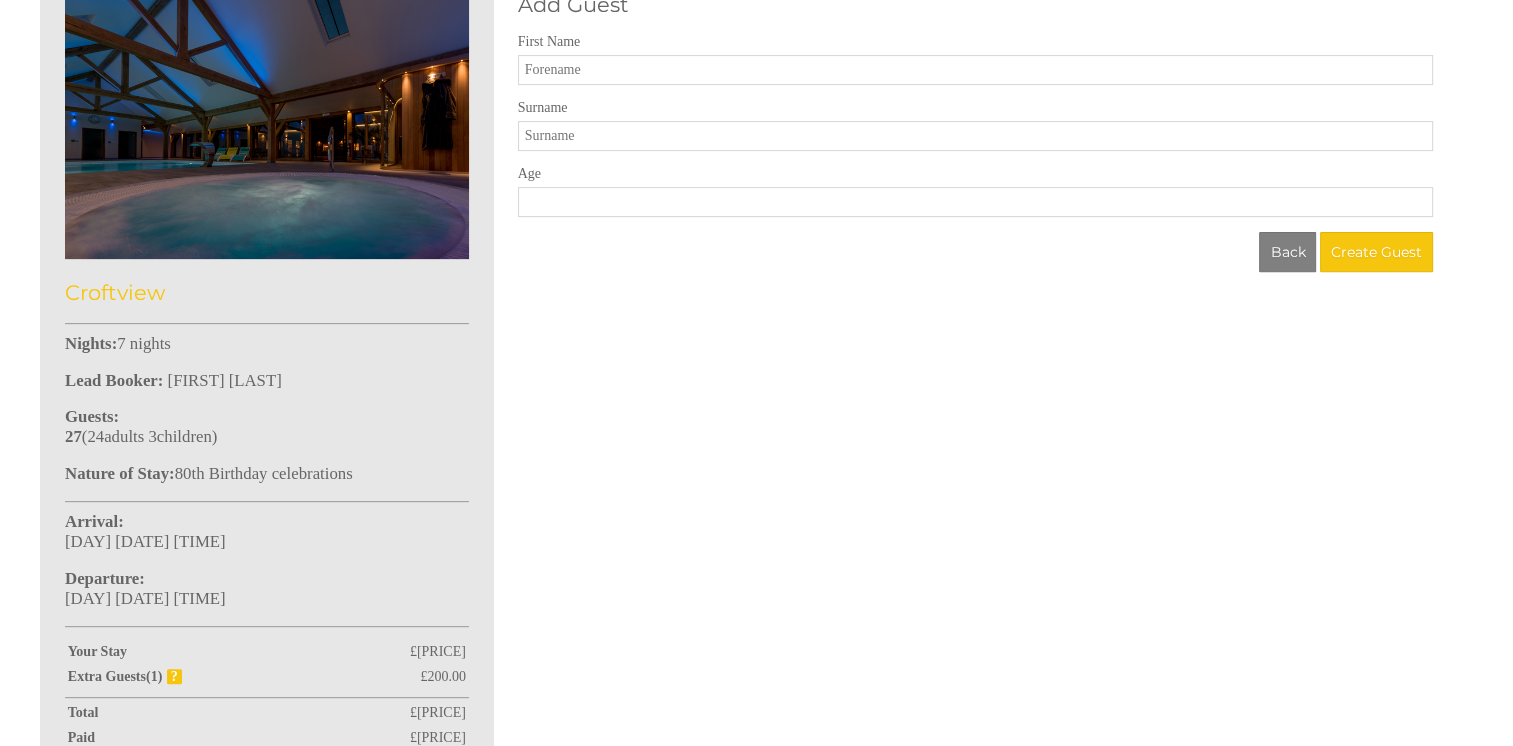 scroll, scrollTop: 696, scrollLeft: 0, axis: vertical 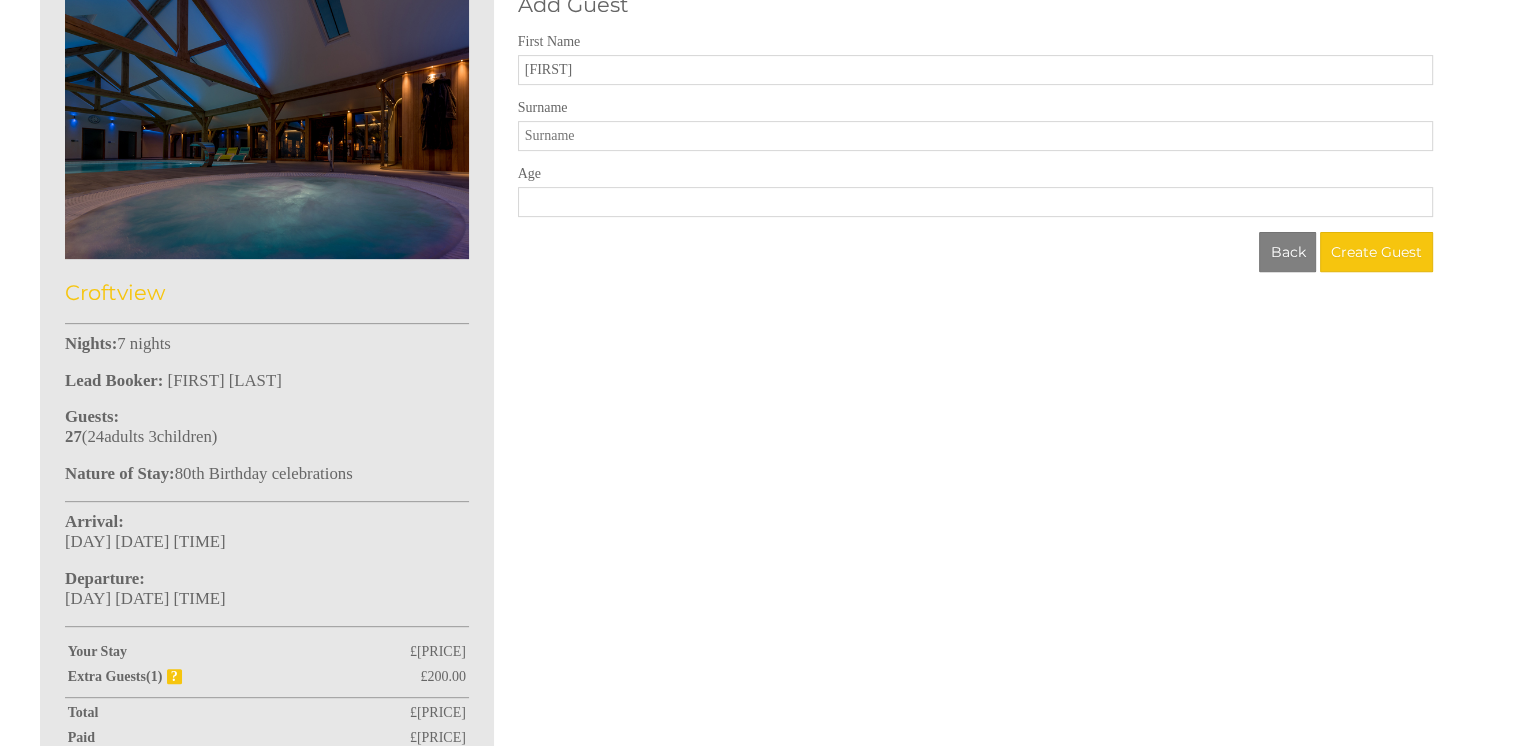 type on "[FIRST]" 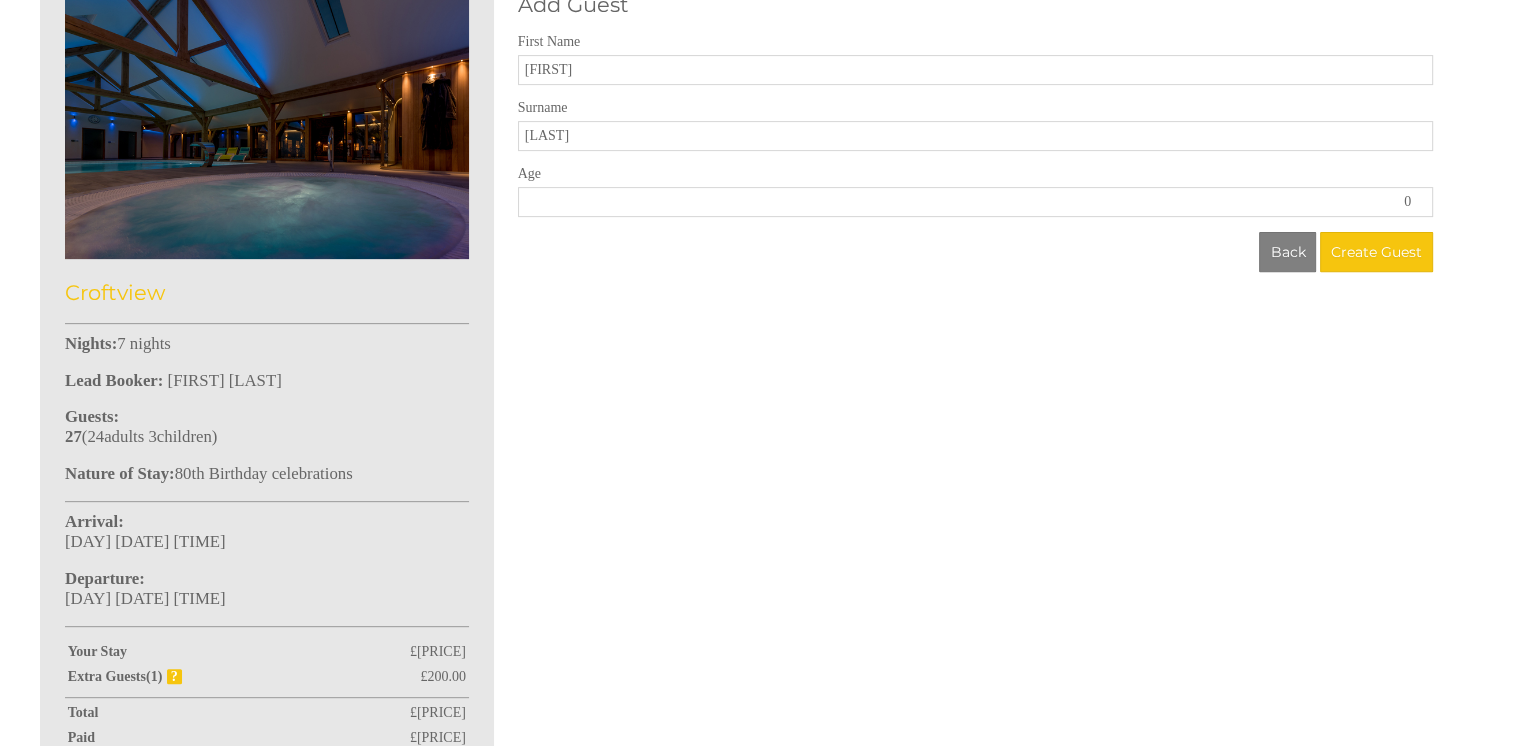 type on "0" 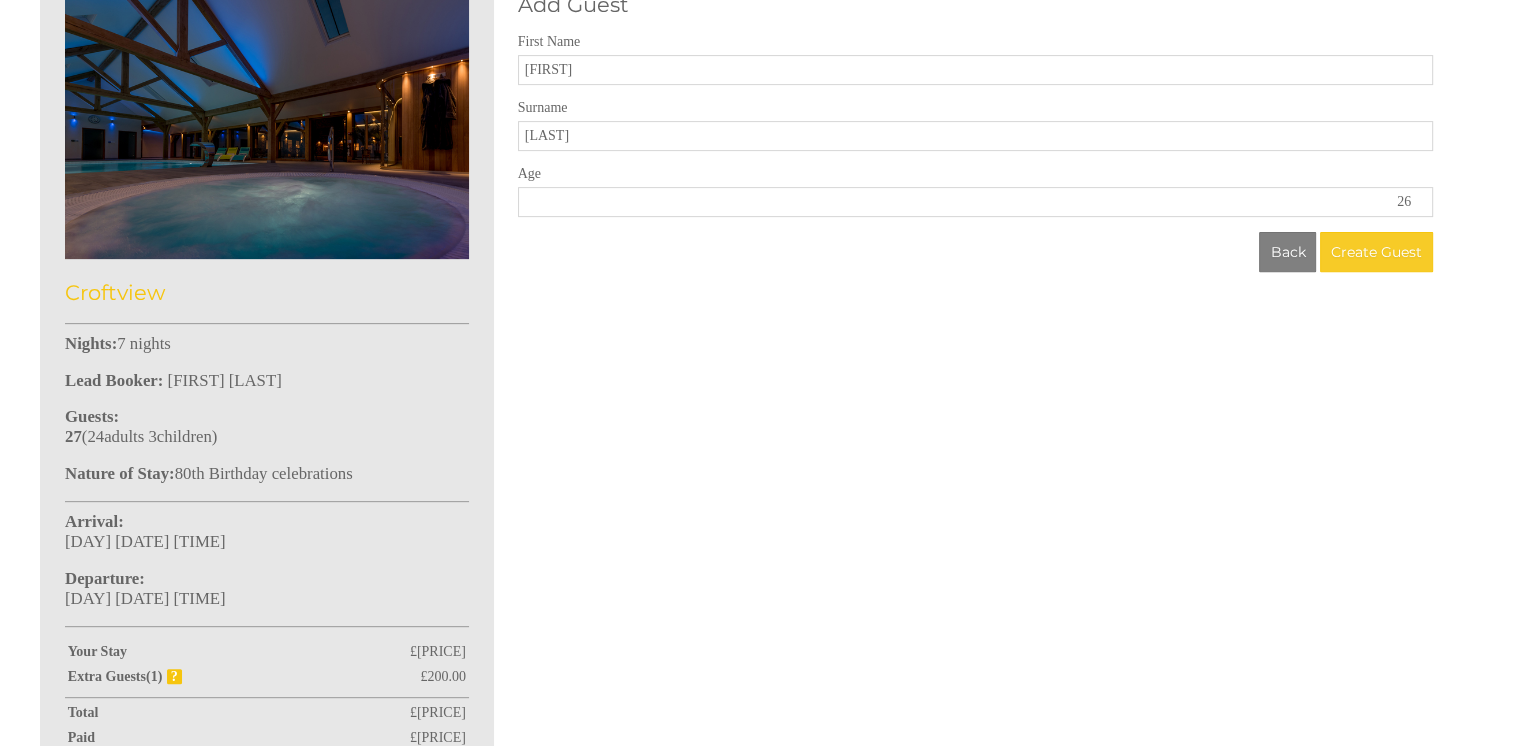 type on "26" 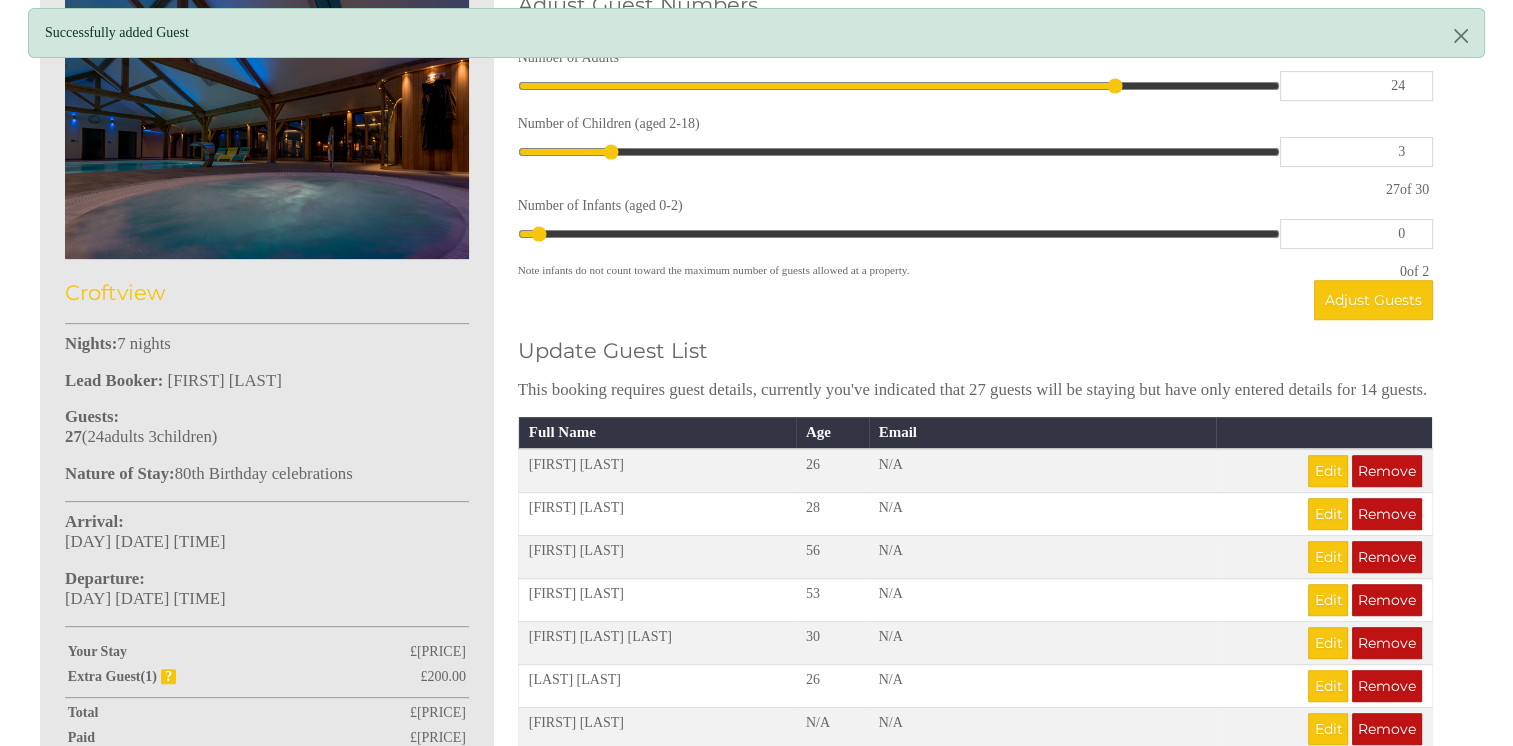 scroll, scrollTop: 0, scrollLeft: 0, axis: both 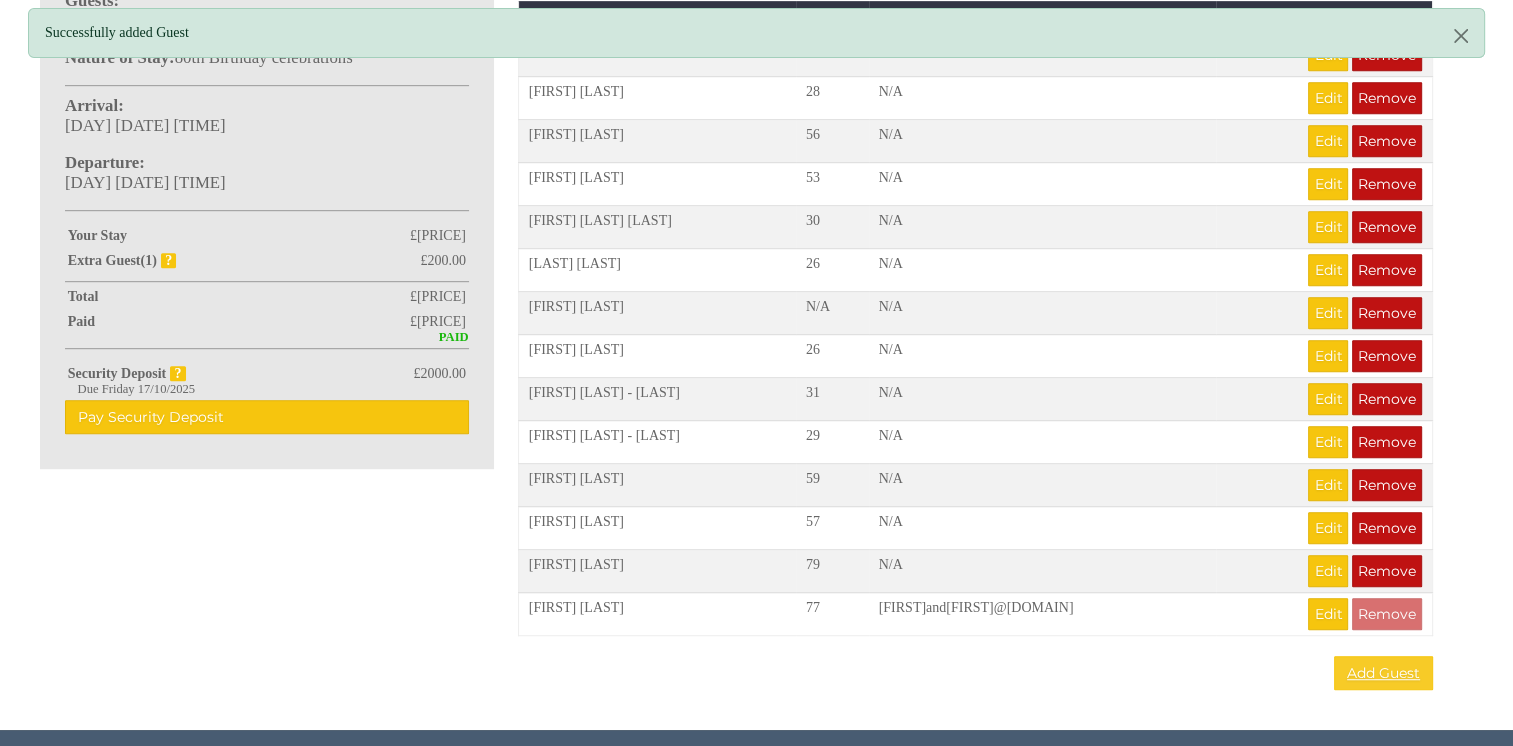 click on "Add Guest" at bounding box center (1383, 673) 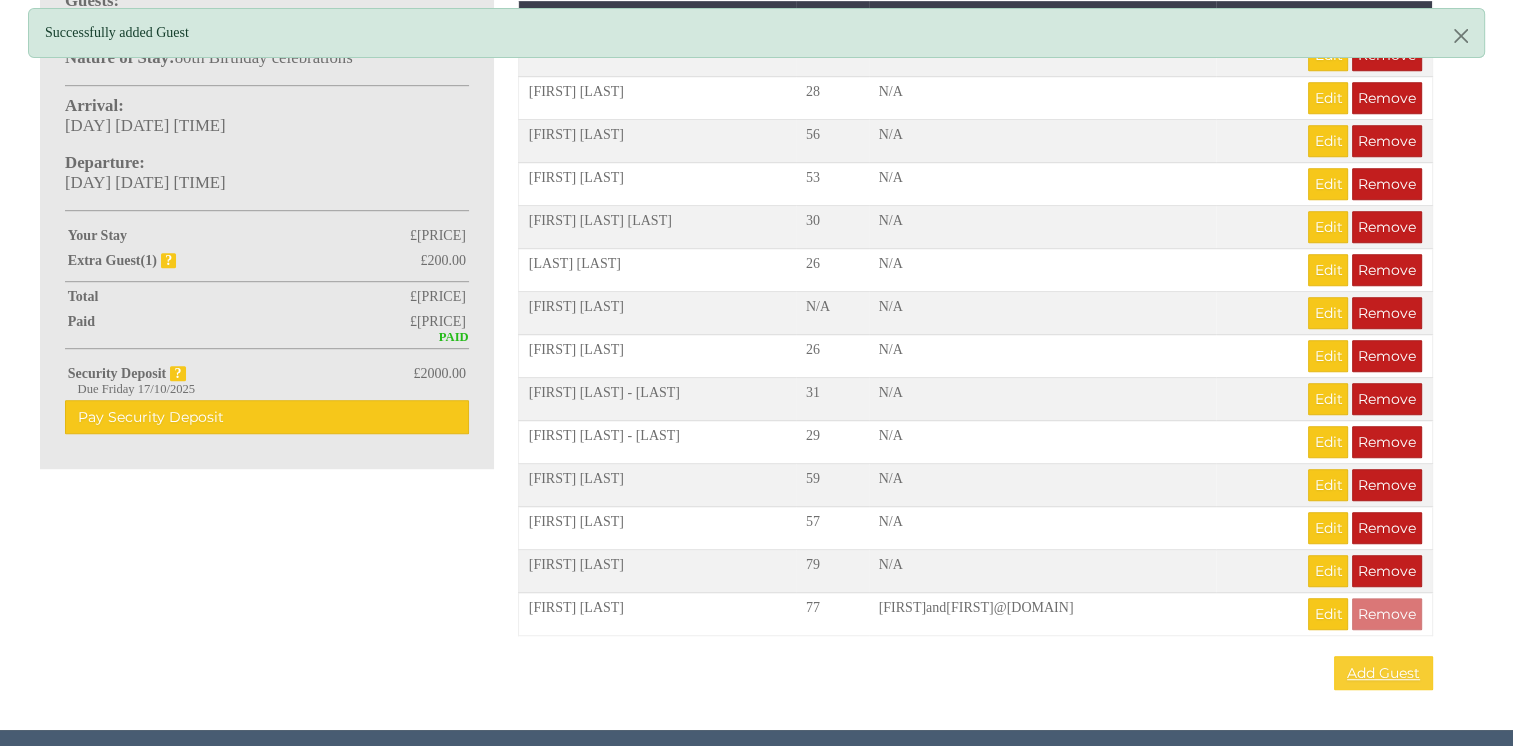 scroll, scrollTop: 0, scrollLeft: 0, axis: both 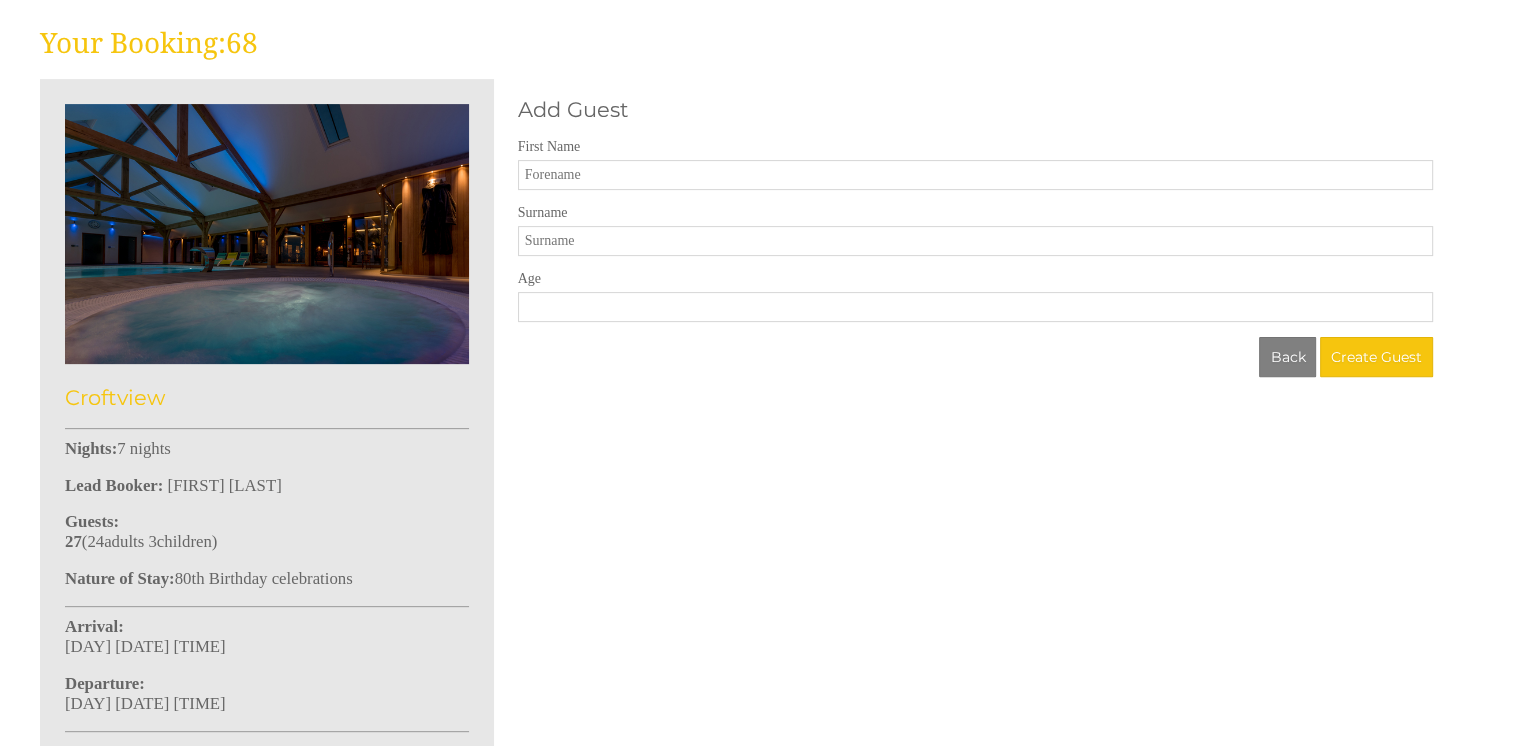 click on "First Name" at bounding box center [975, 175] 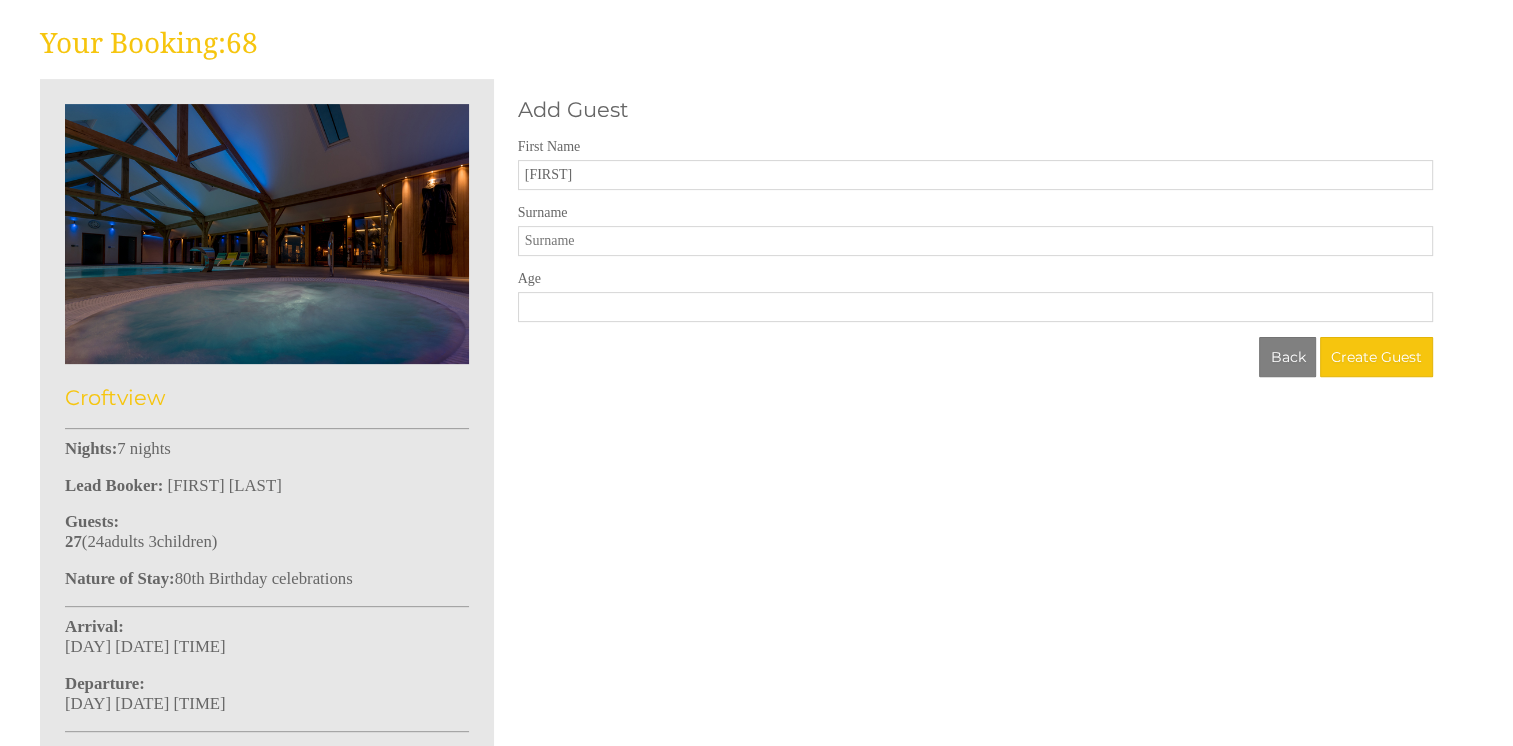 type on "[FIRST]" 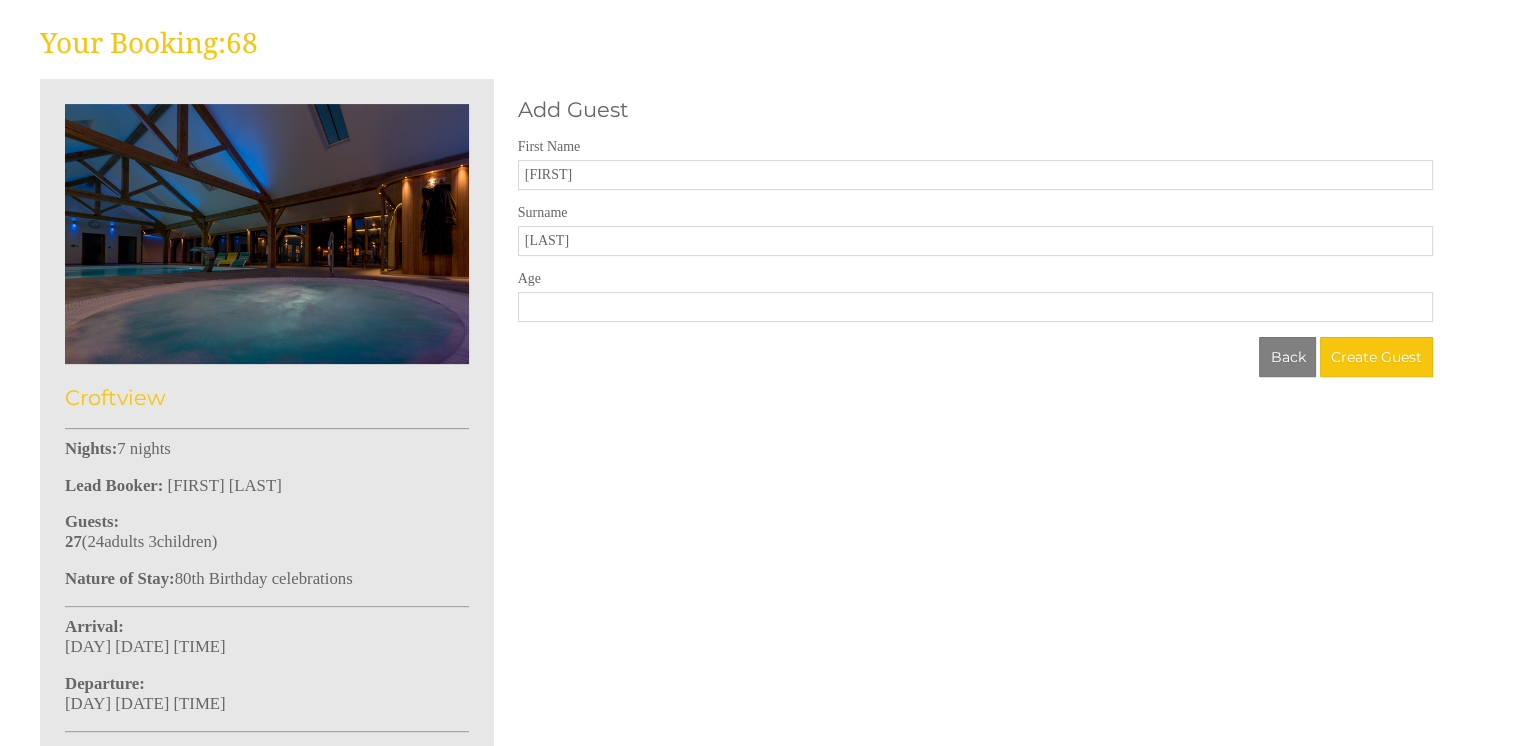 click on "Age" at bounding box center [975, 307] 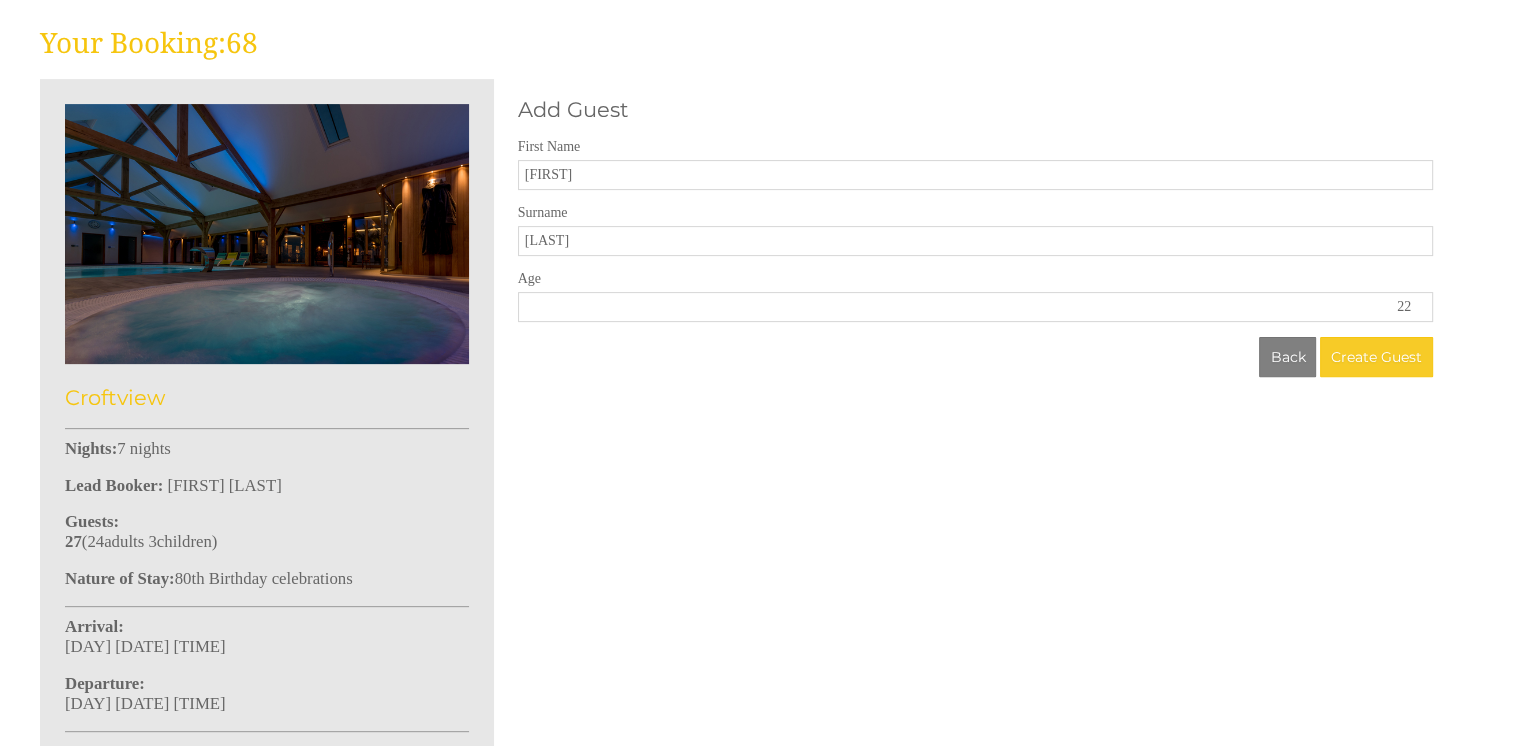 type on "22" 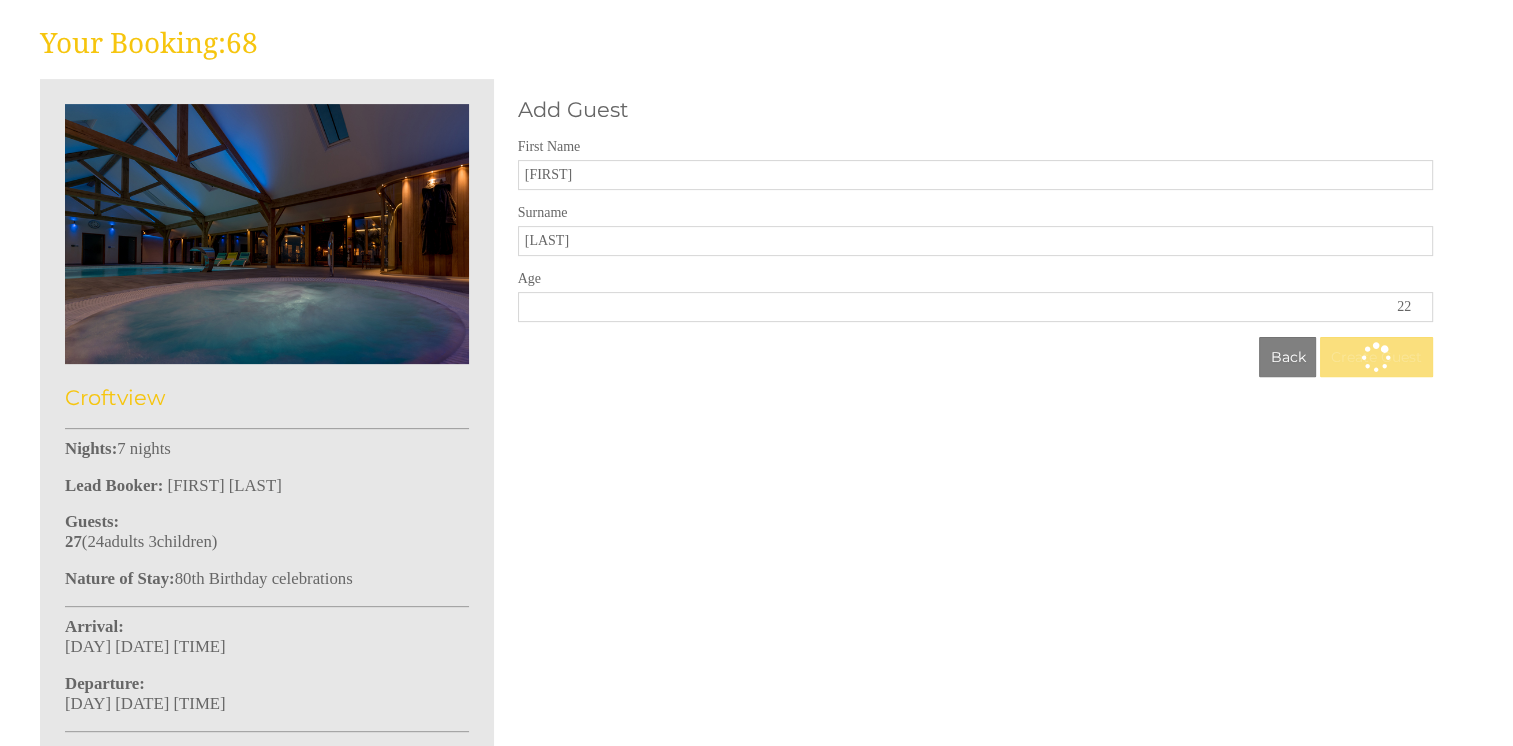 scroll, scrollTop: 0, scrollLeft: 0, axis: both 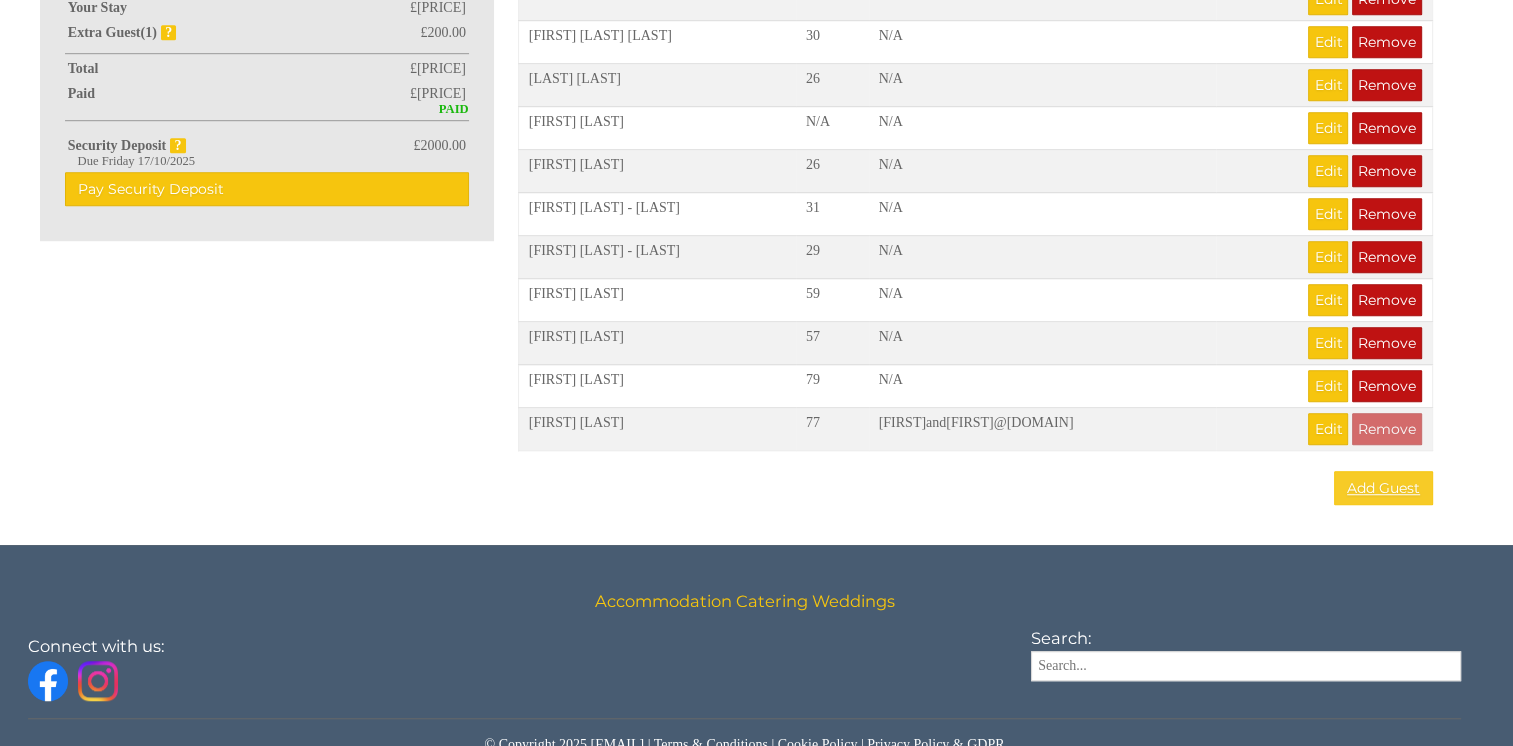 click on "Add Guest" at bounding box center (1383, 488) 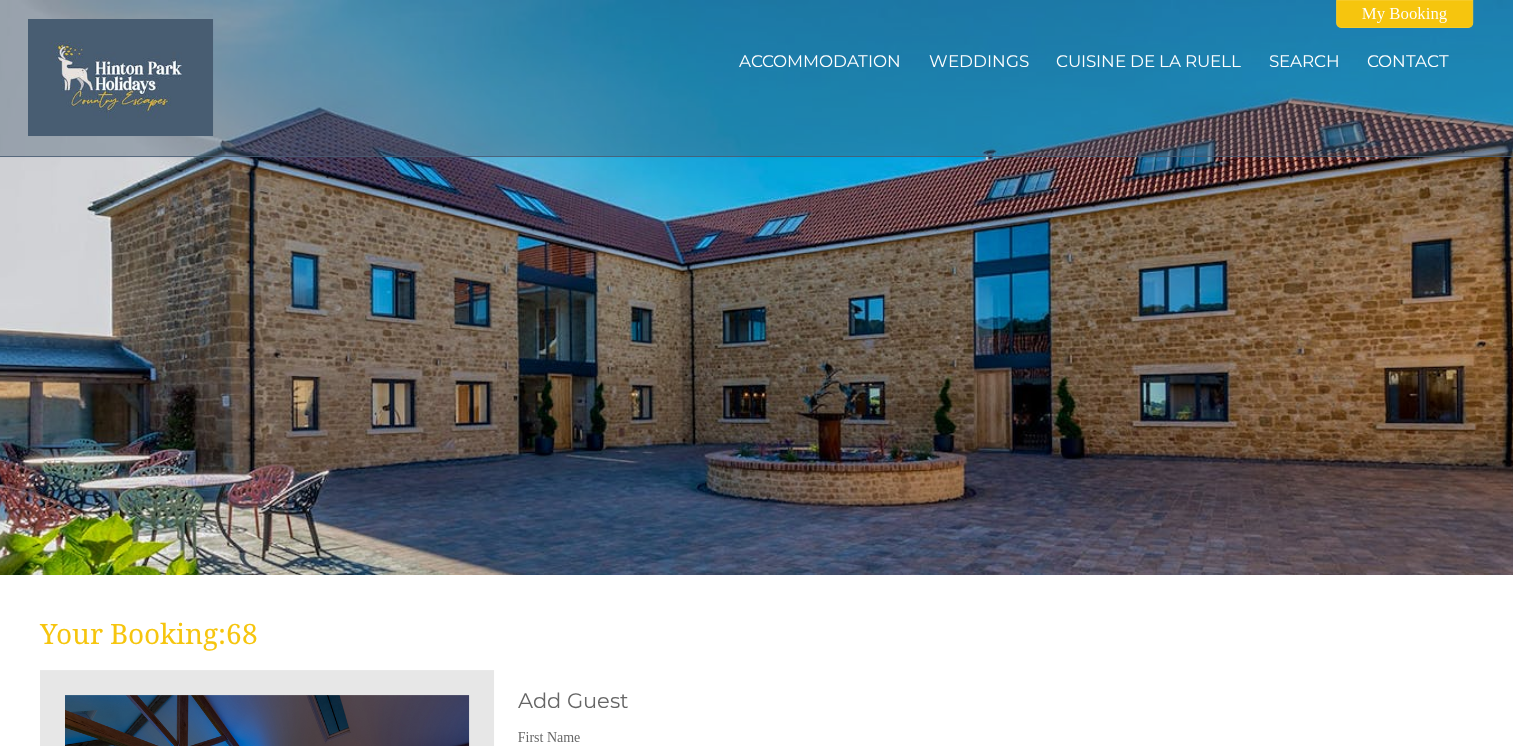 click at bounding box center [756, 287] 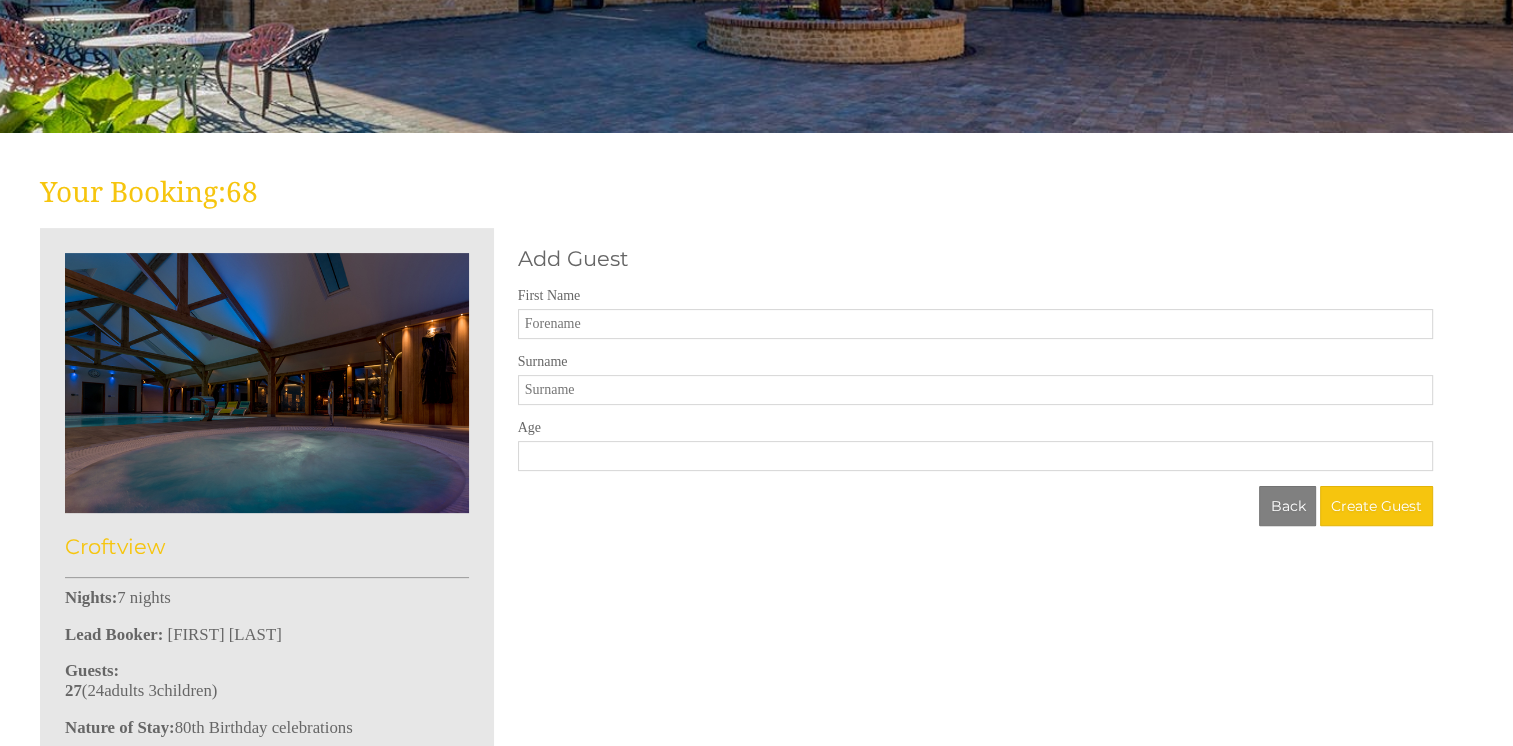 scroll, scrollTop: 470, scrollLeft: 0, axis: vertical 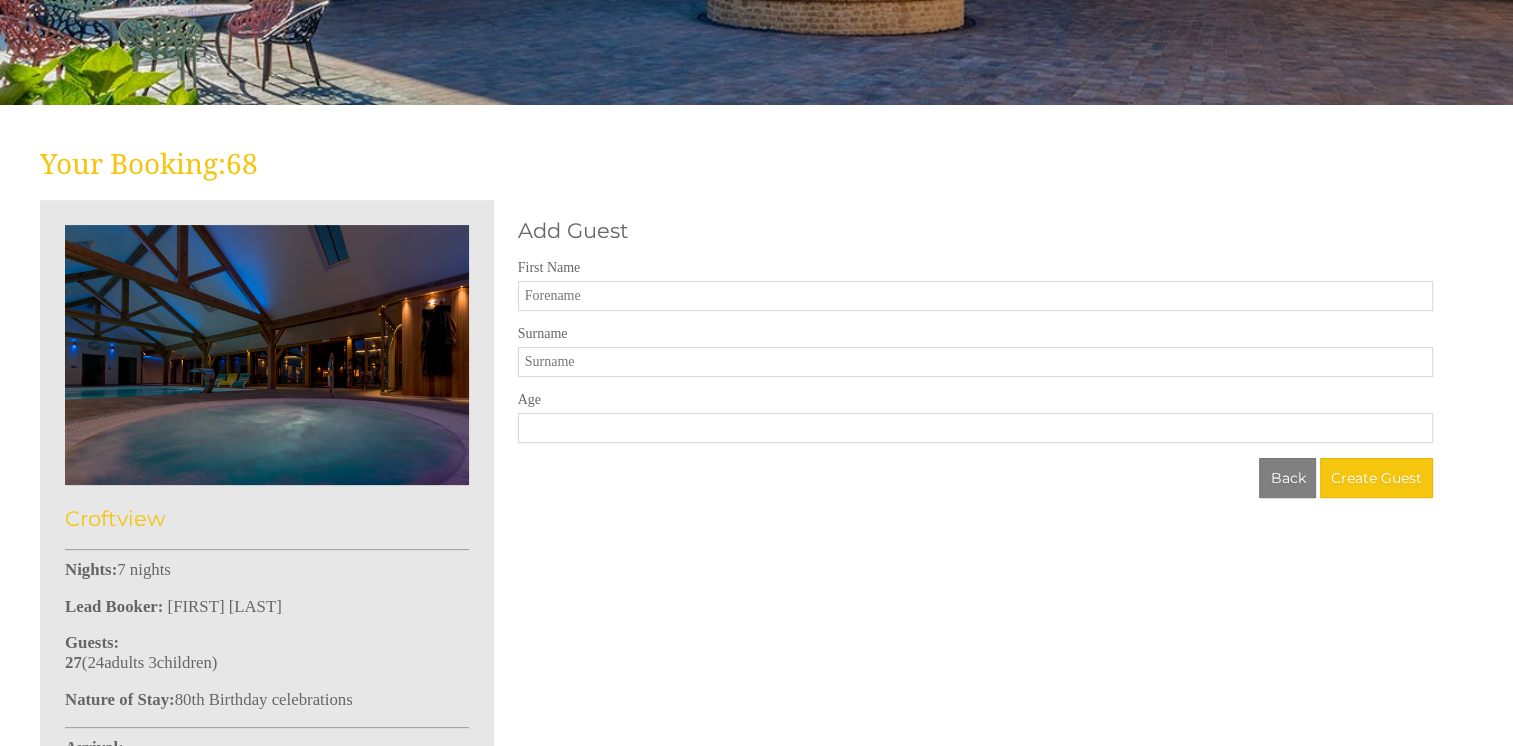 click on "First Name" at bounding box center [975, 296] 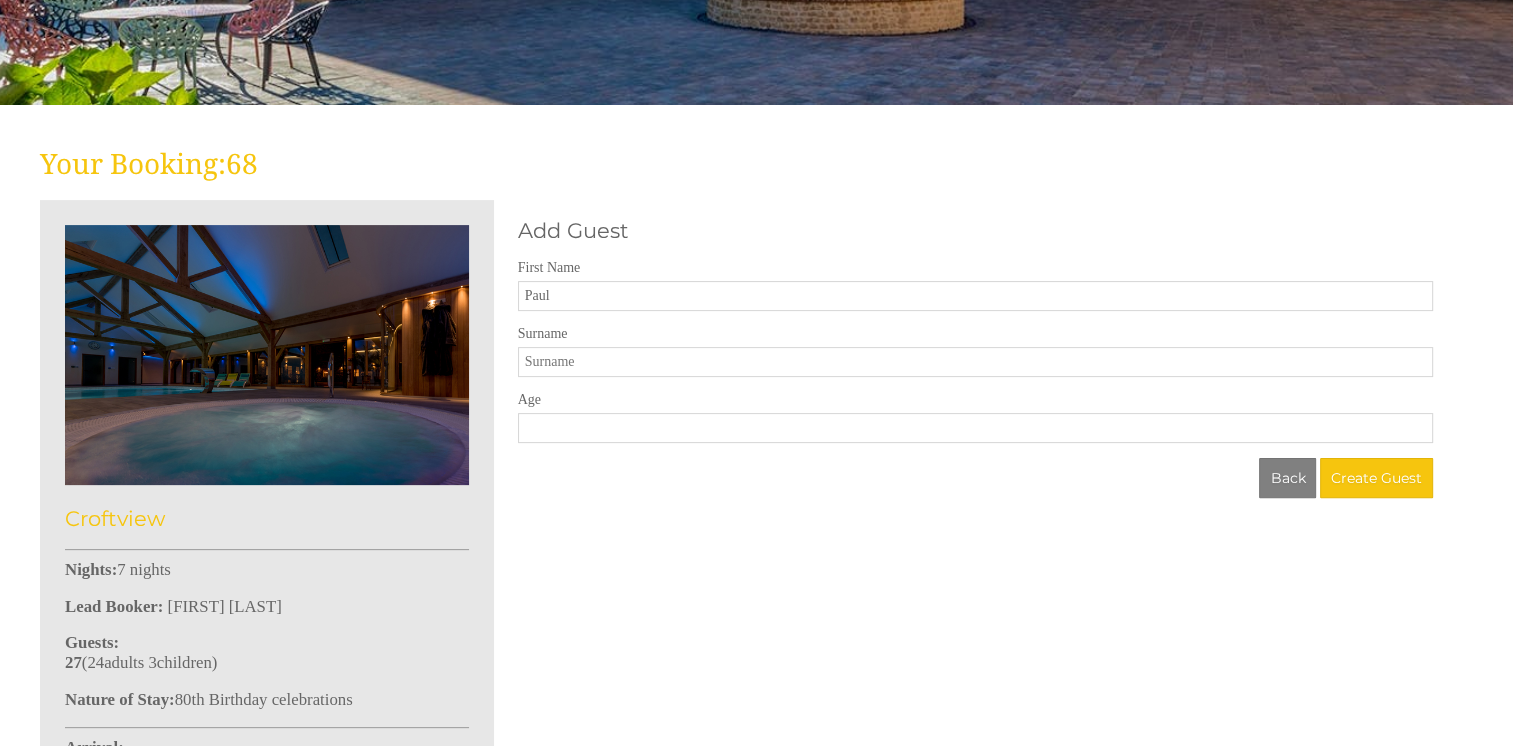 type on "Paul" 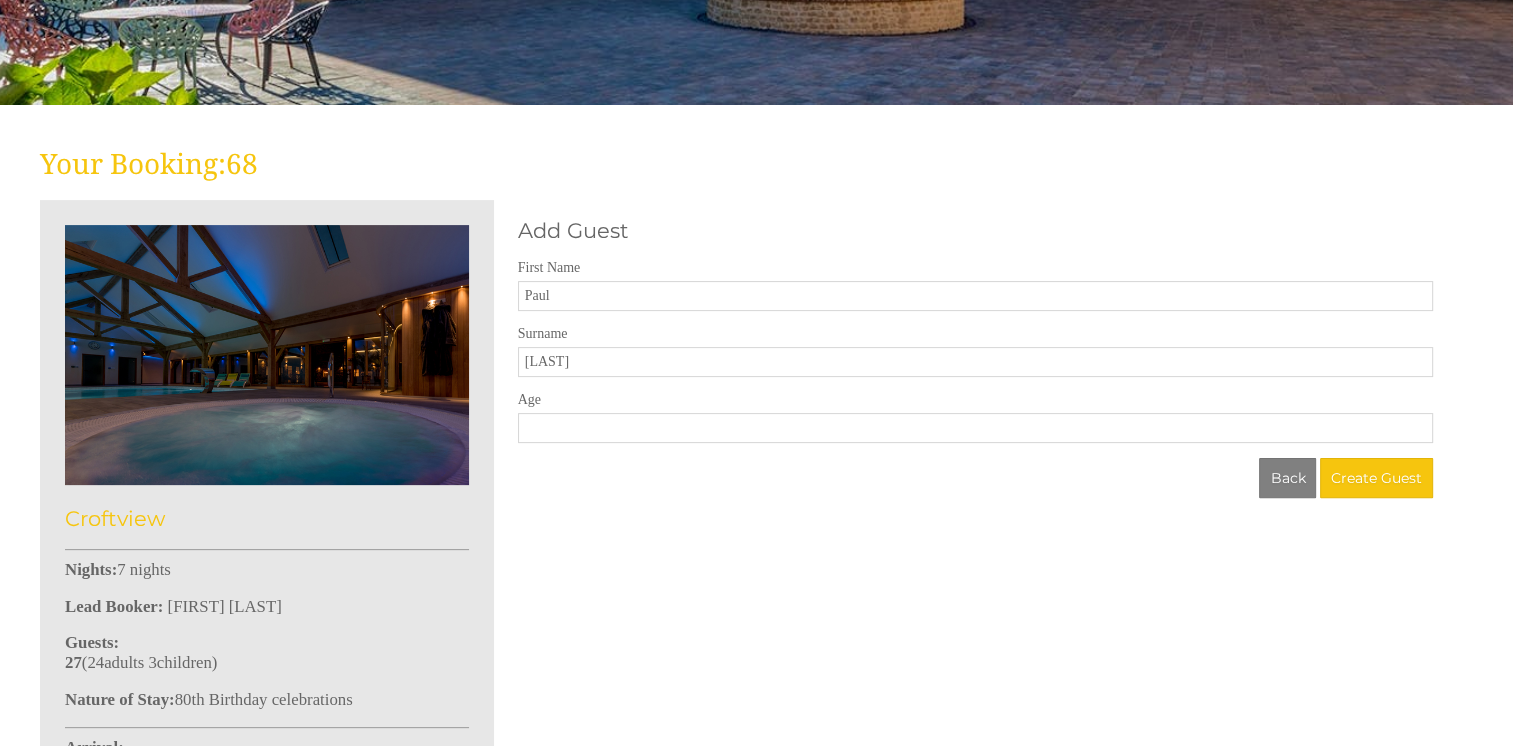 click on "Age" at bounding box center [975, 428] 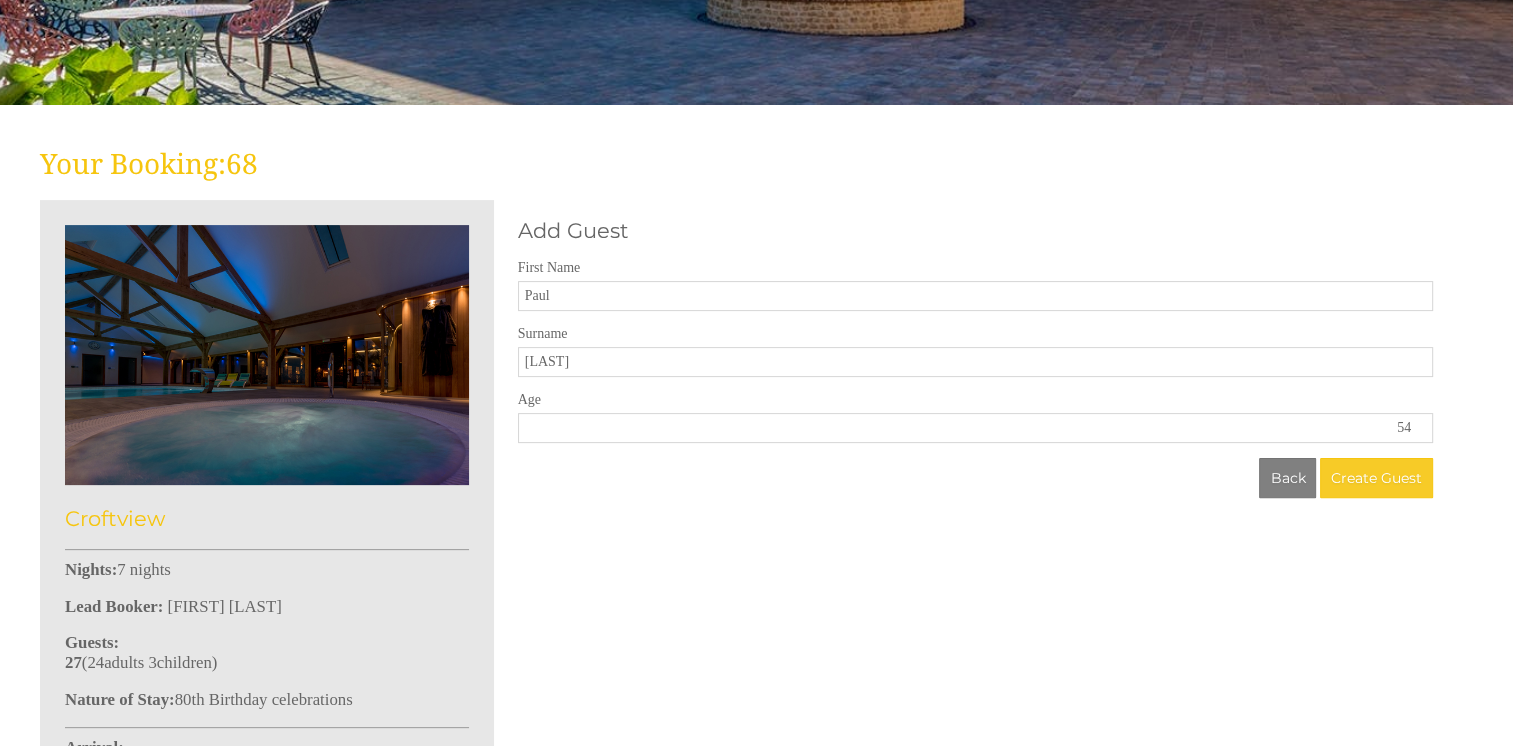 type on "54" 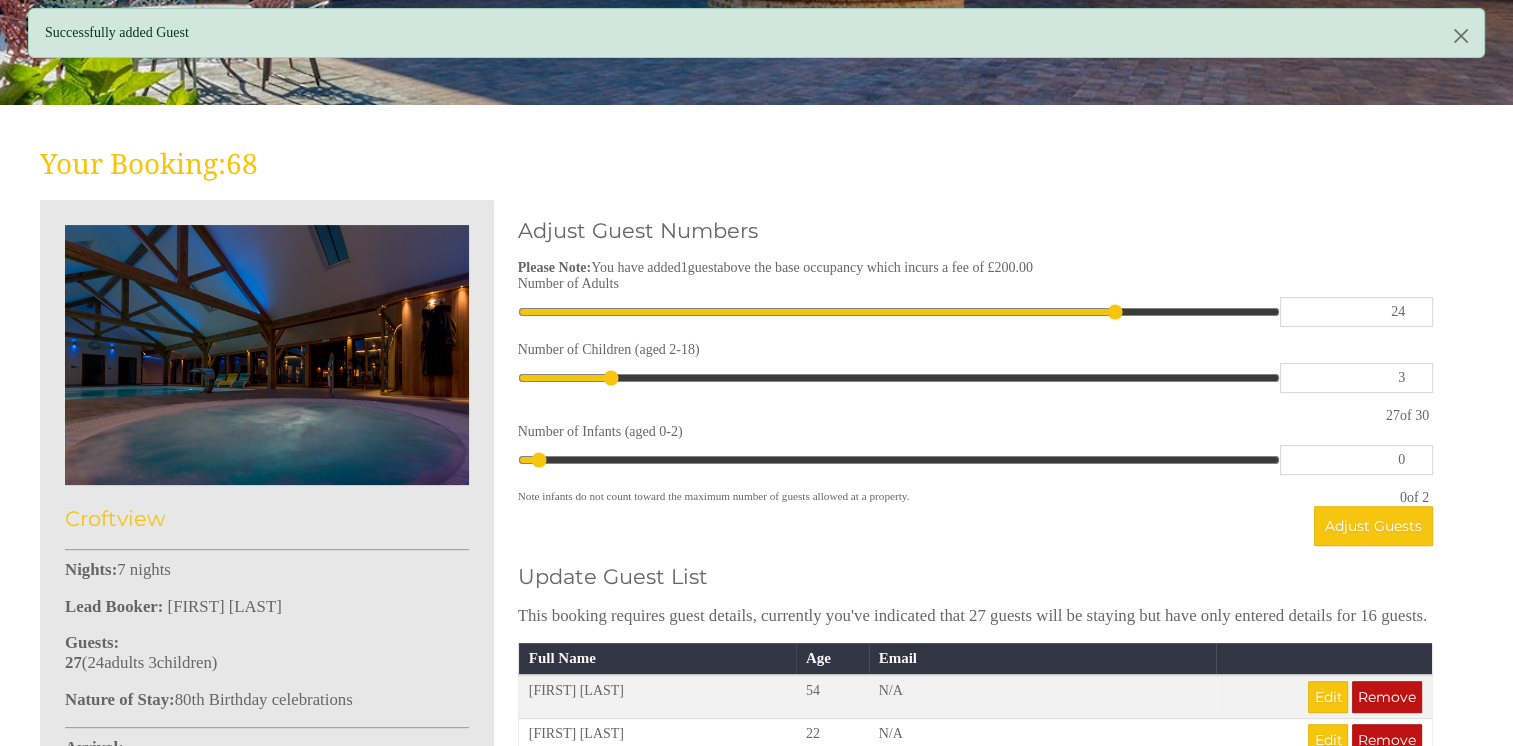 scroll, scrollTop: 0, scrollLeft: 0, axis: both 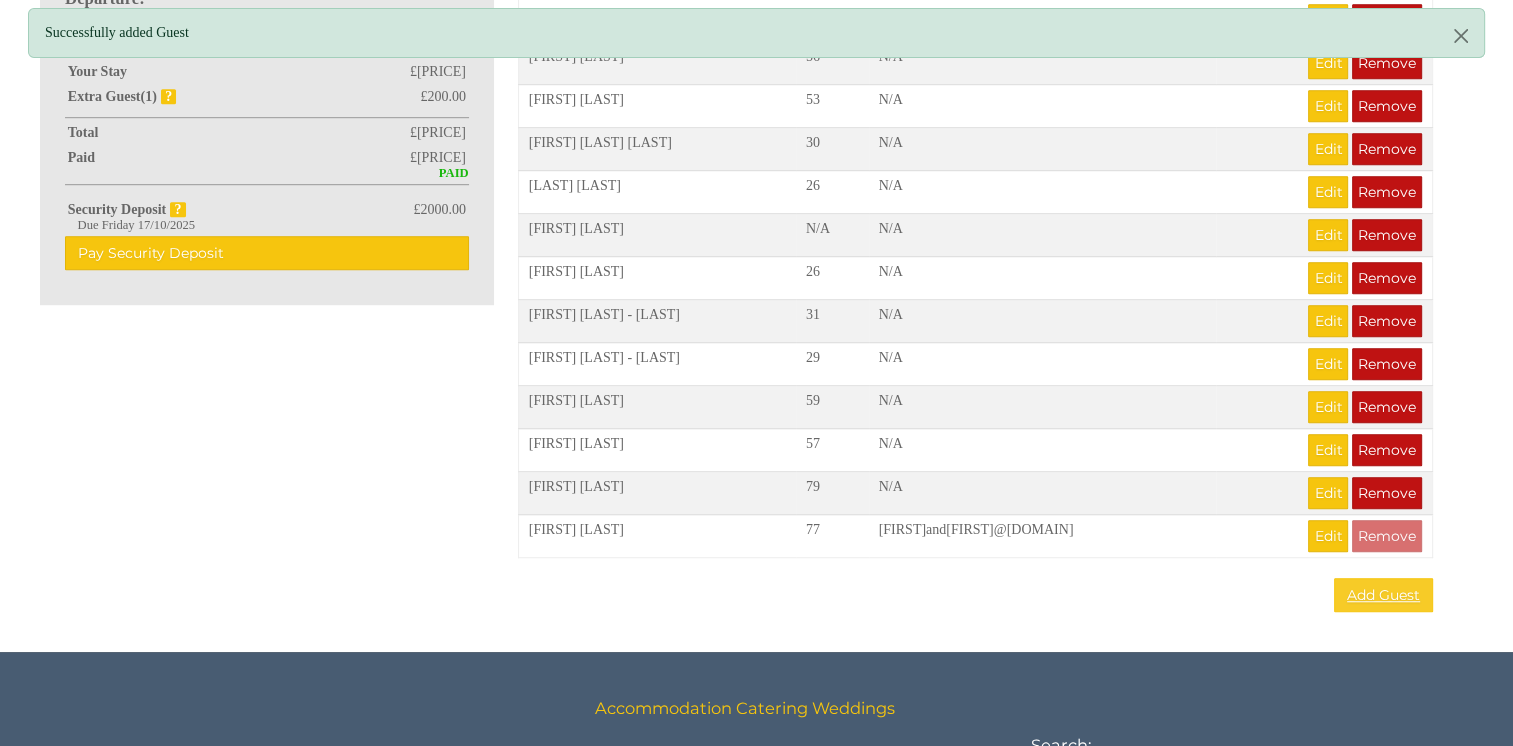click on "Add Guest" at bounding box center [1383, 595] 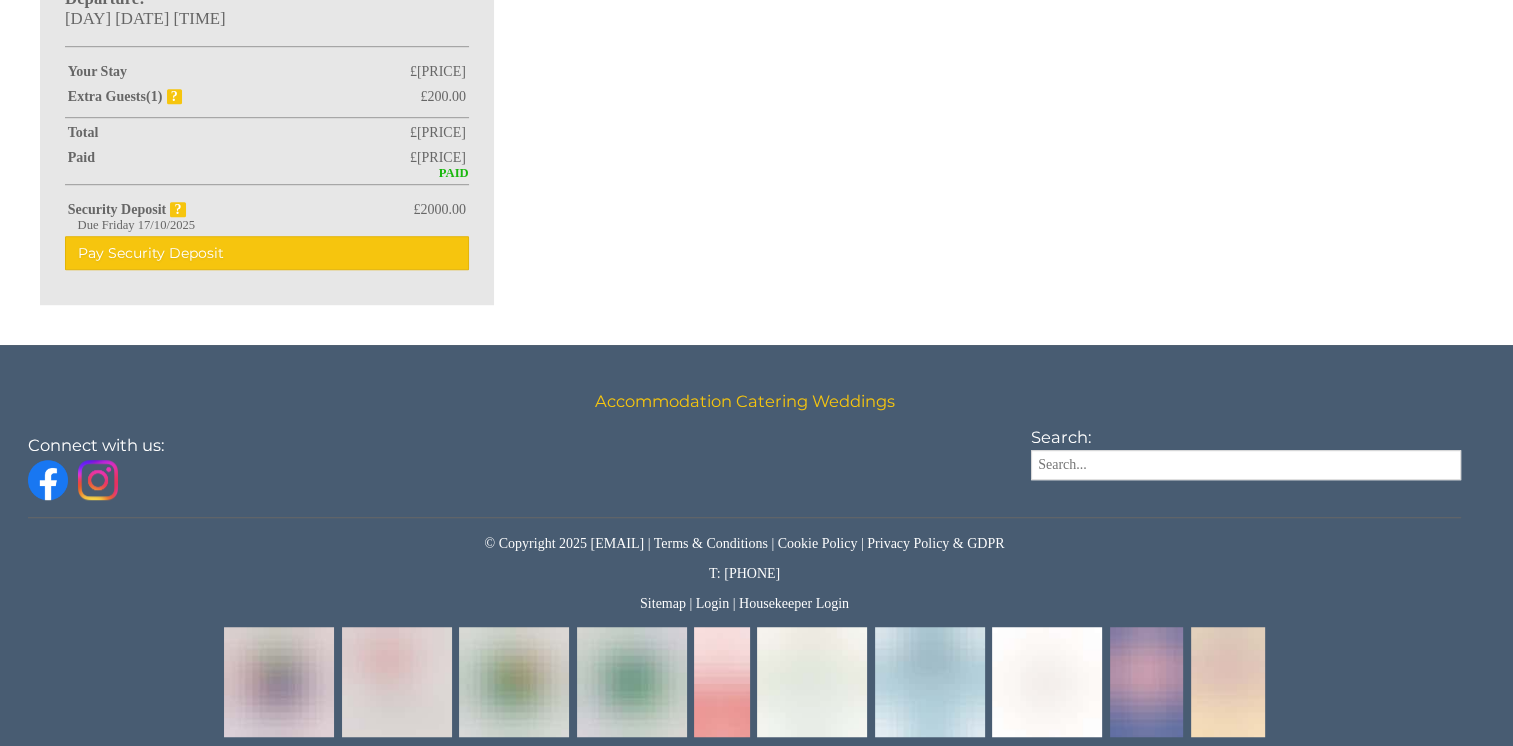 scroll, scrollTop: 0, scrollLeft: 0, axis: both 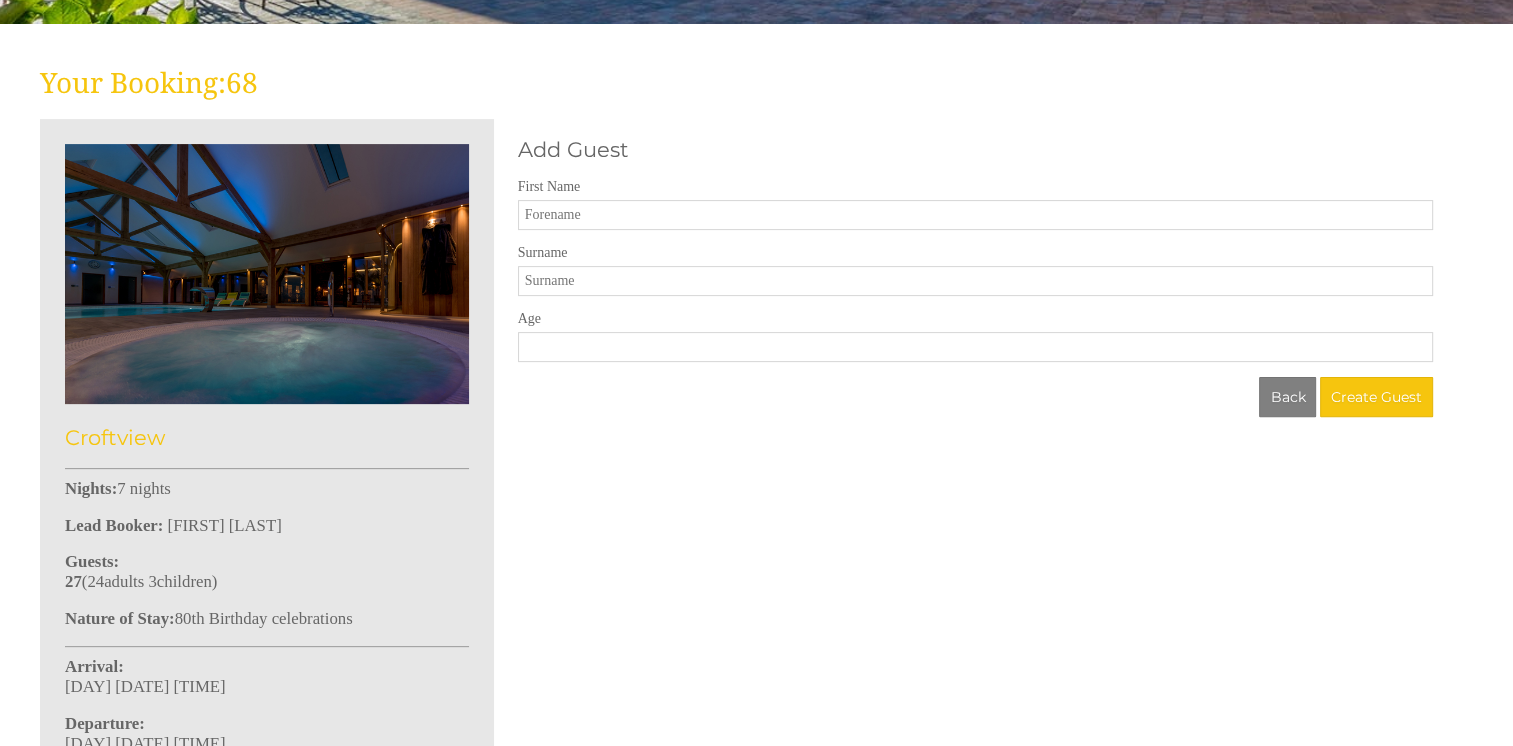 click on "First Name" at bounding box center [975, 215] 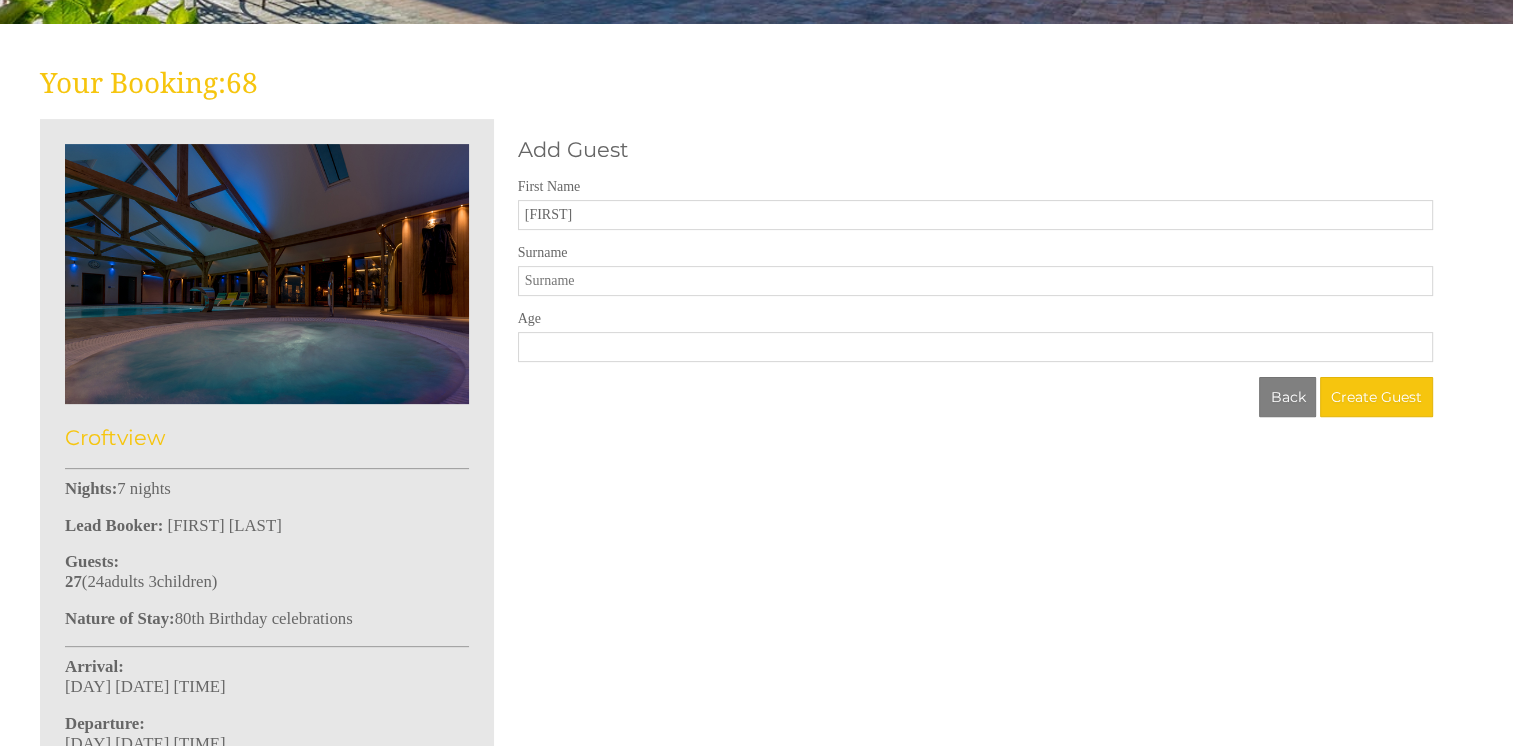 type on "[FIRST]" 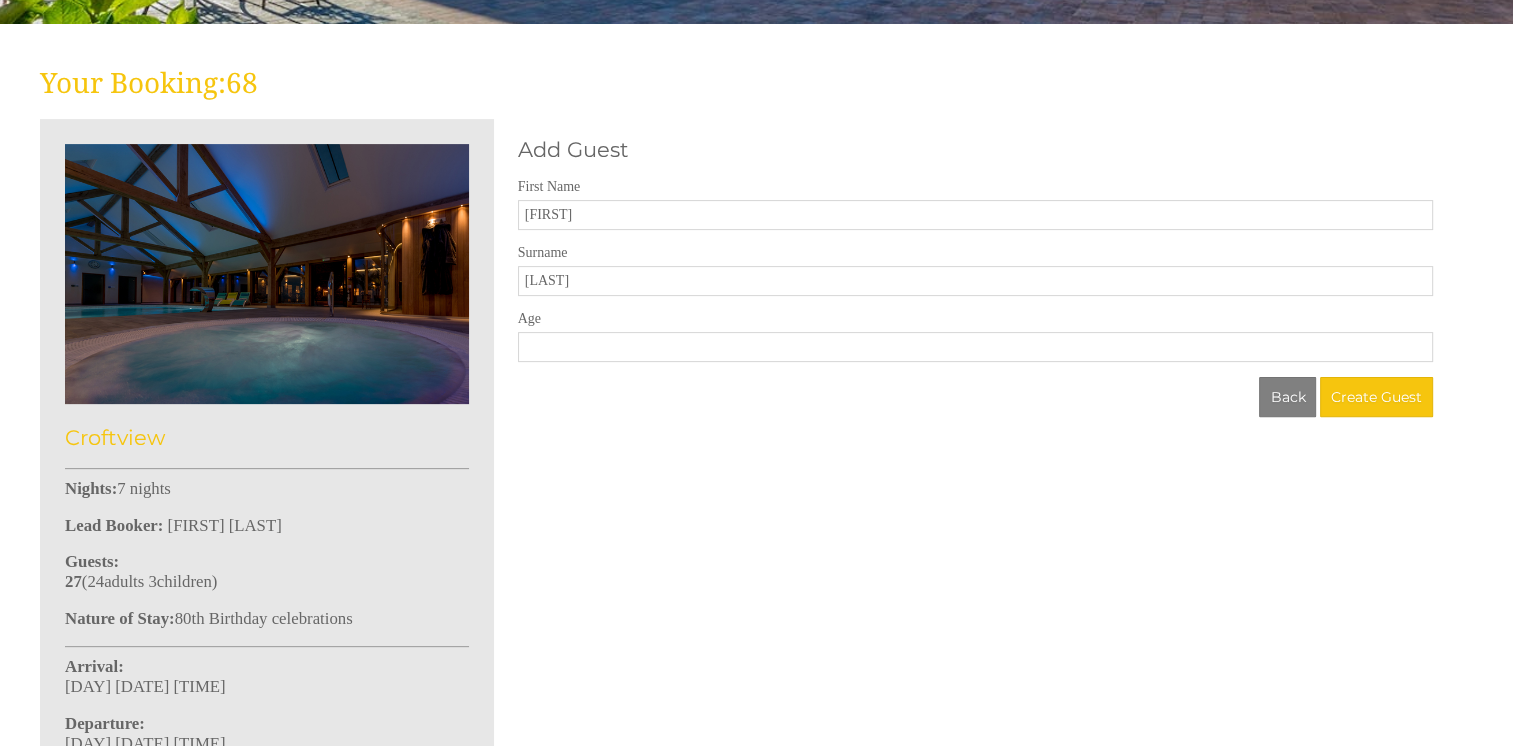 type on "[LAST]" 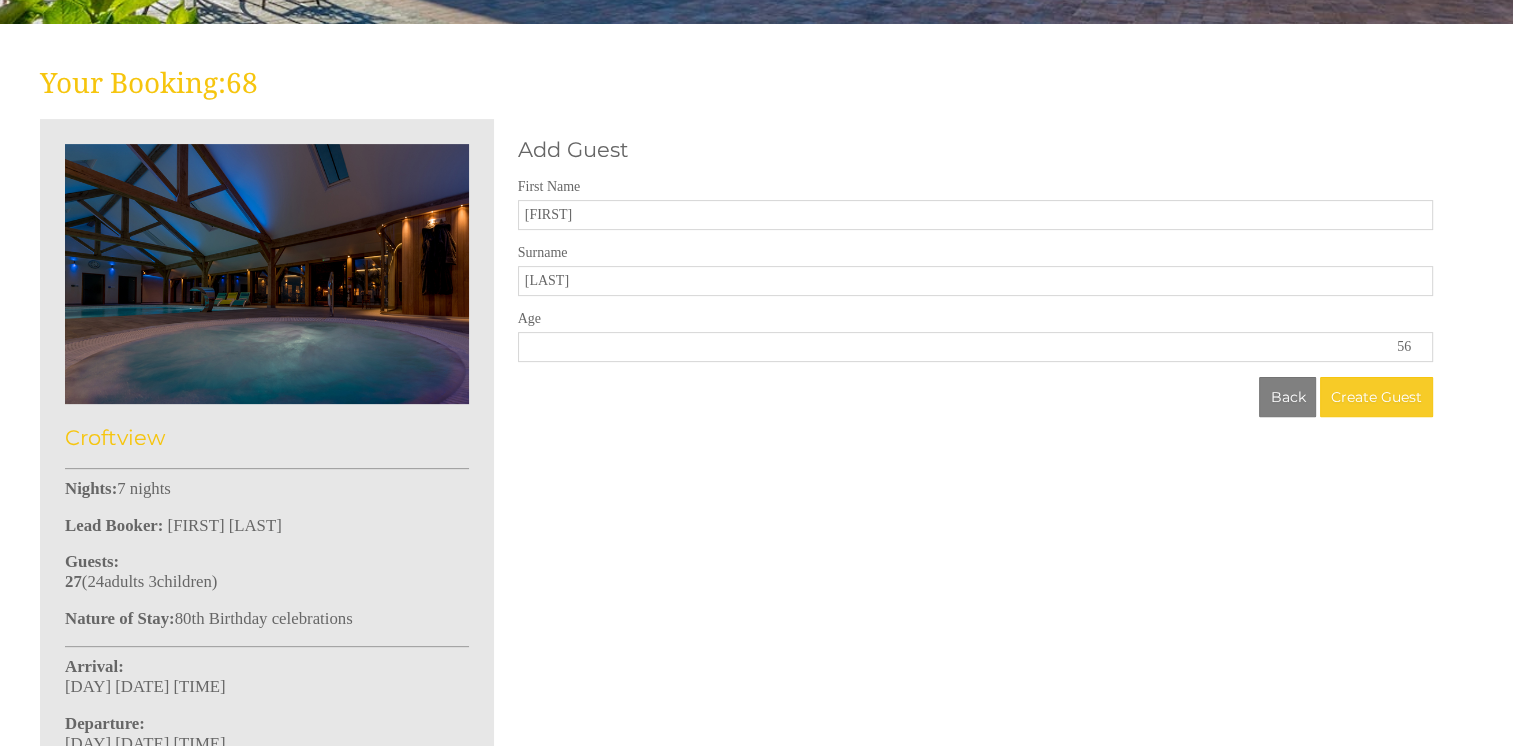 type on "56" 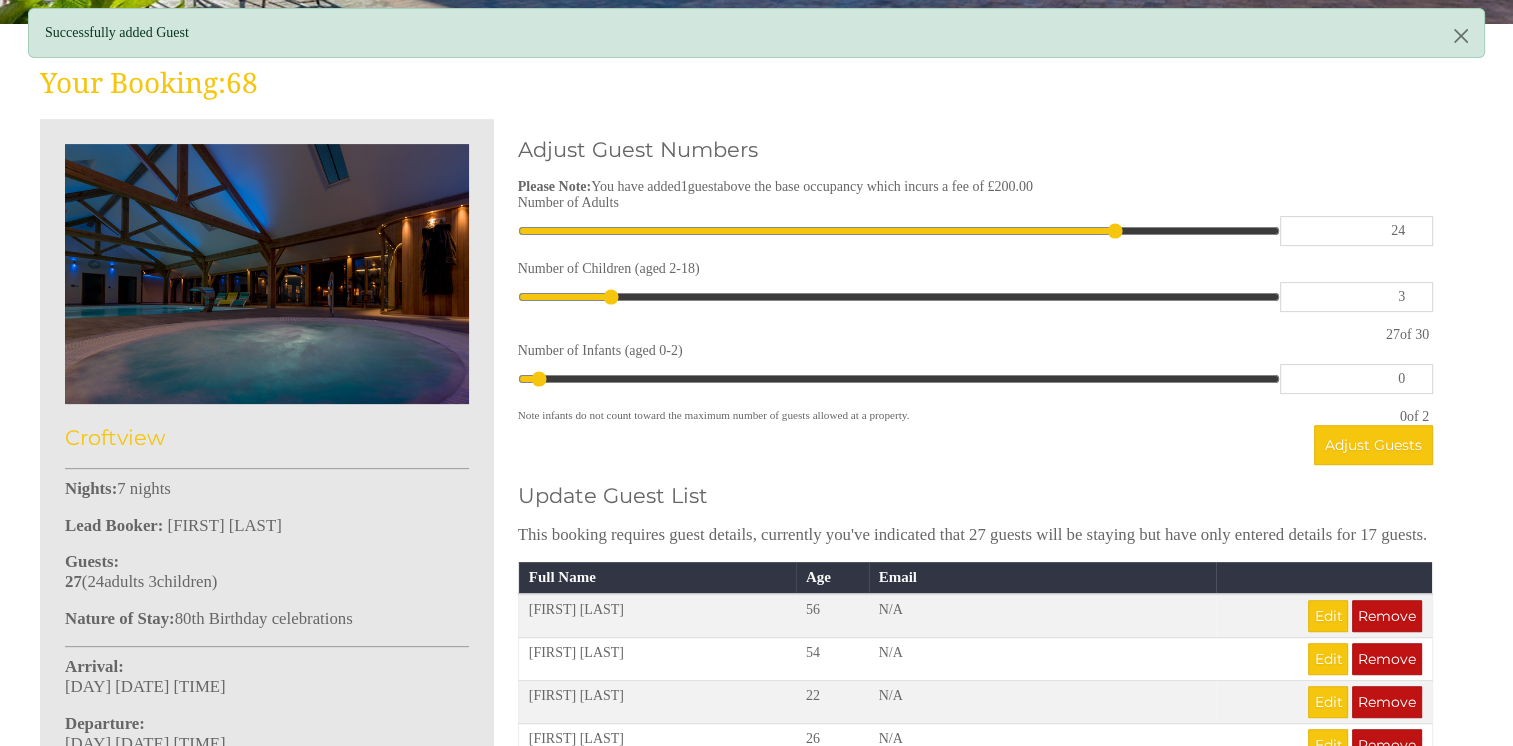 scroll, scrollTop: 0, scrollLeft: 0, axis: both 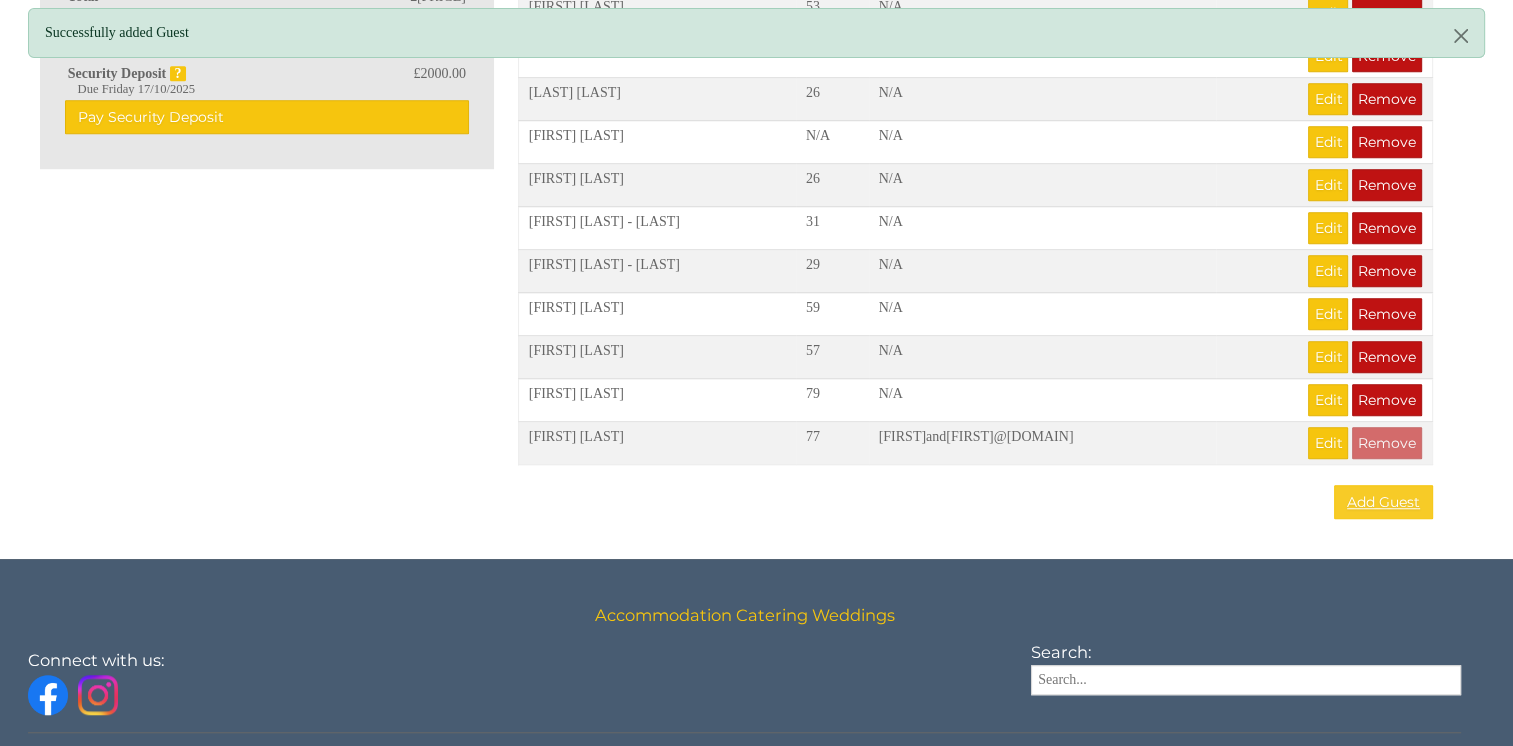 click on "Add Guest" at bounding box center (1383, 502) 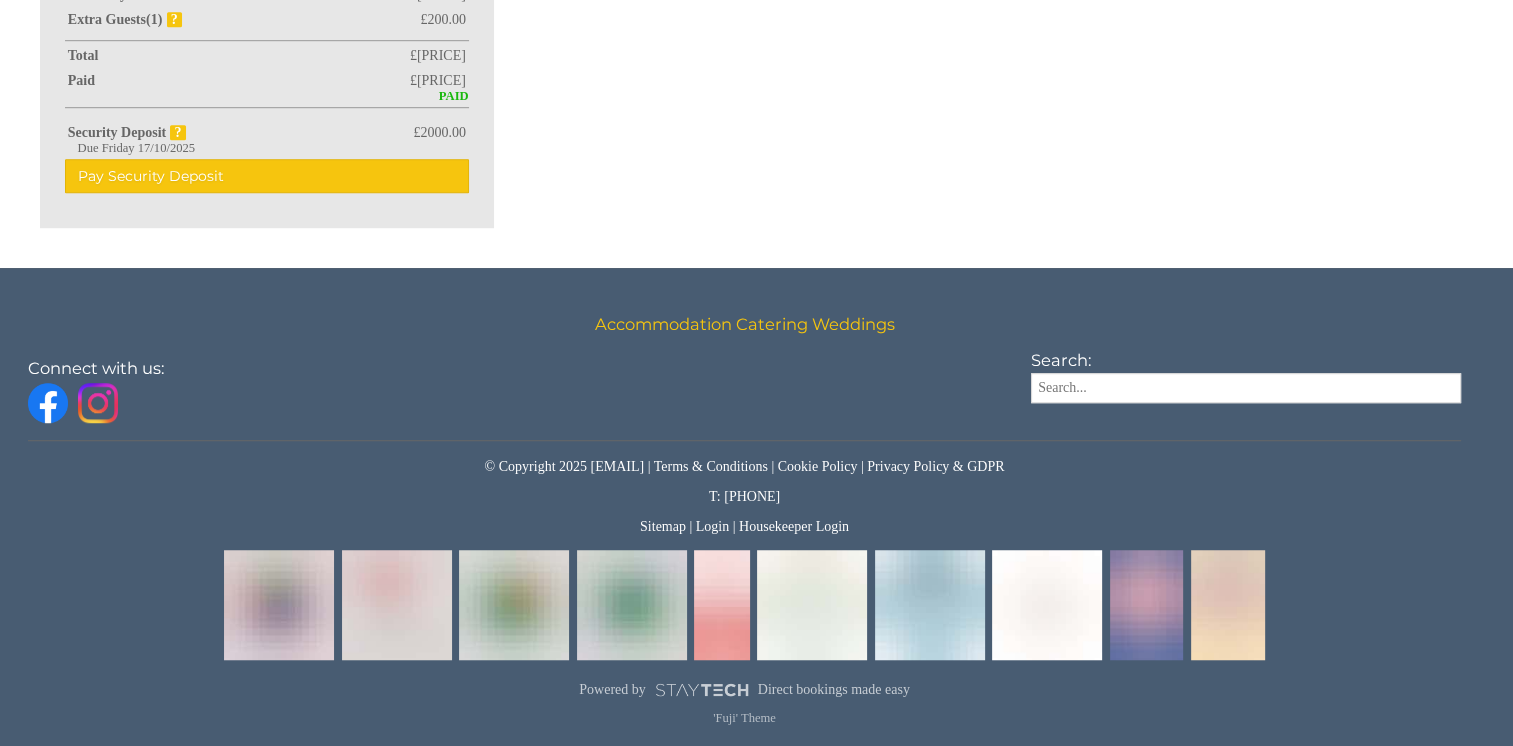 scroll, scrollTop: 0, scrollLeft: 0, axis: both 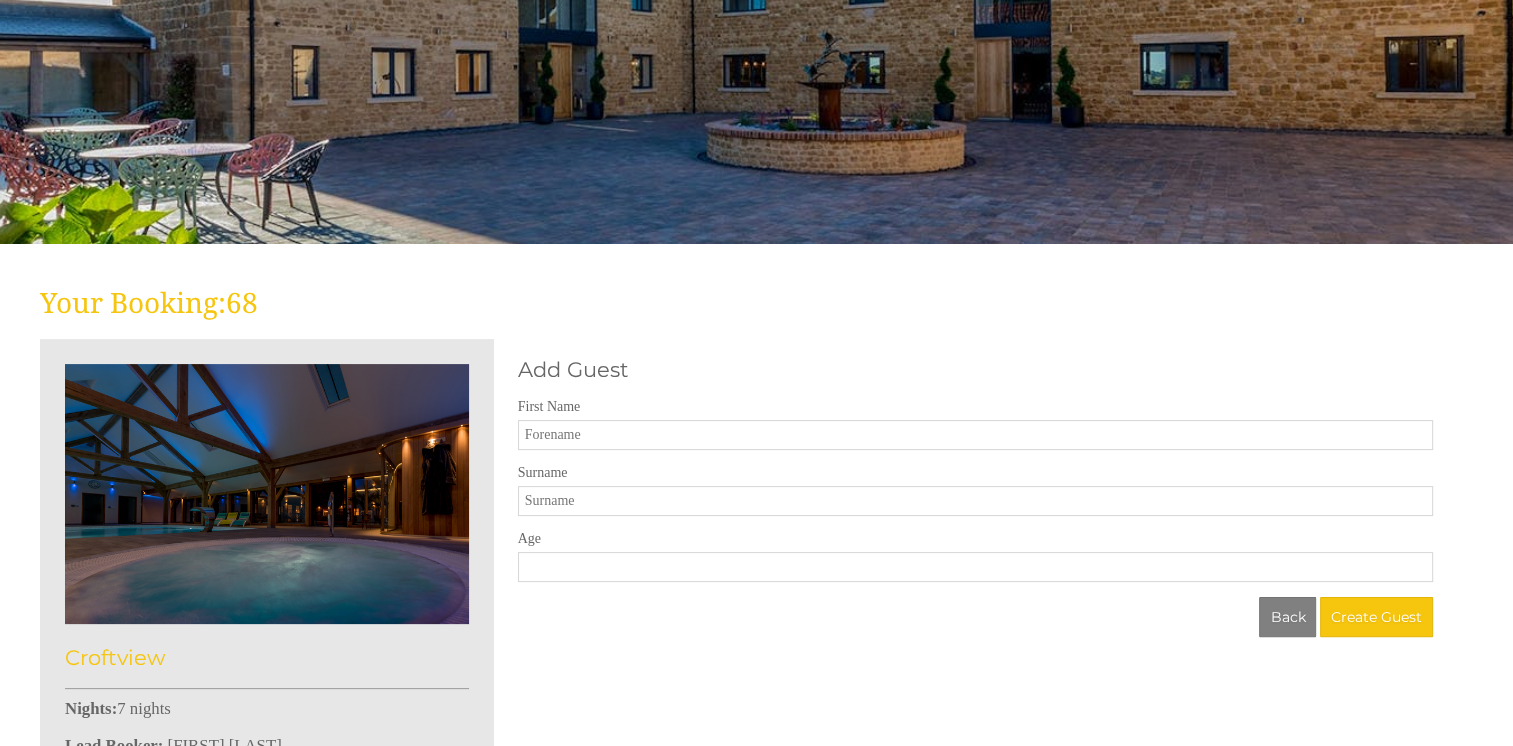 click on "Add Guest
First Name
Surname
Age
Back
Create Guest" at bounding box center [975, 493] 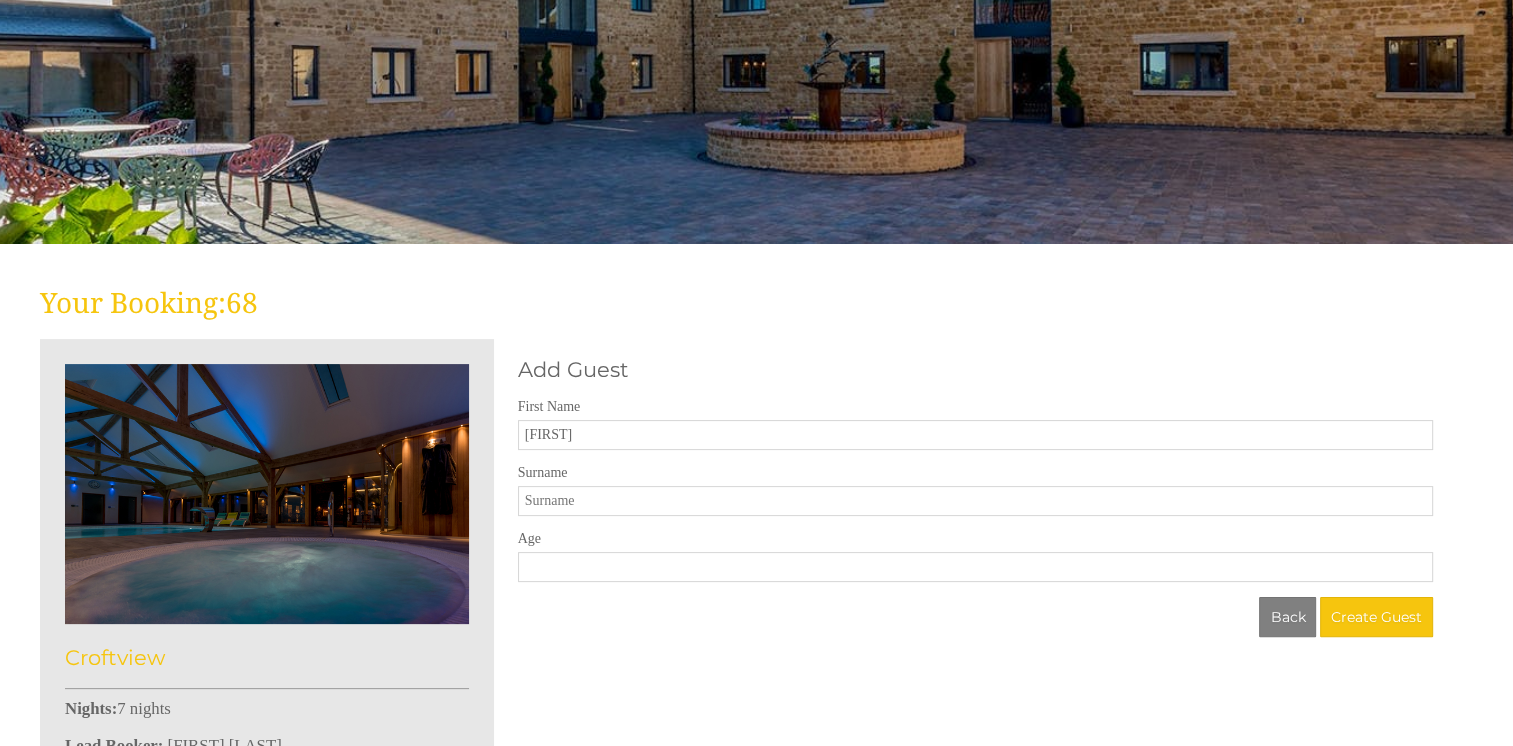 type on "[FIRST]" 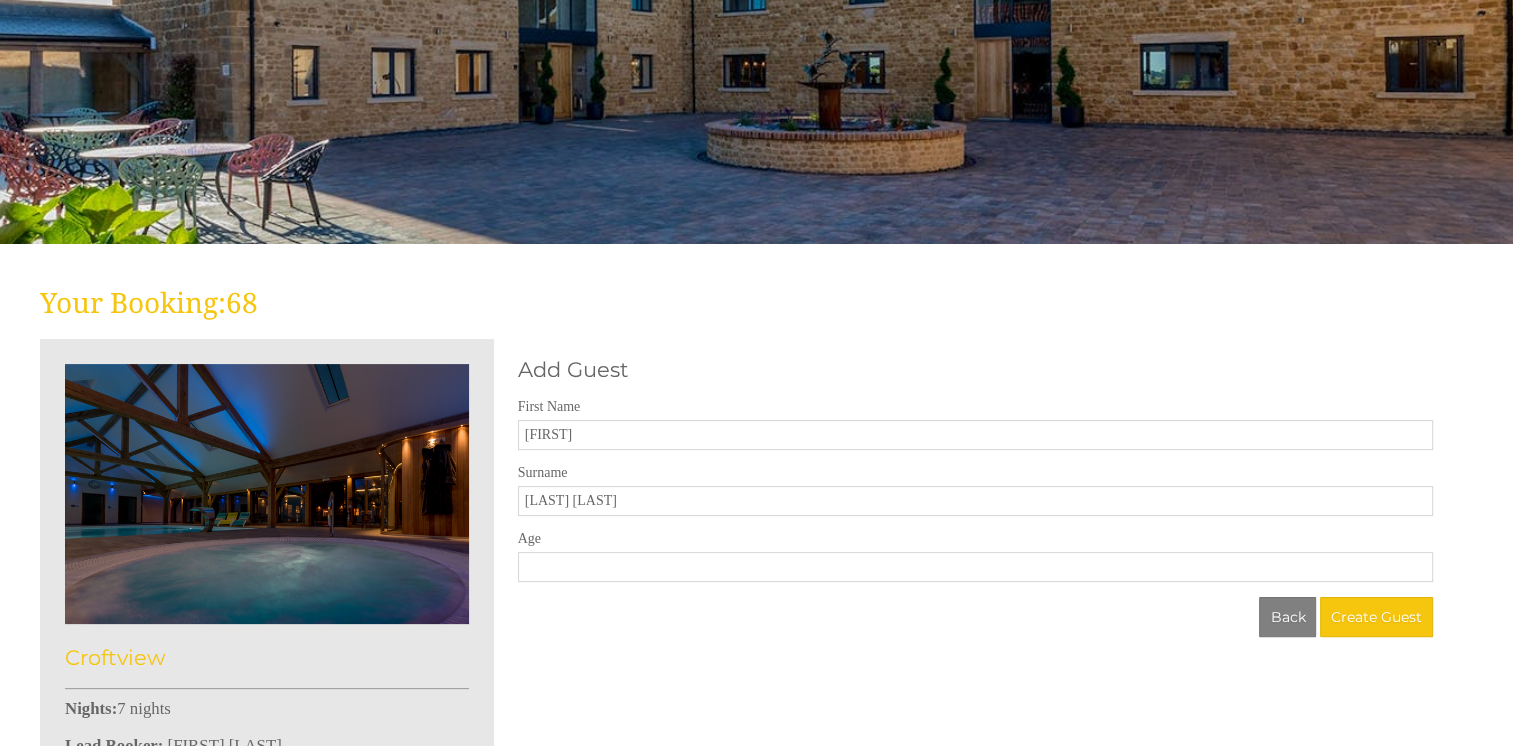 type on "[LAST] [LAST]" 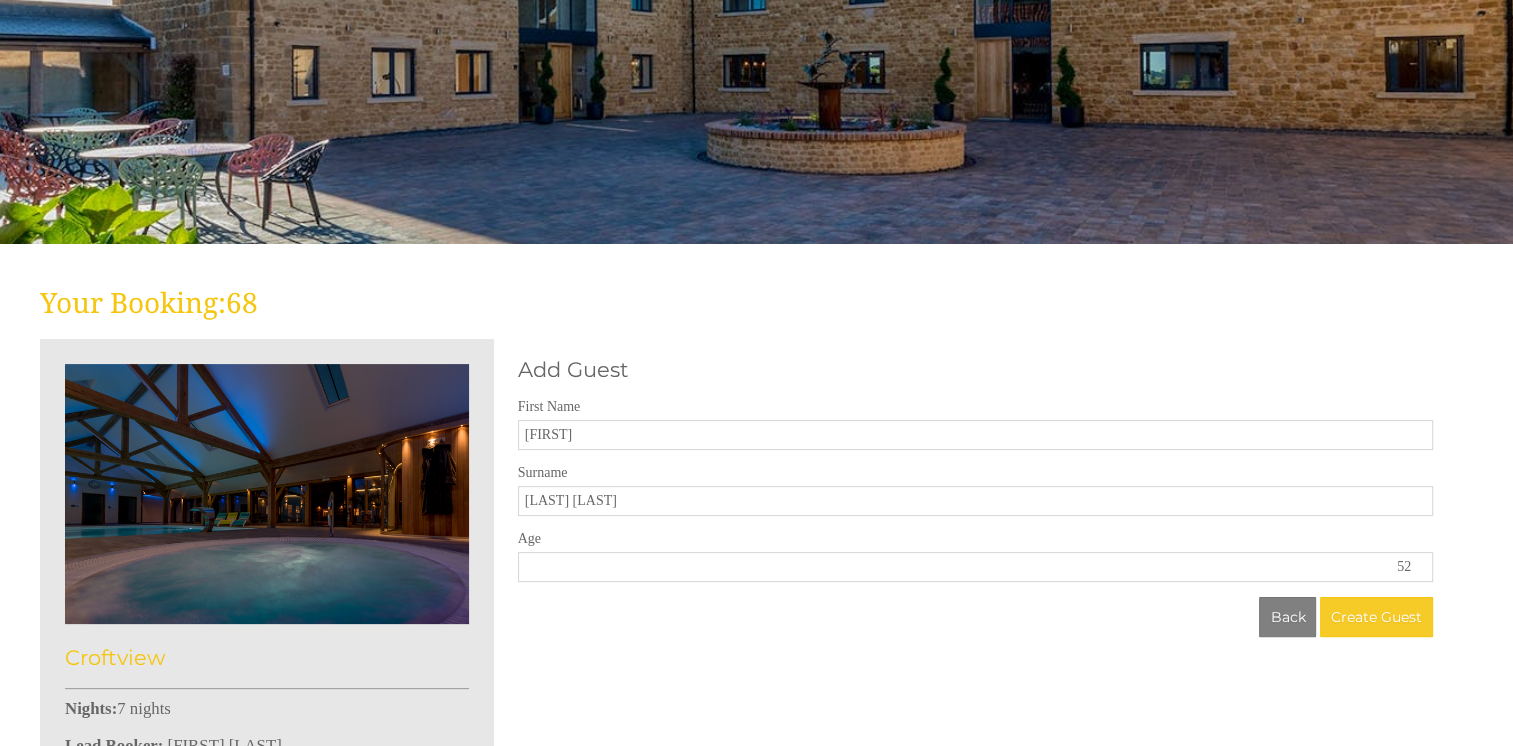 type on "52" 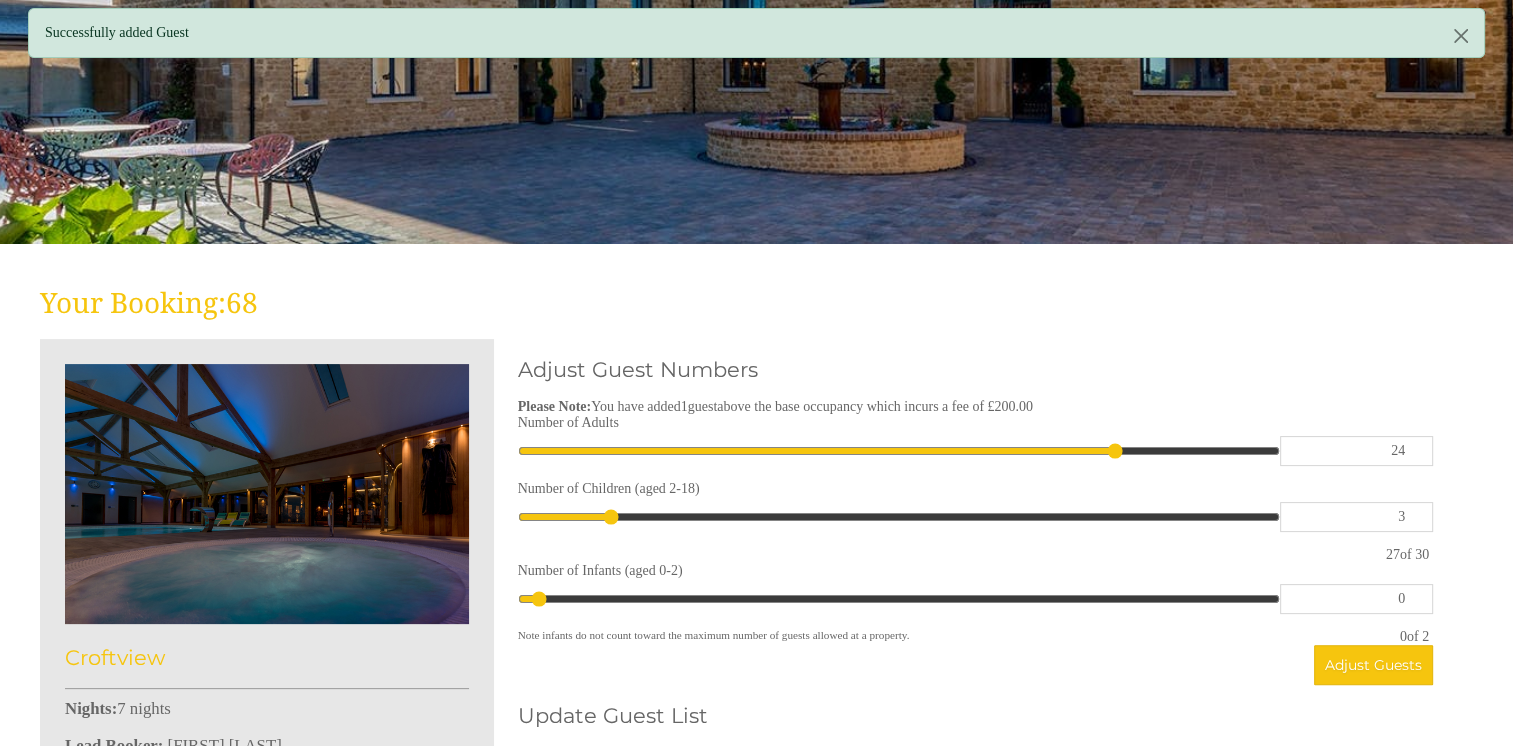 scroll, scrollTop: 0, scrollLeft: 0, axis: both 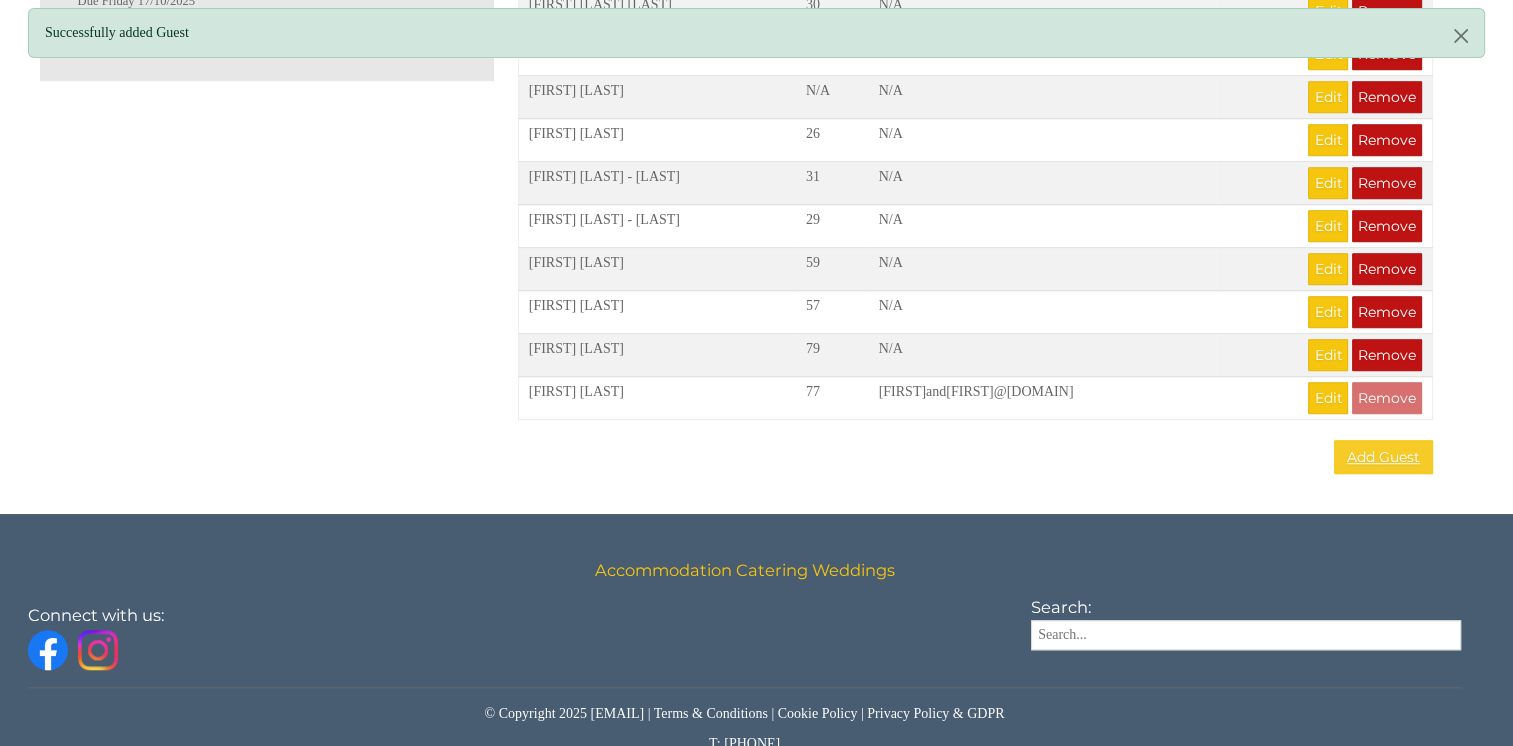 click on "Add Guest" at bounding box center [1383, 457] 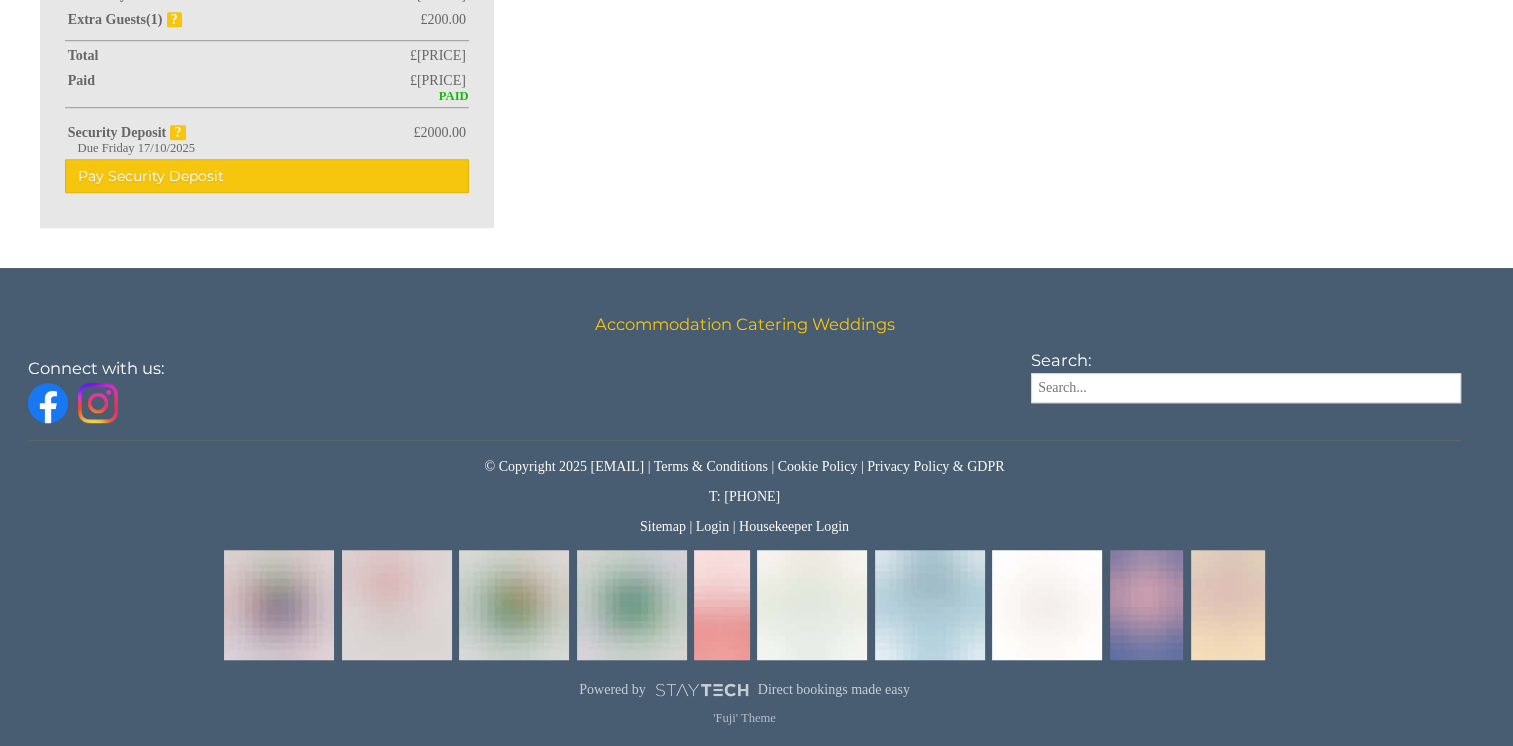 scroll, scrollTop: 0, scrollLeft: 0, axis: both 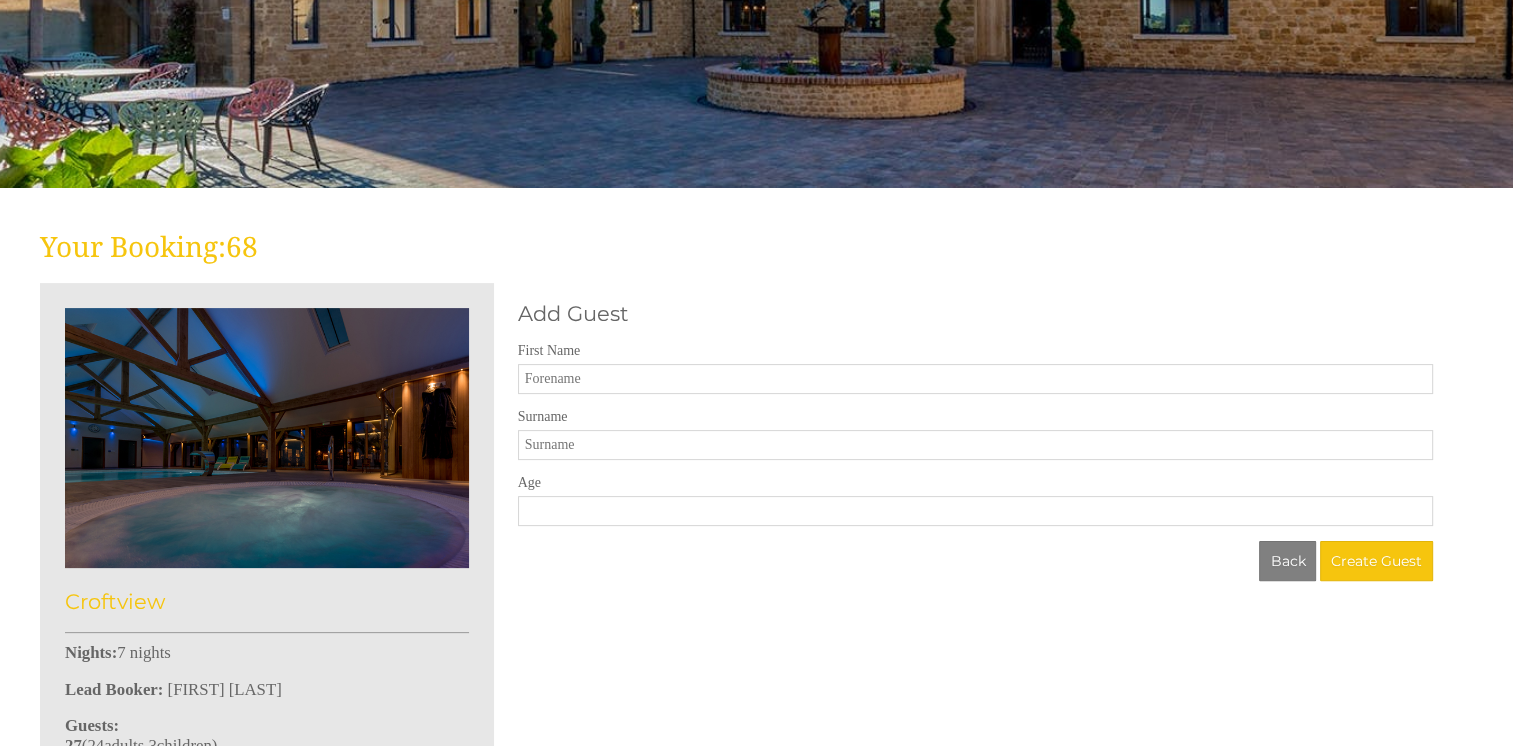 click on "First Name" at bounding box center (975, 379) 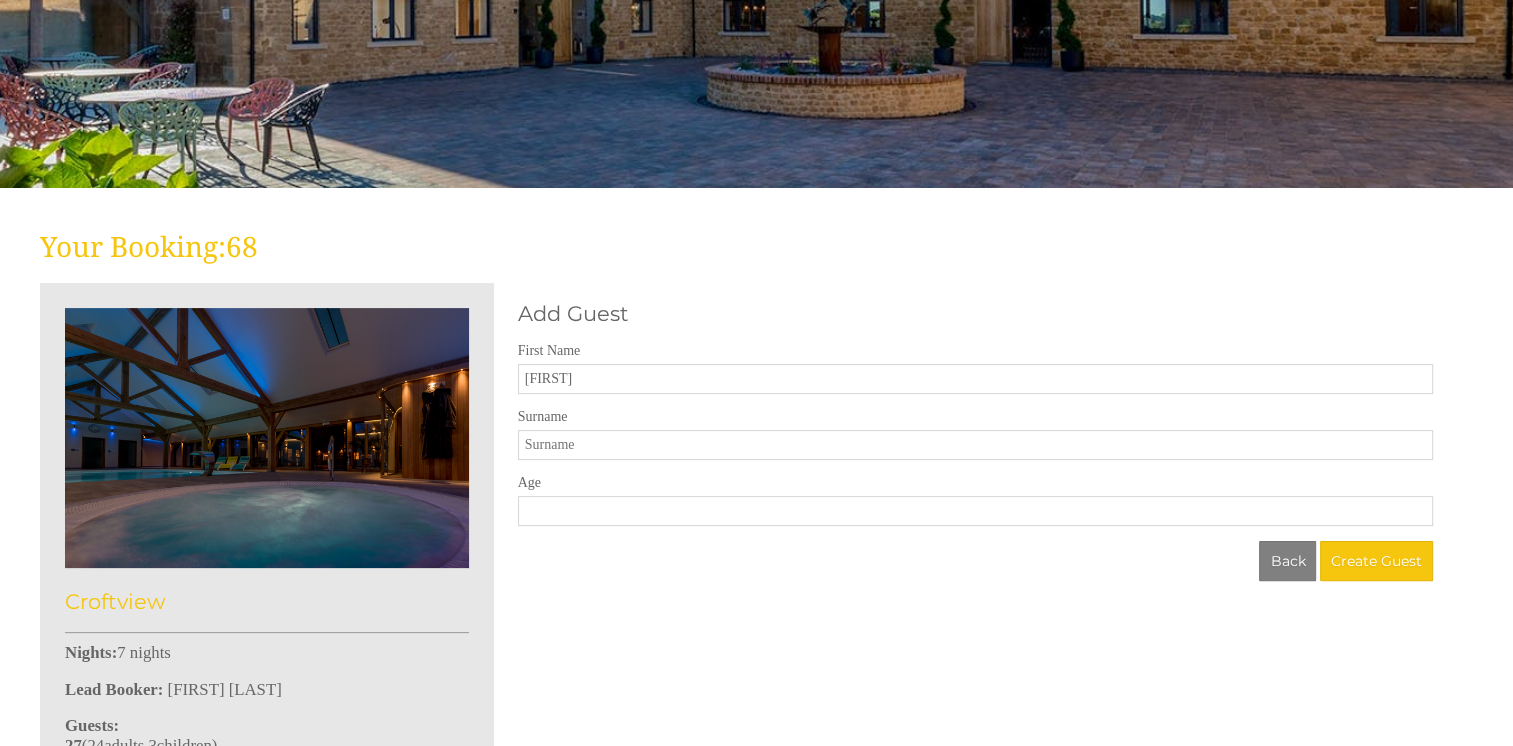 type on "[FIRST]" 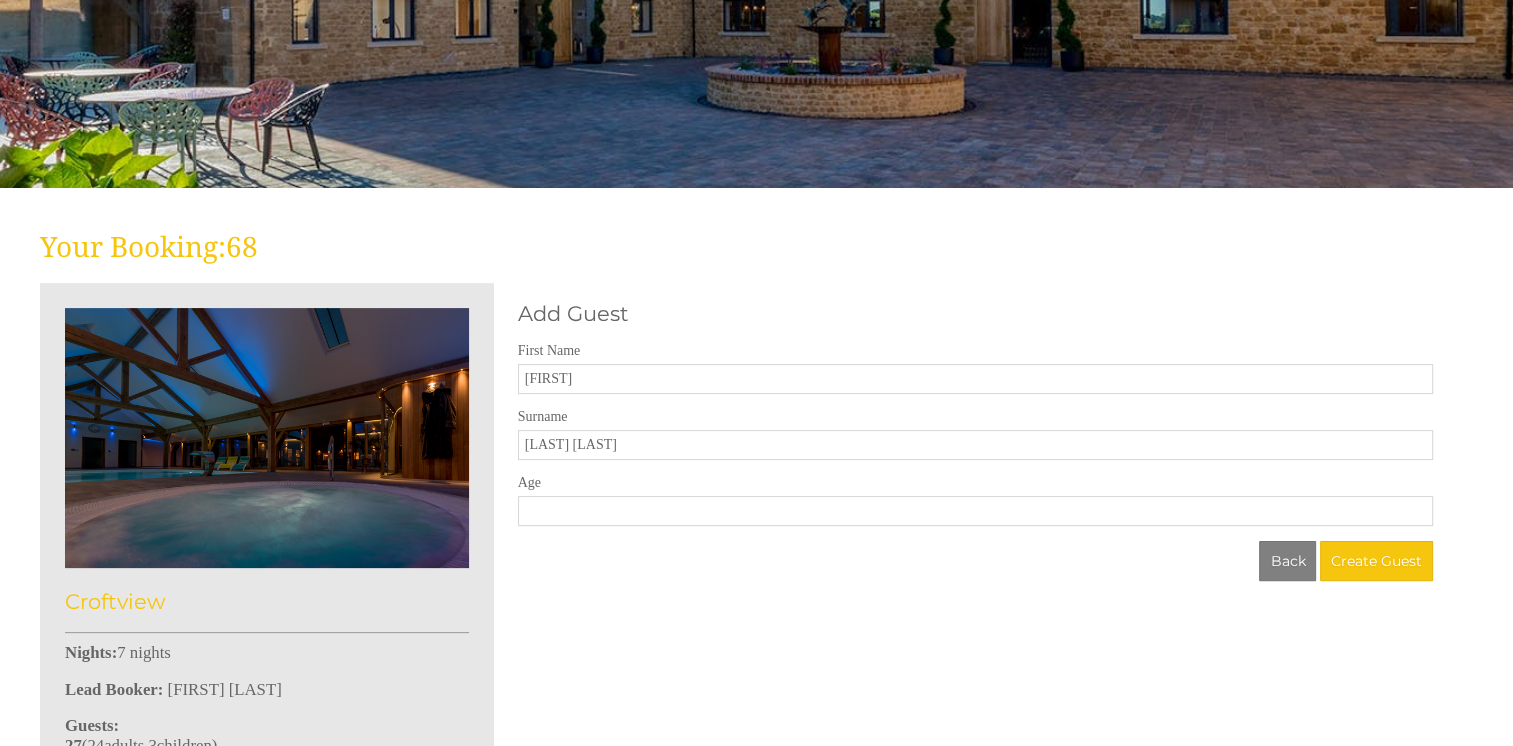 type on "52" 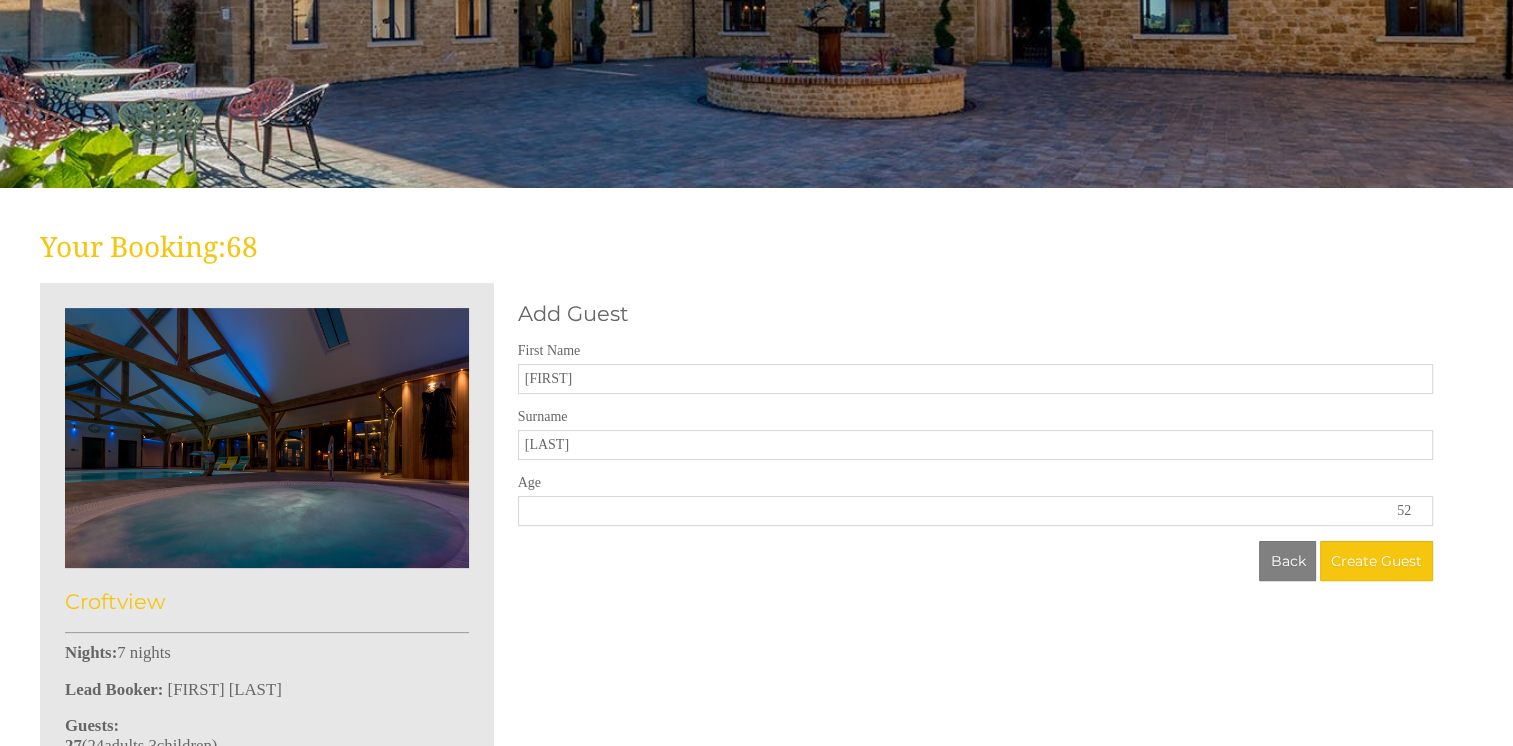 type on "[LAST]" 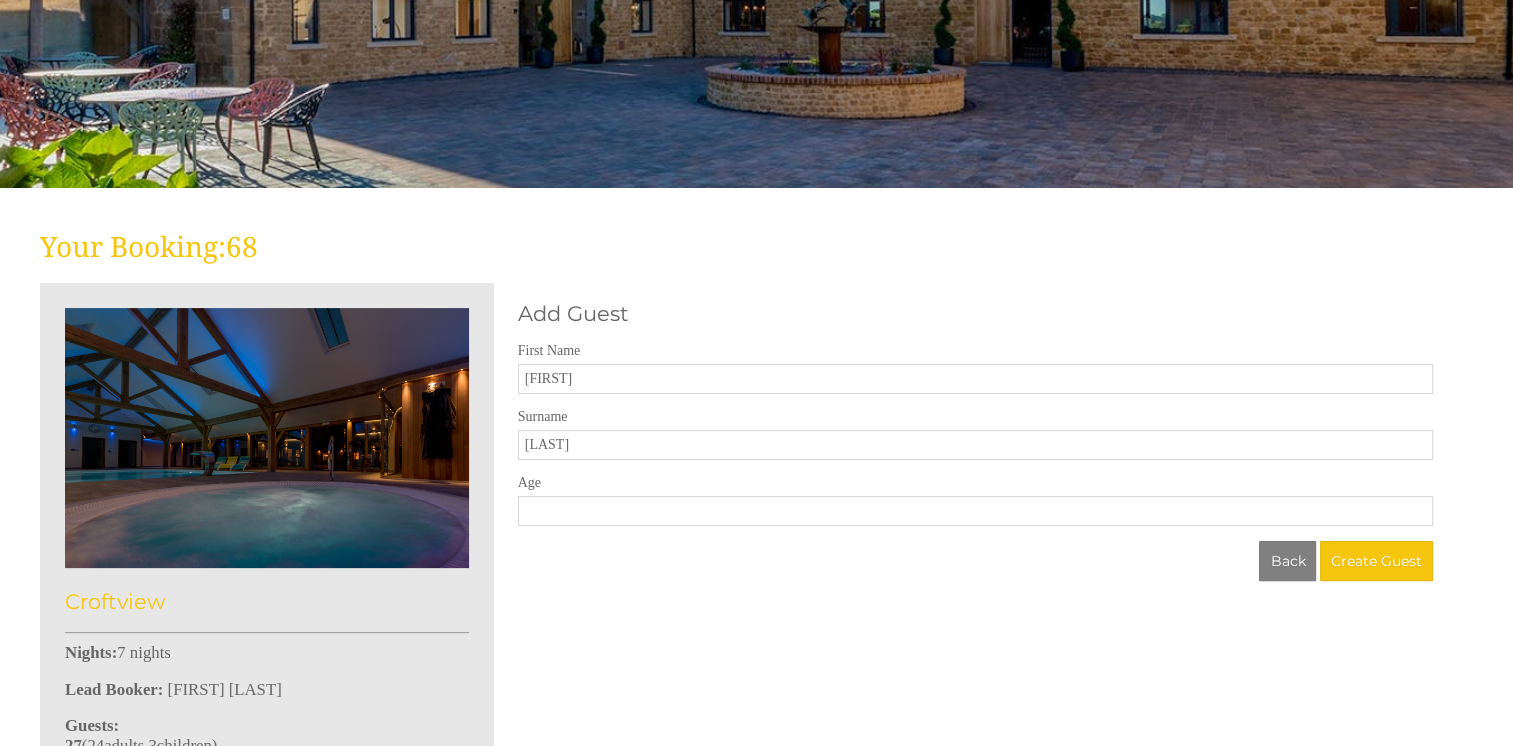 type 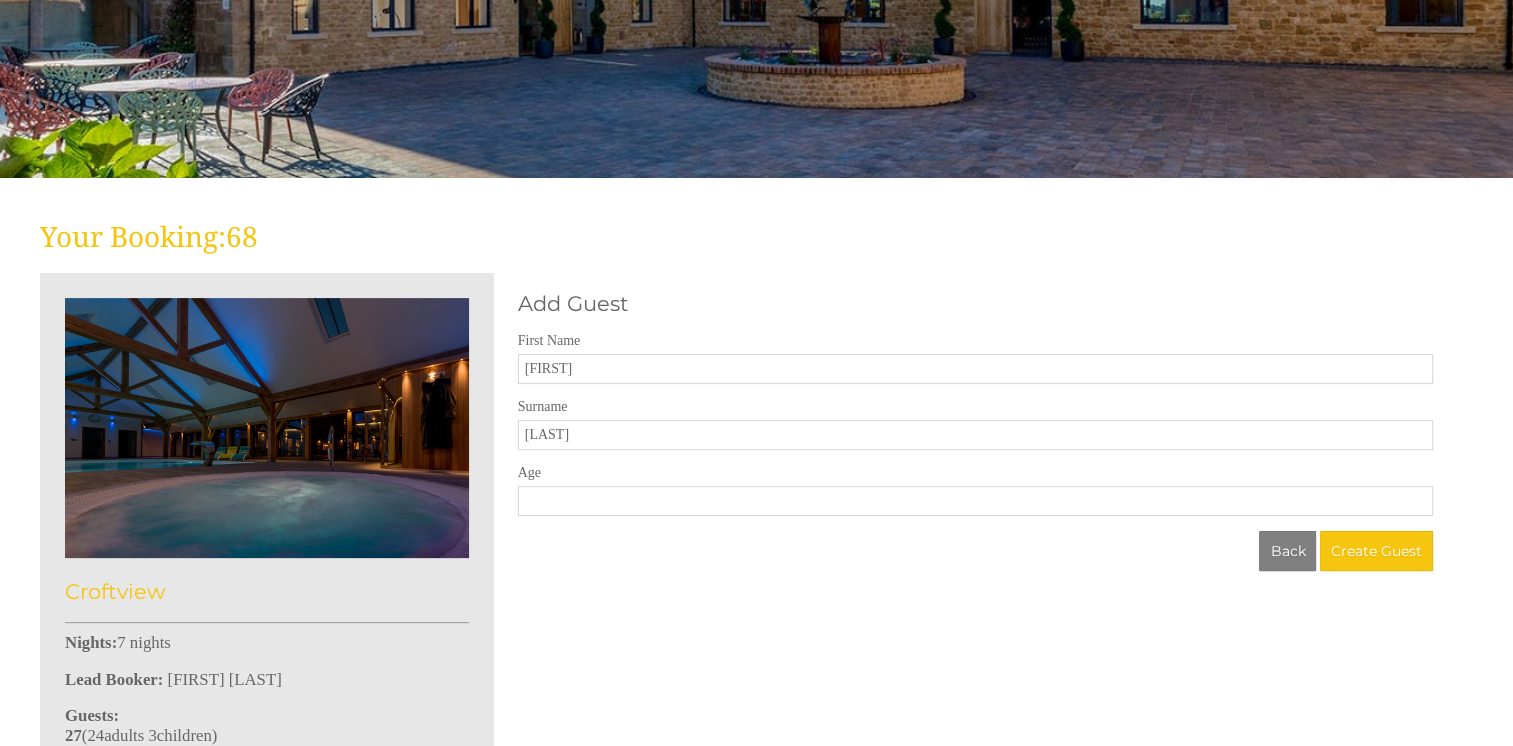 scroll, scrollTop: 412, scrollLeft: 0, axis: vertical 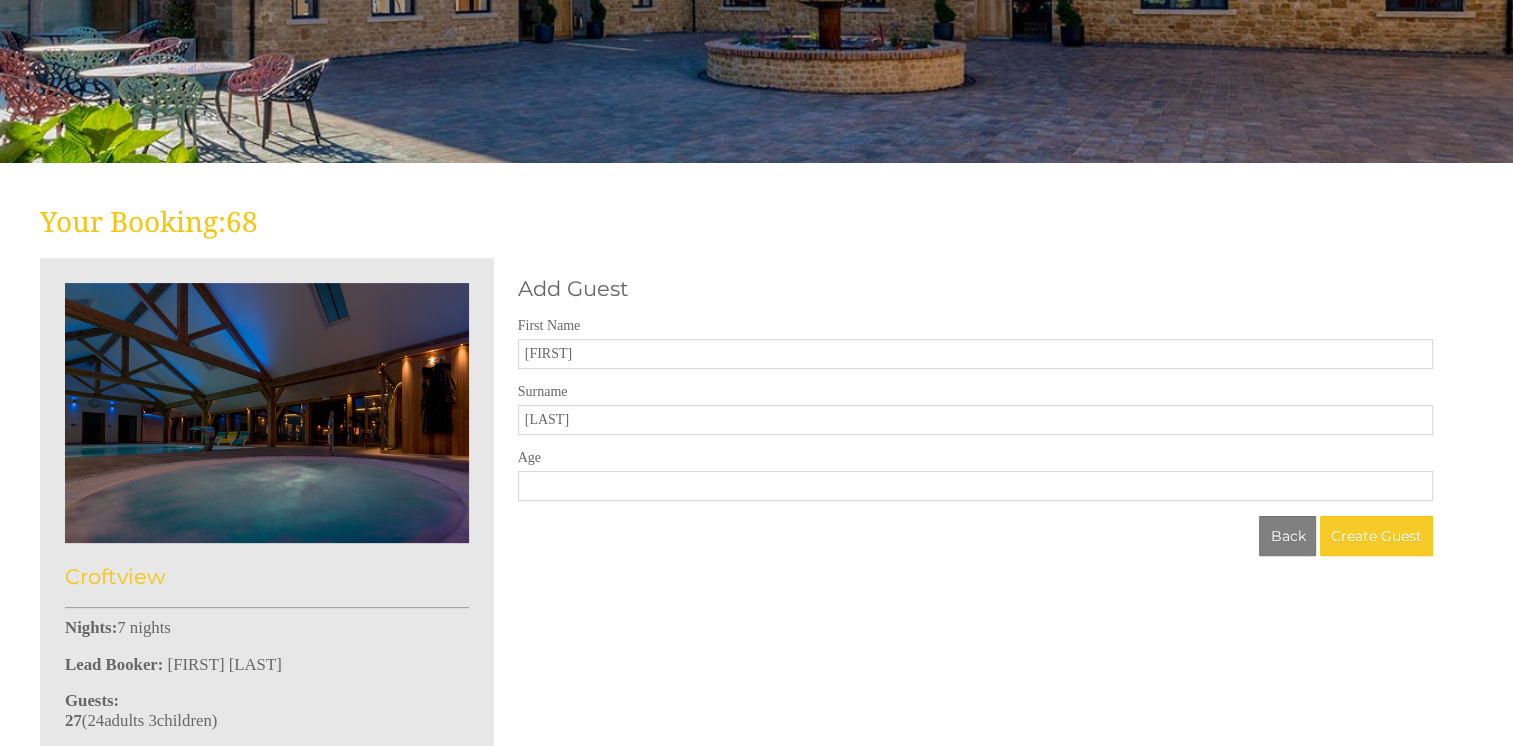 click on "Create Guest" at bounding box center (1376, 536) 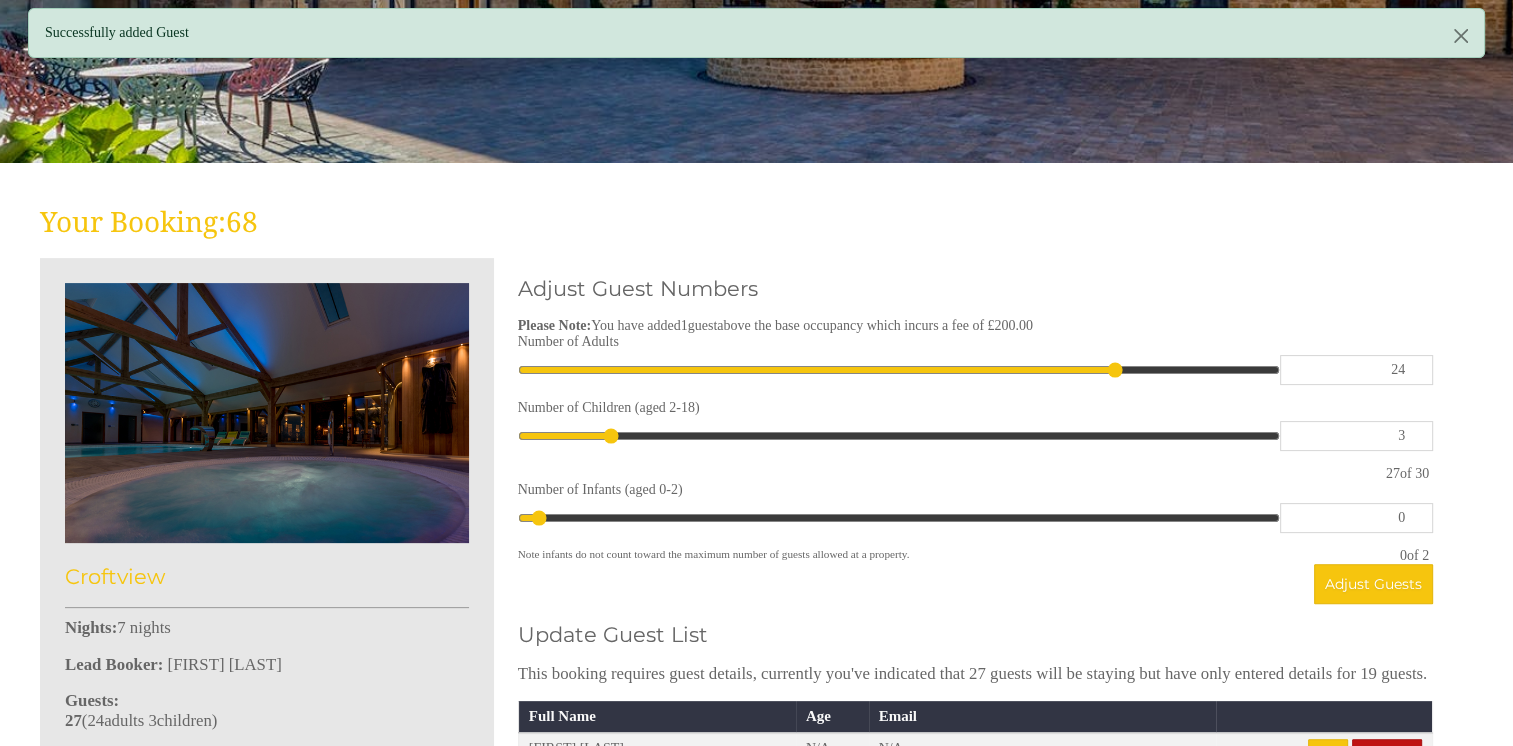 scroll, scrollTop: 0, scrollLeft: 0, axis: both 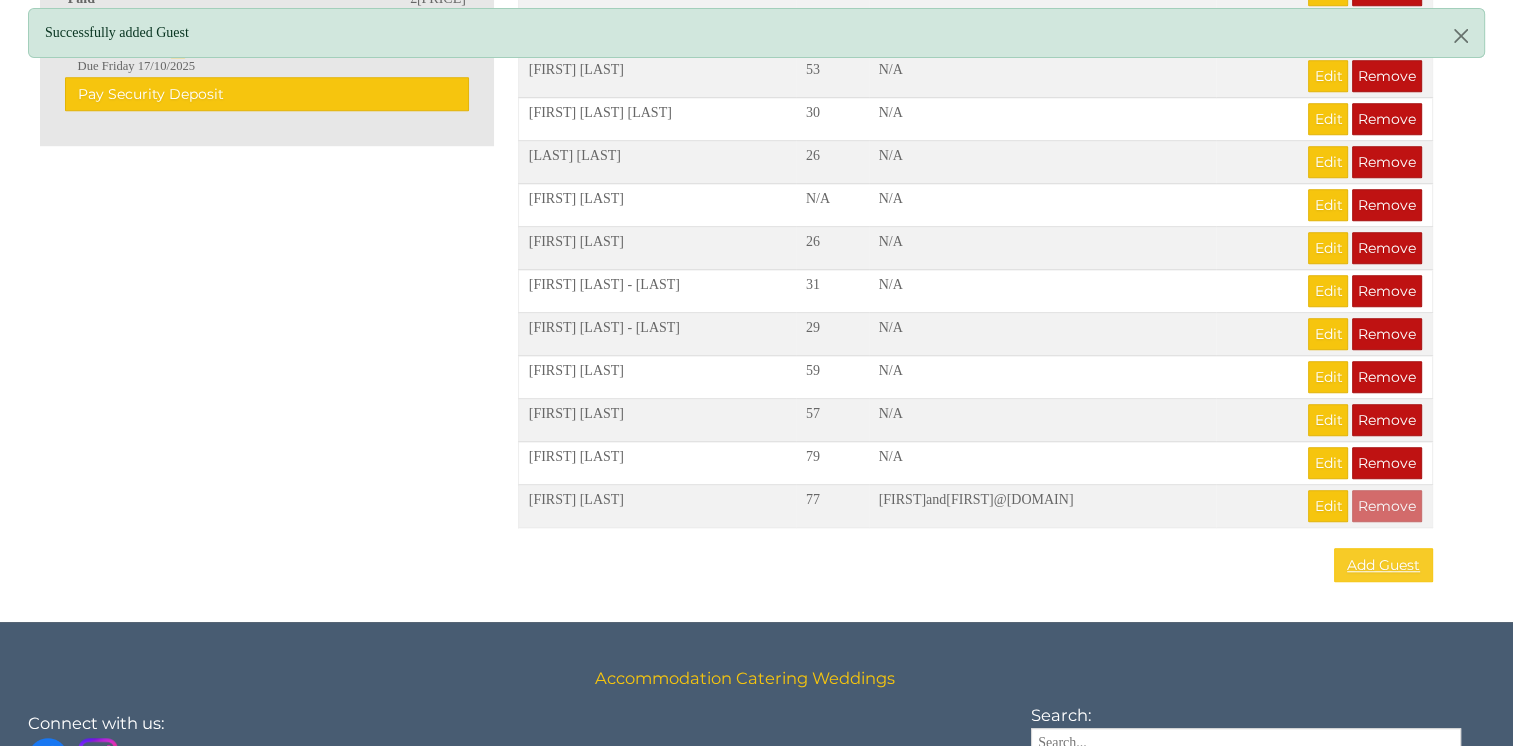 click on "Add Guest" at bounding box center (1383, 565) 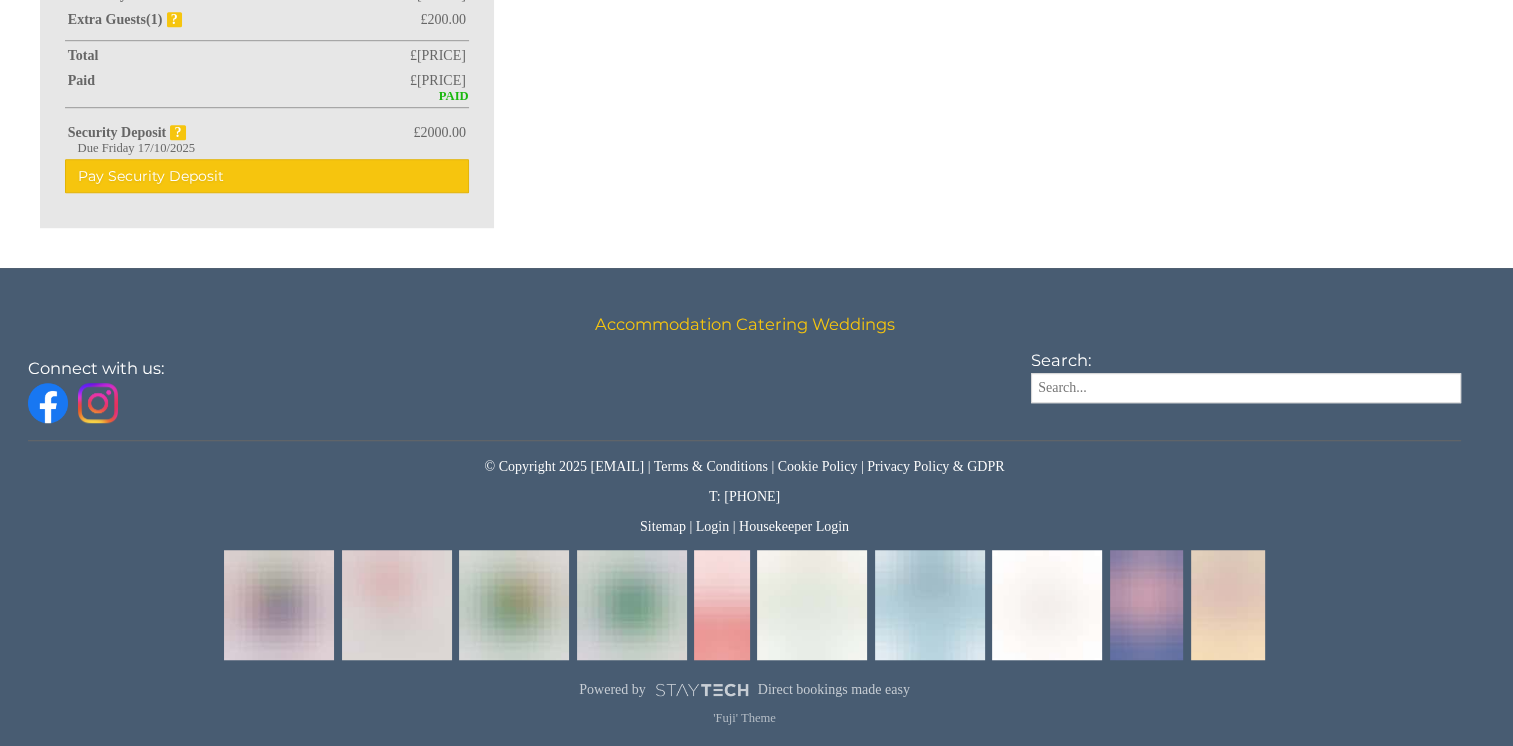 scroll, scrollTop: 0, scrollLeft: 0, axis: both 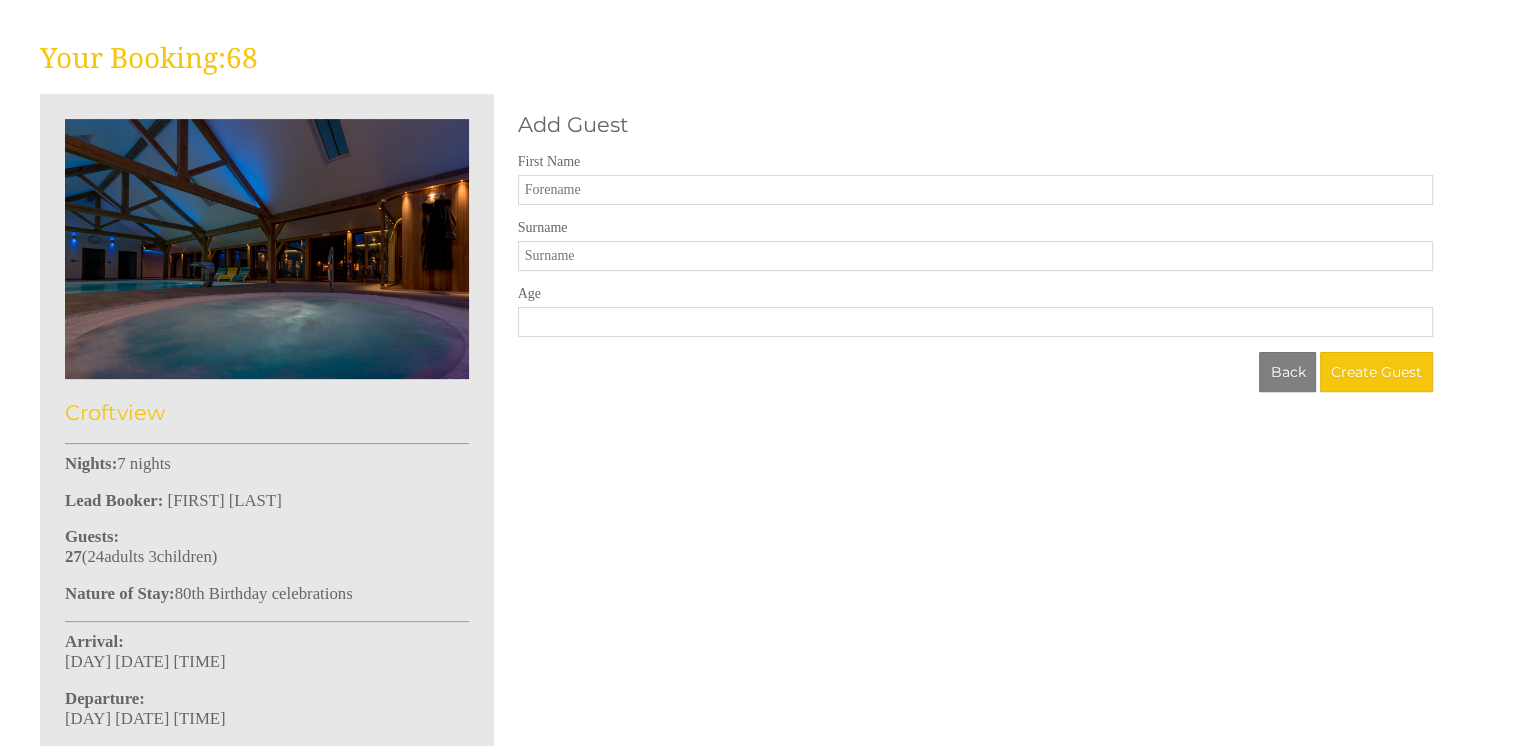 click on "First Name" at bounding box center (975, 190) 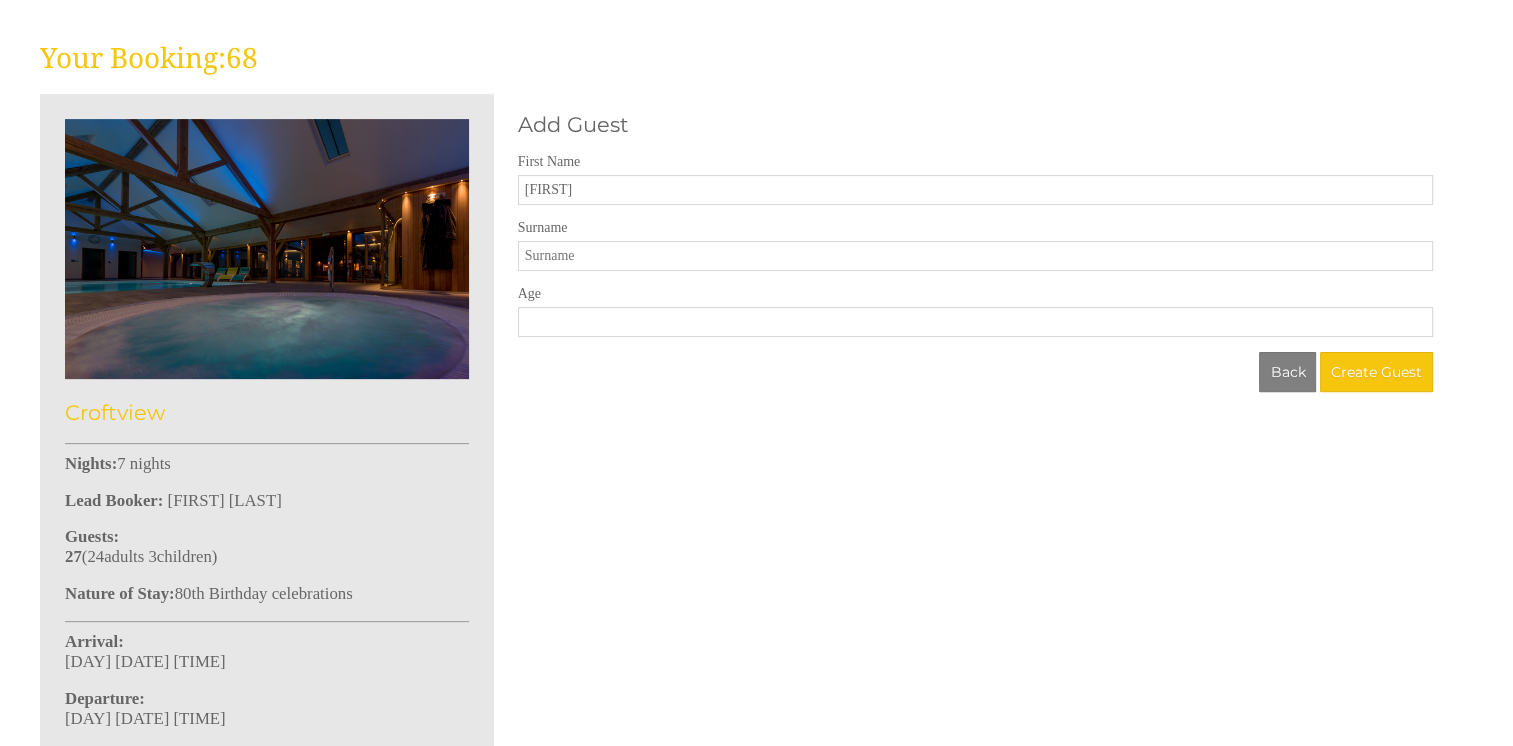type on "[FIRST]" 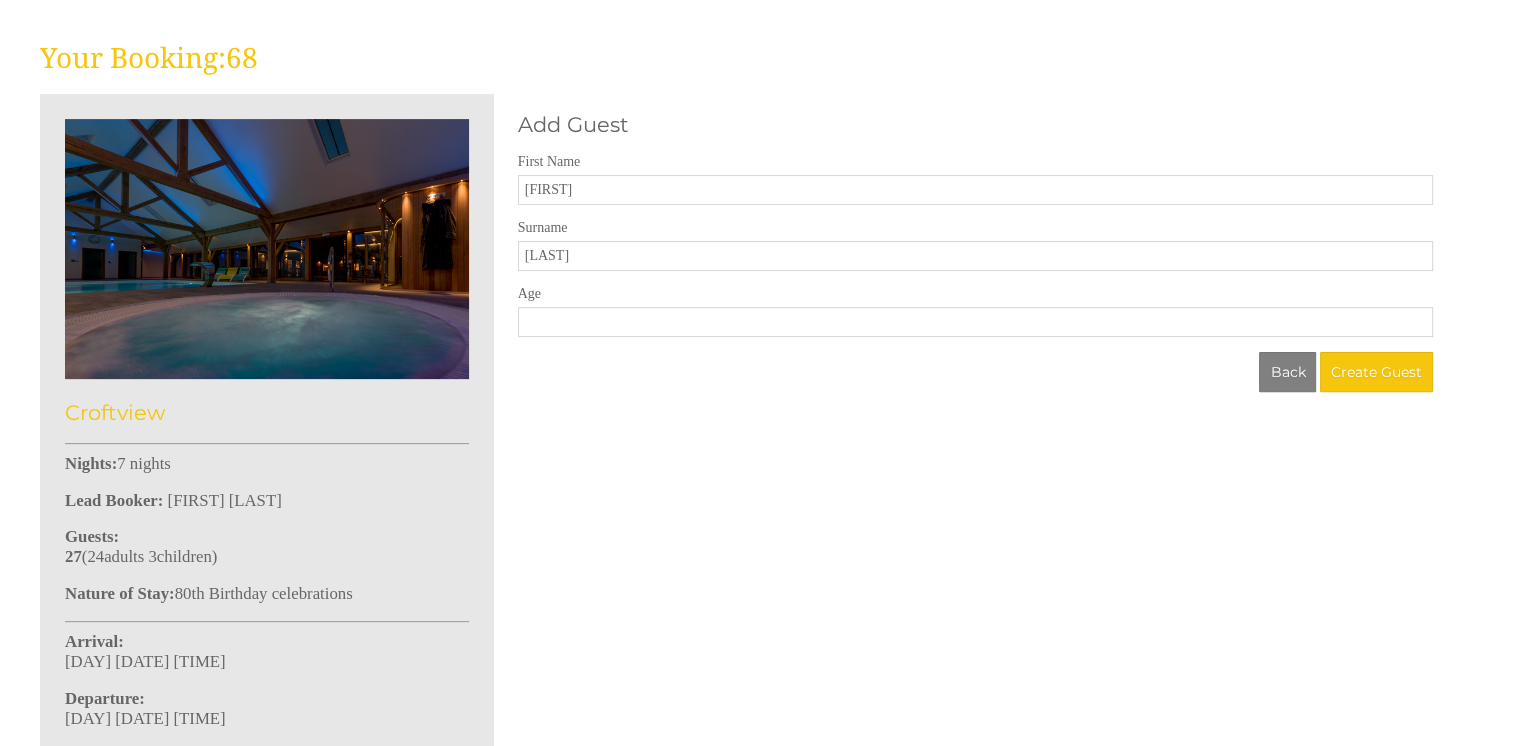 type on "[LAST]" 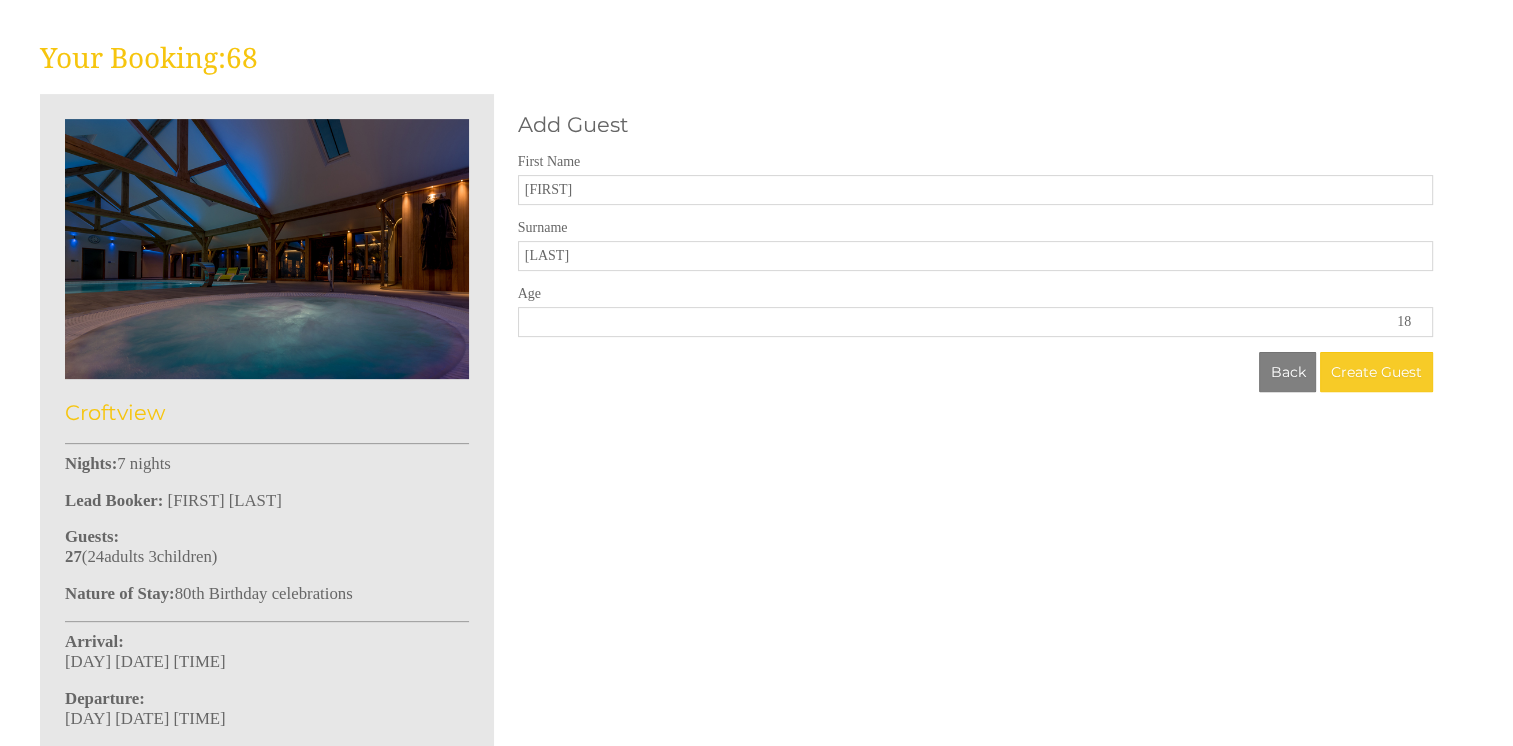 type on "18" 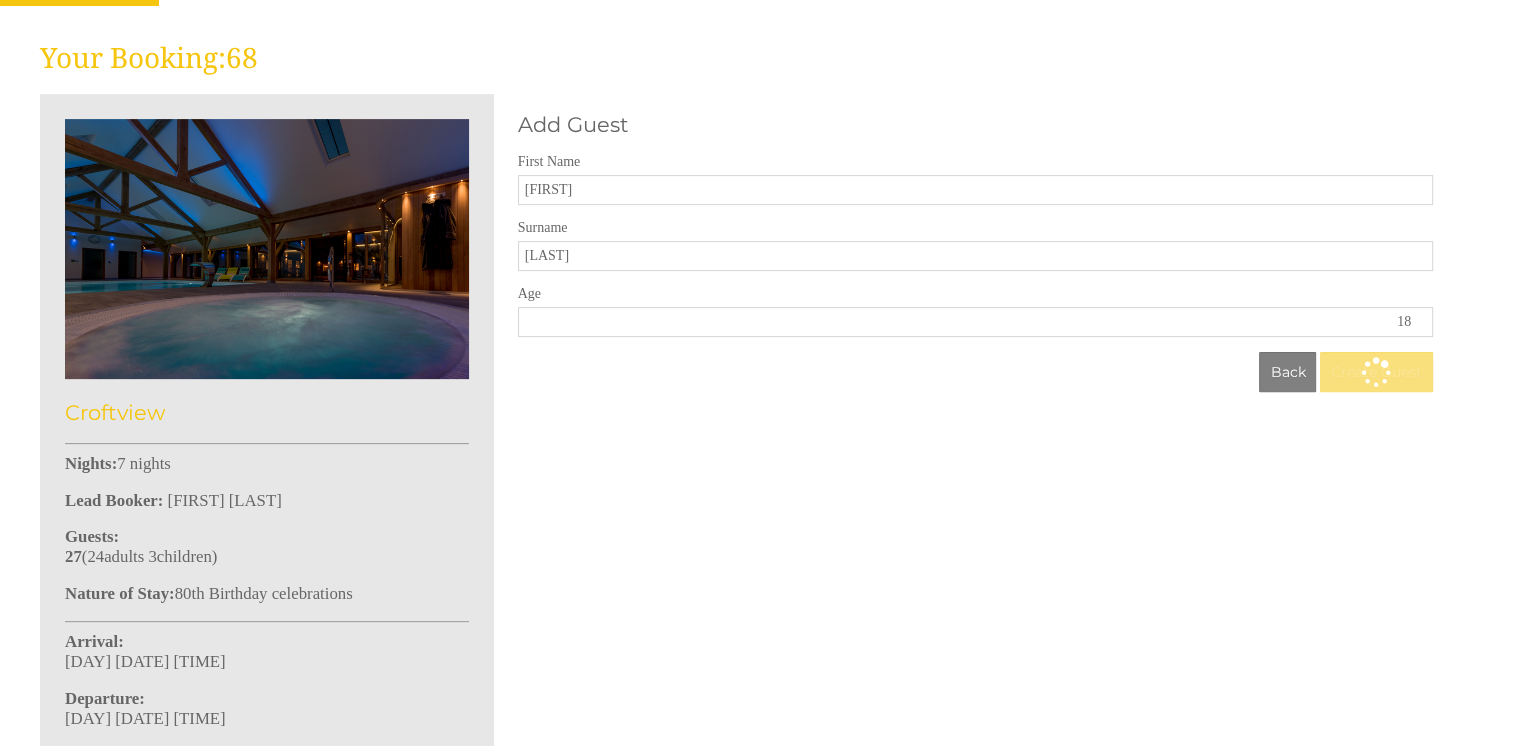 scroll, scrollTop: 0, scrollLeft: 0, axis: both 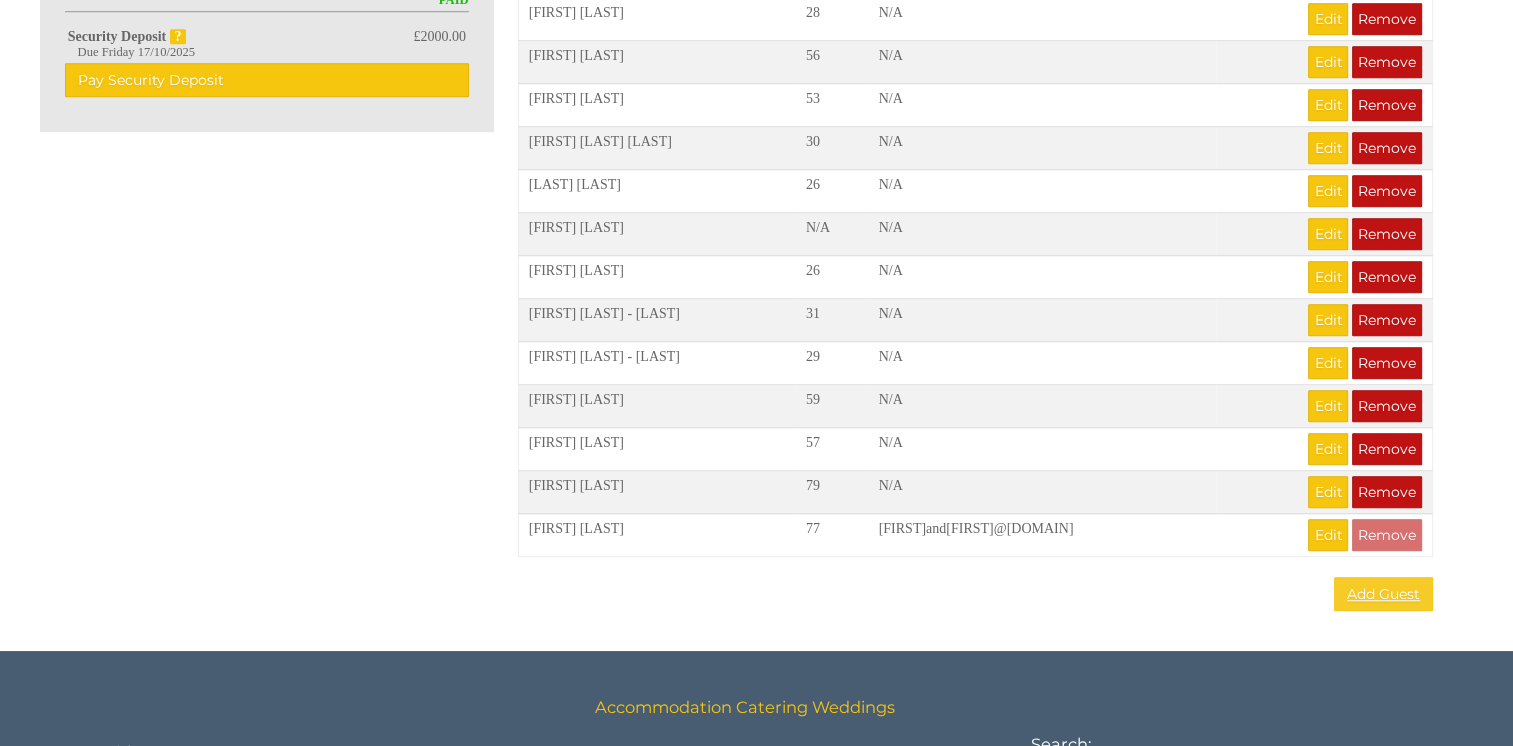 click on "Add Guest" at bounding box center (1383, 594) 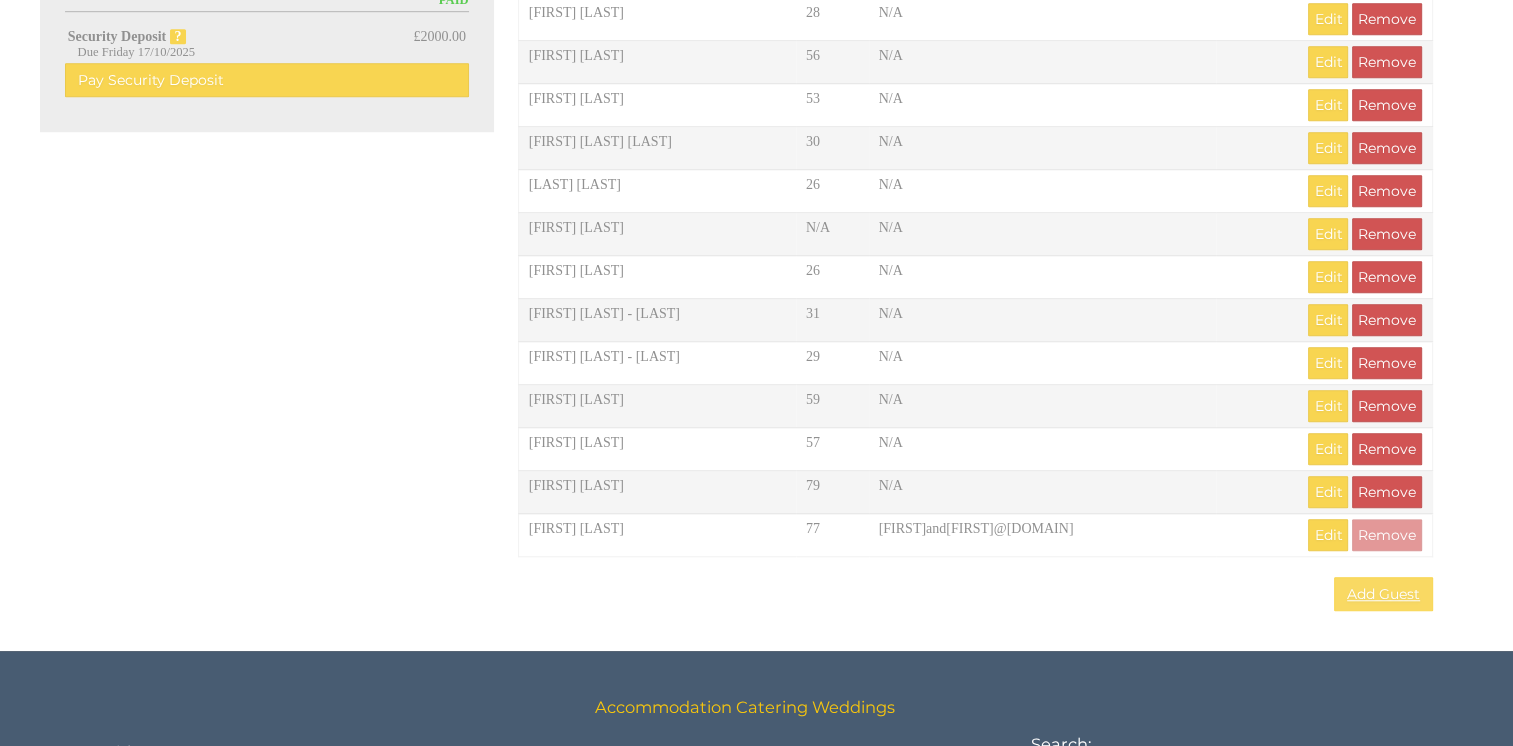scroll, scrollTop: 0, scrollLeft: 0, axis: both 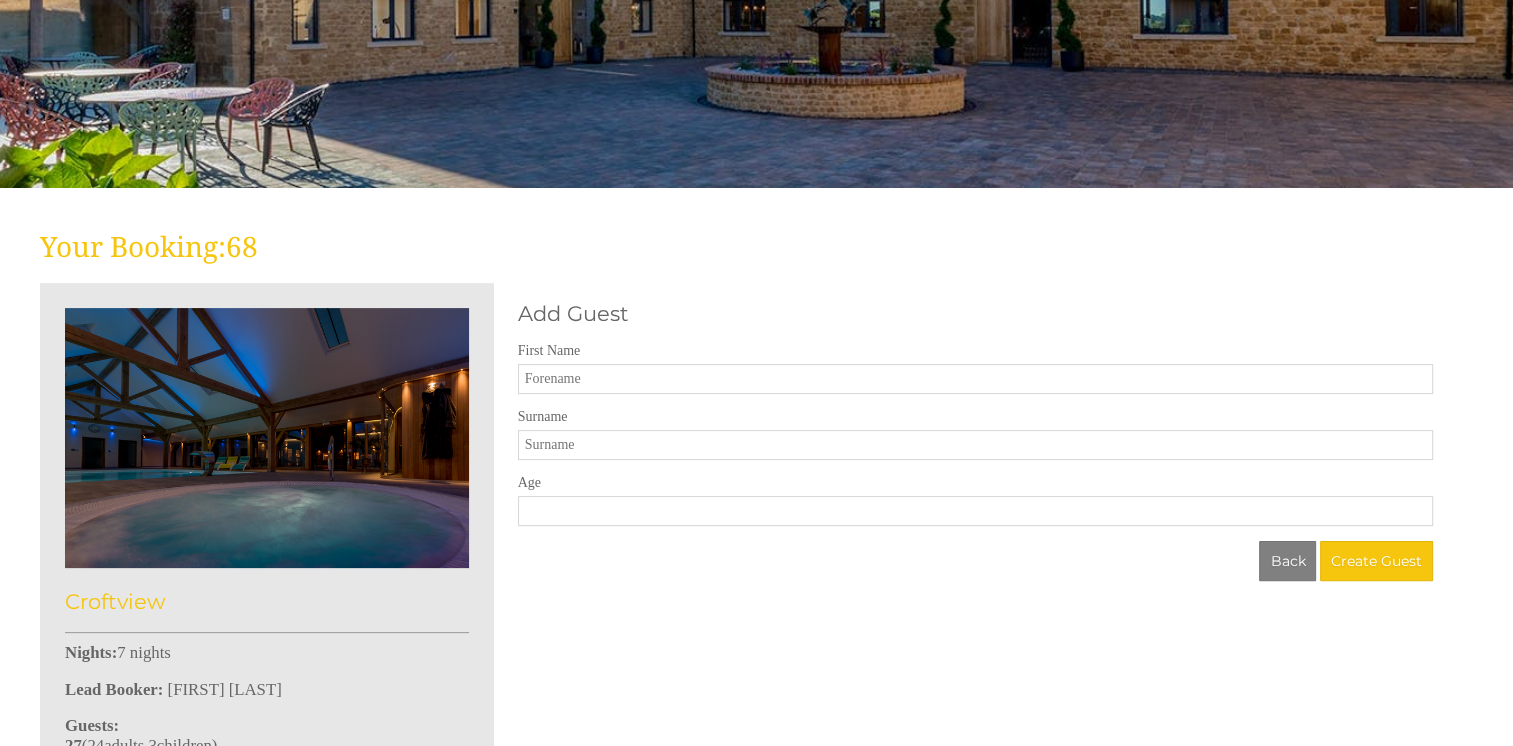 click on "First Name" at bounding box center (975, 379) 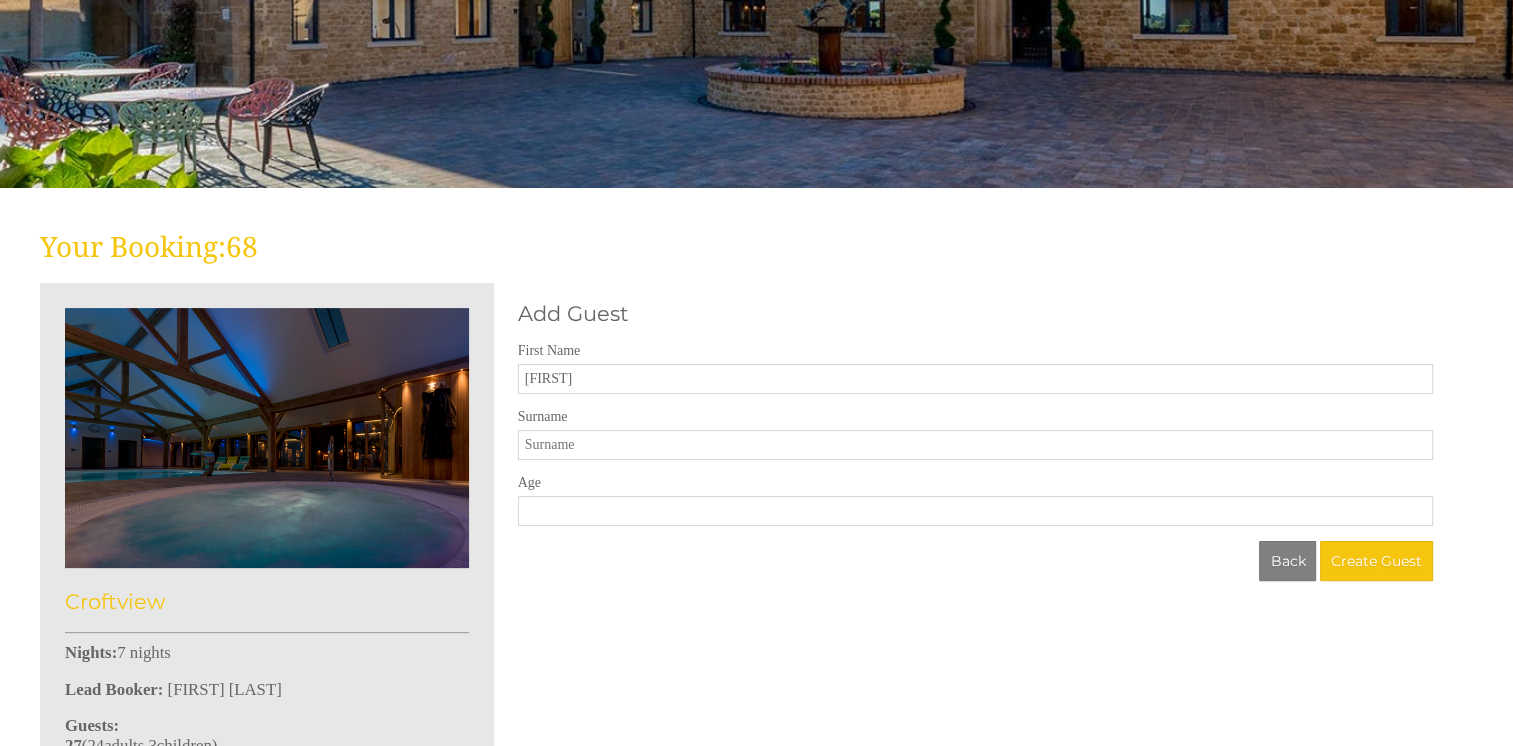 type on "[FIRST]" 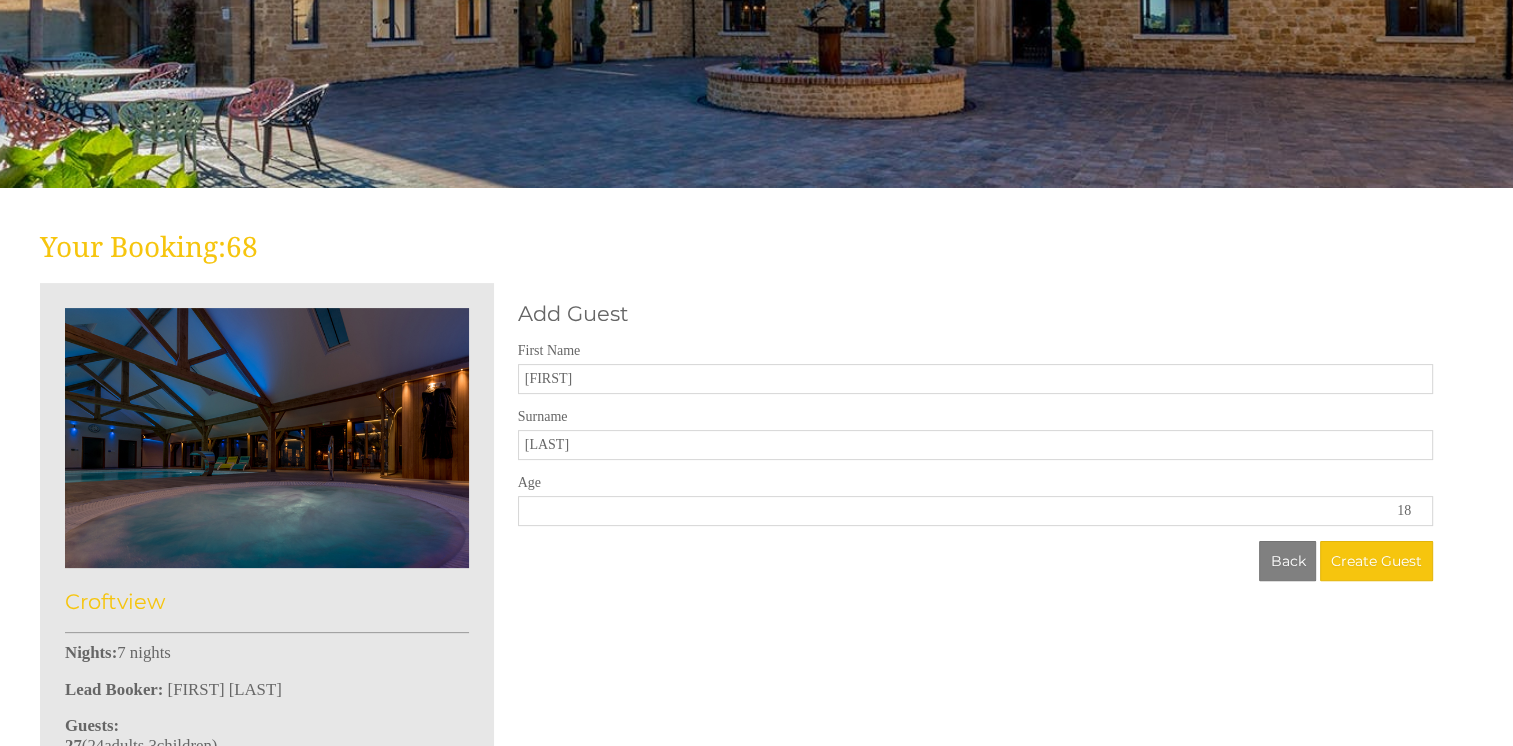 click on "18" at bounding box center [975, 511] 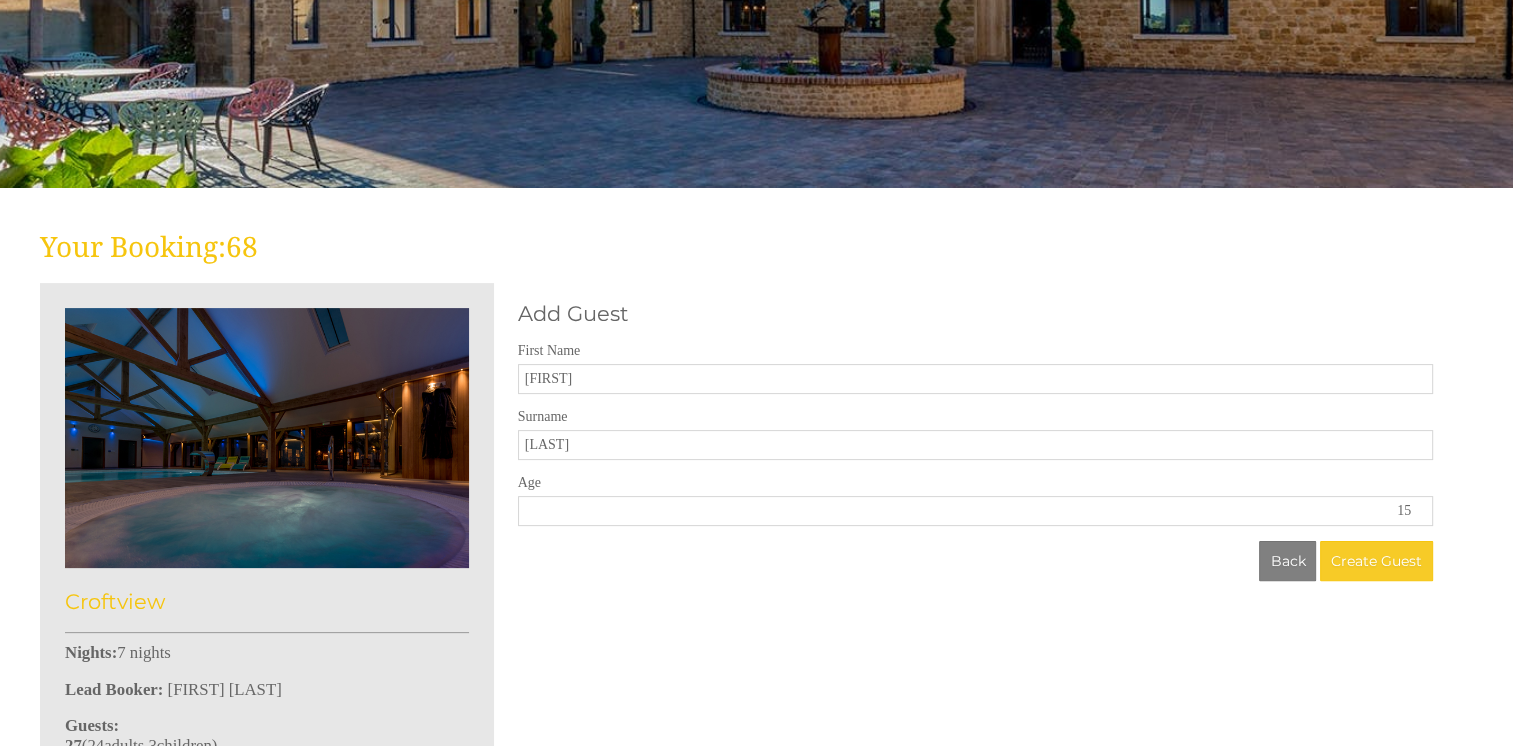 type on "15" 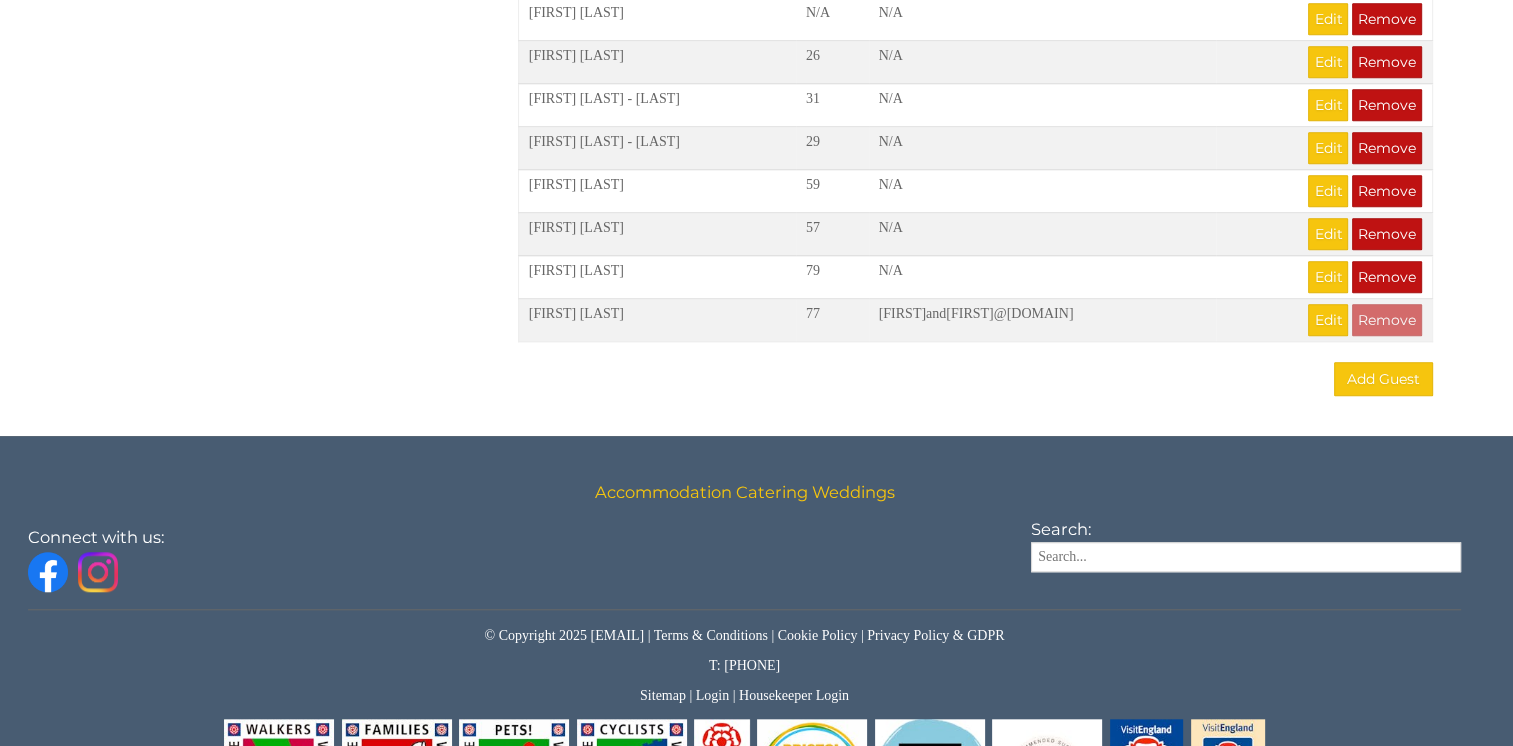 scroll, scrollTop: 1712, scrollLeft: 0, axis: vertical 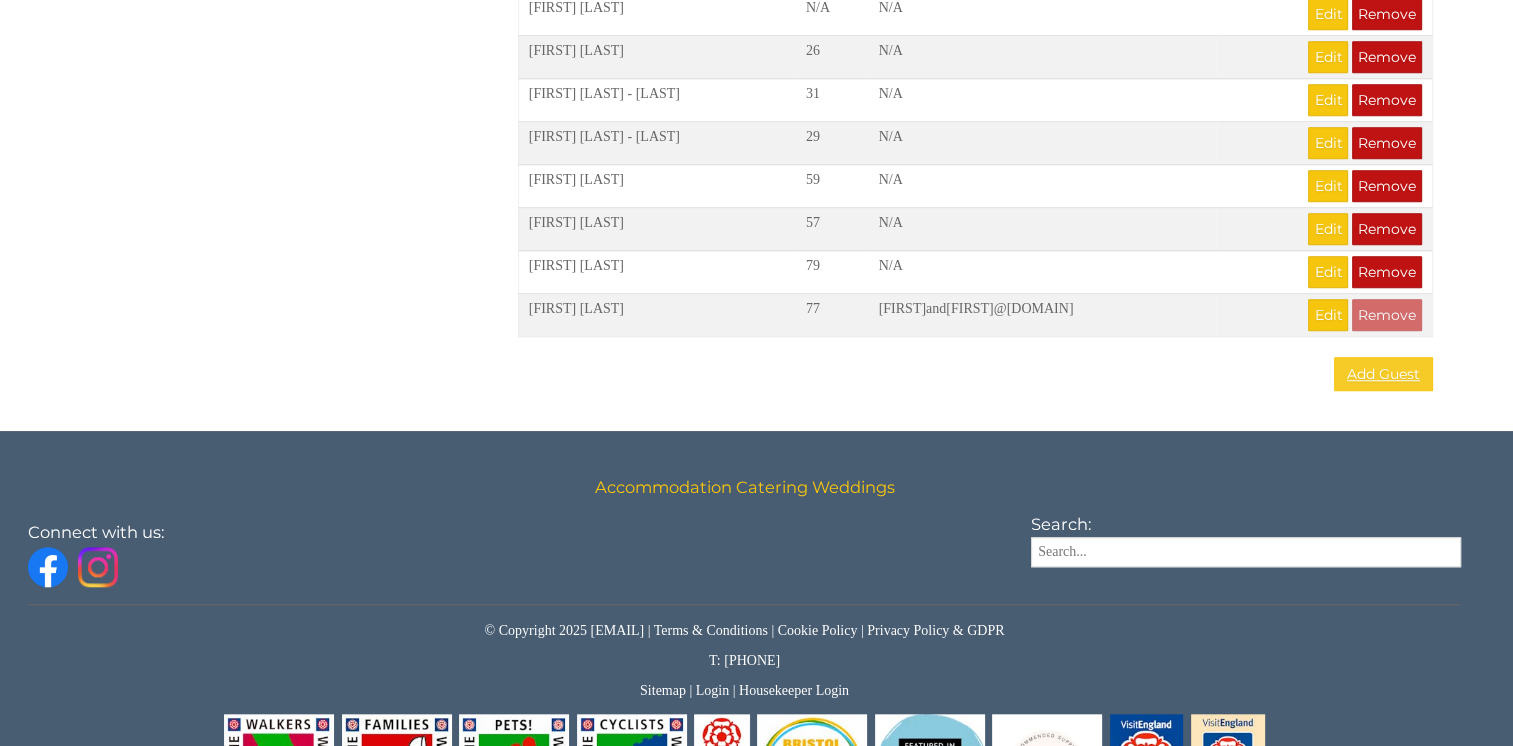click on "Add Guest" at bounding box center [1383, 374] 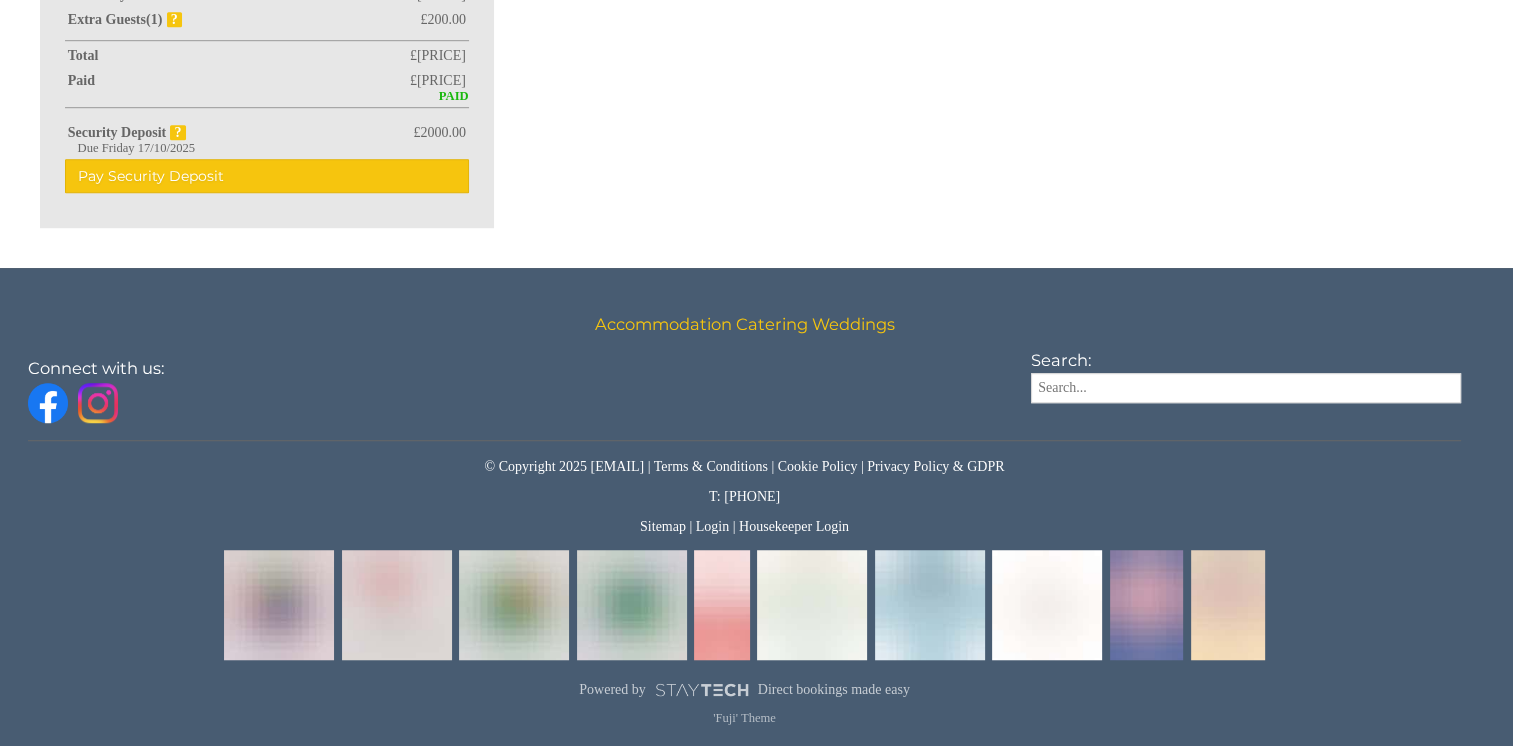 scroll, scrollTop: 0, scrollLeft: 0, axis: both 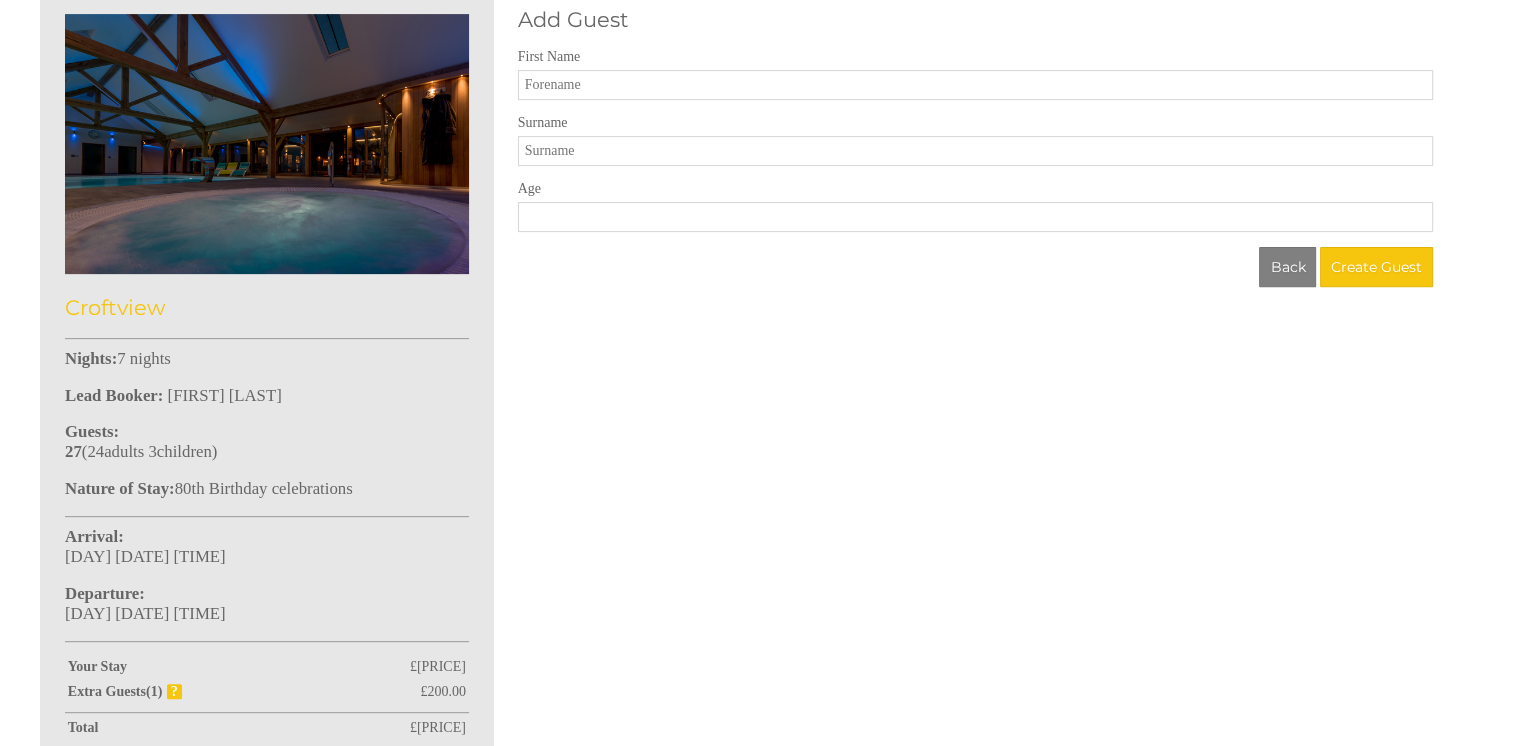 click on "First Name" at bounding box center (975, 85) 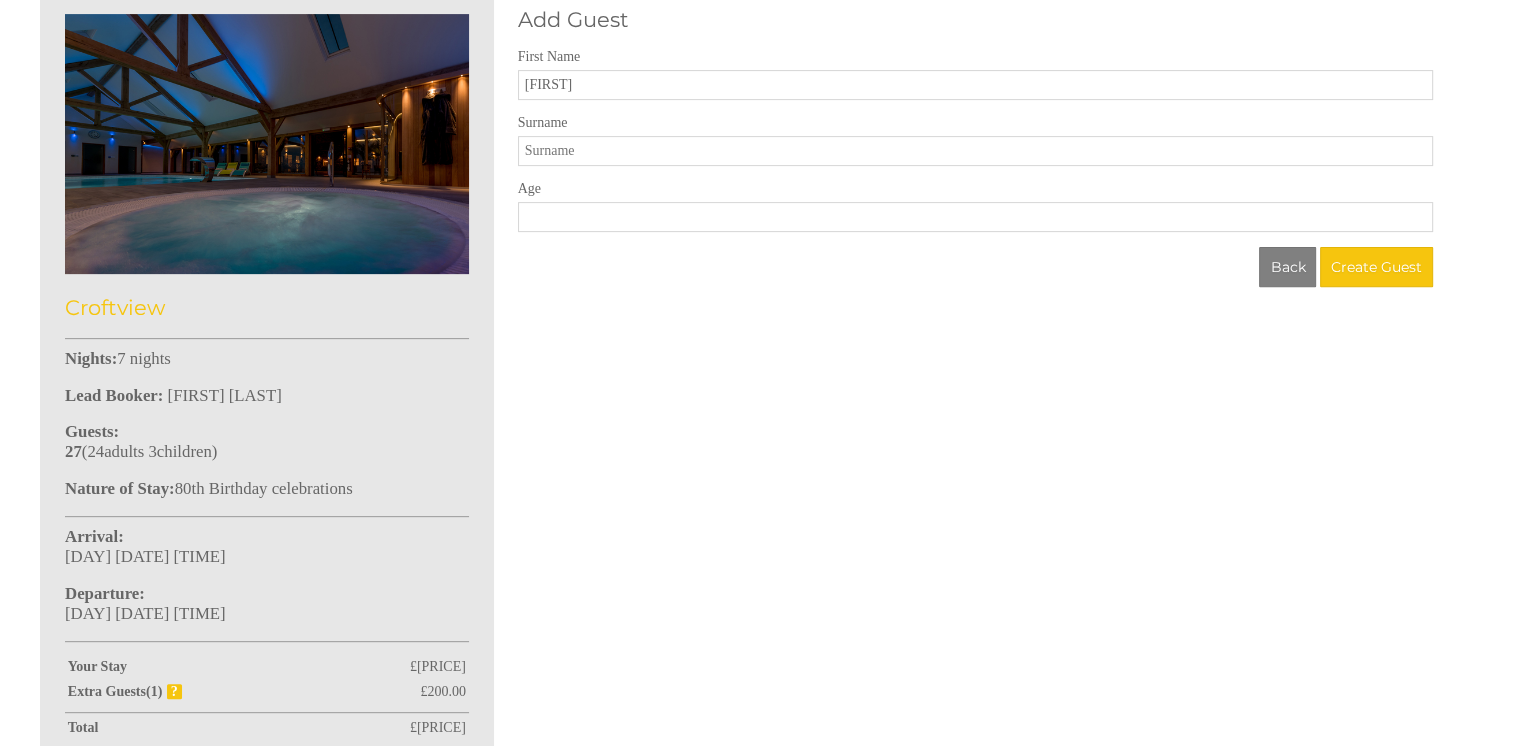 type on "[FIRST]" 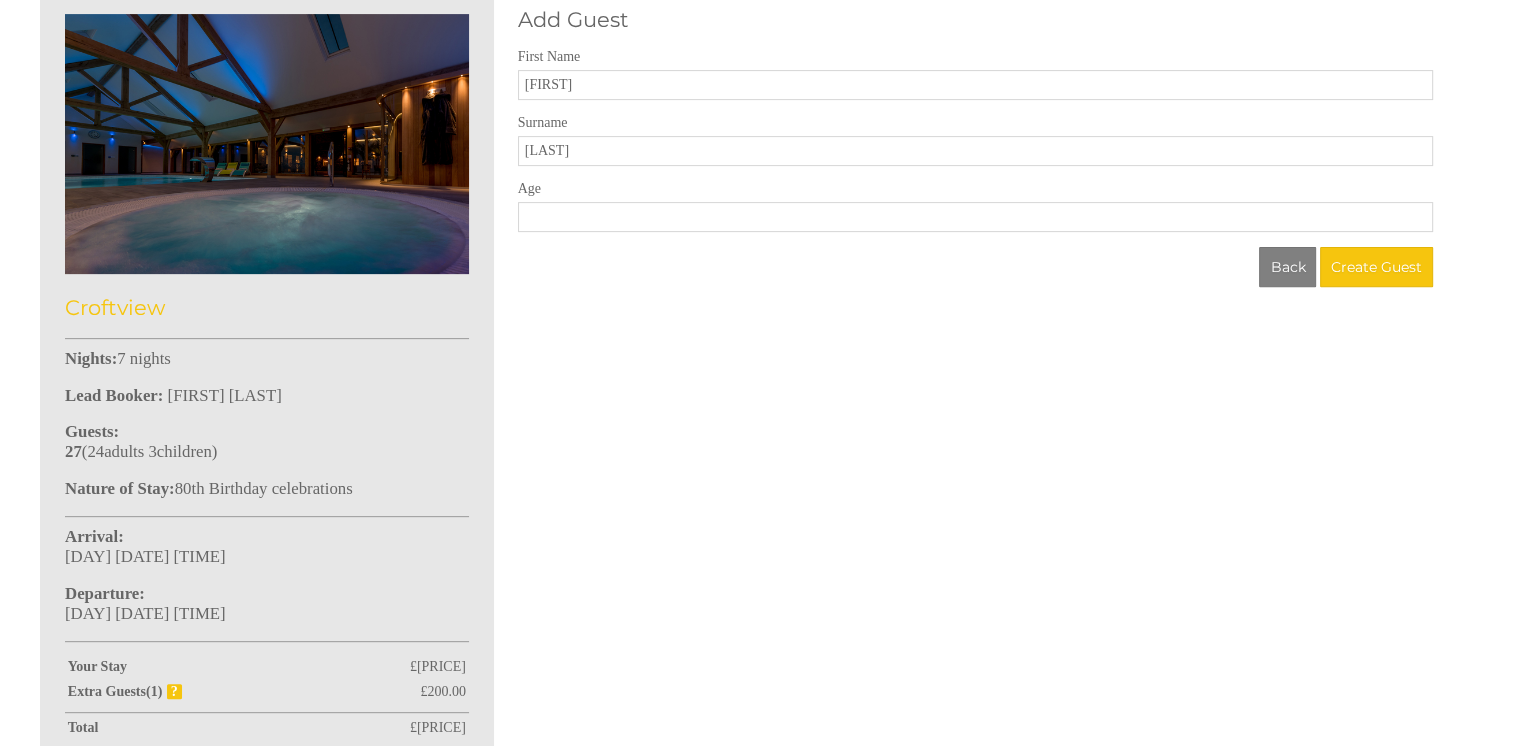 type on "[LAST]" 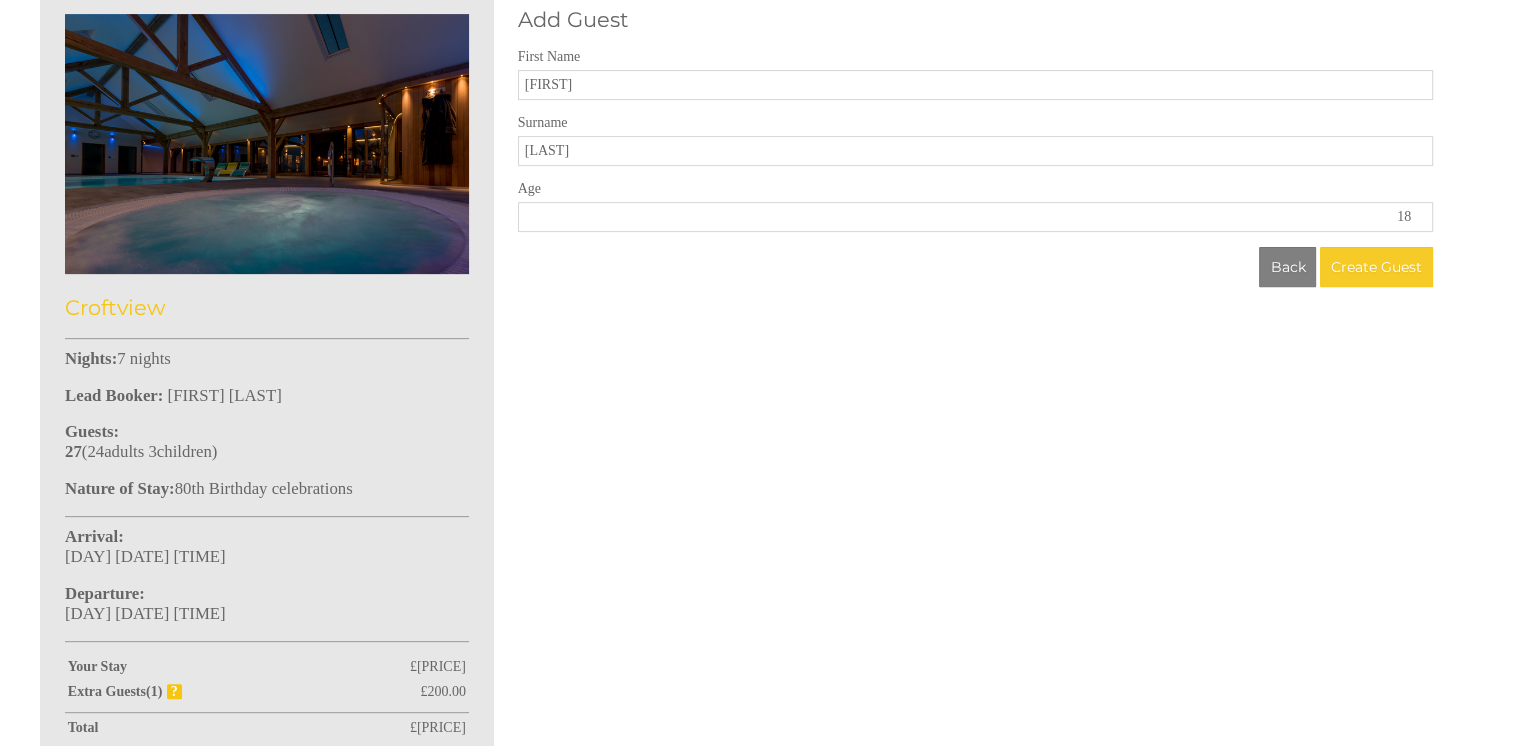 type on "18" 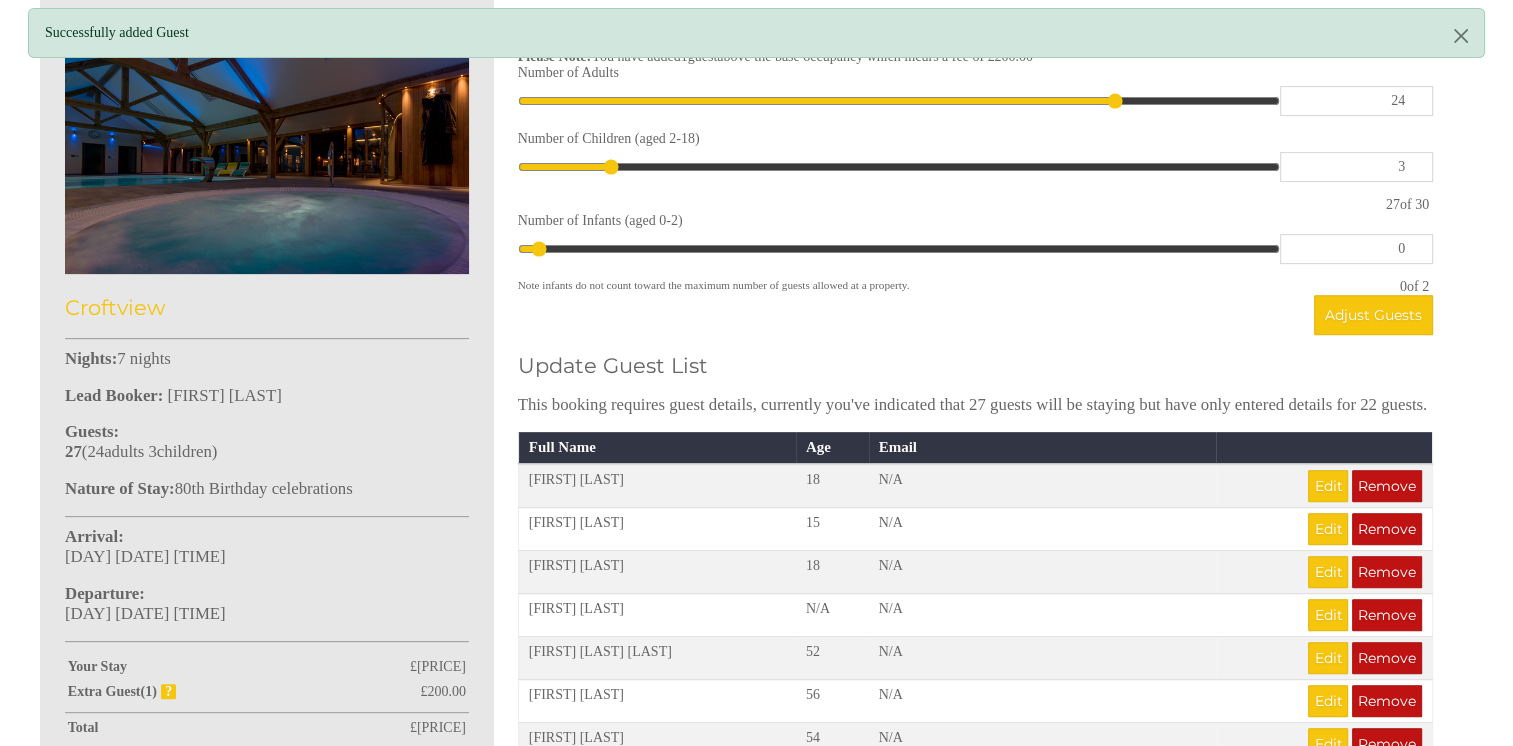 scroll, scrollTop: 0, scrollLeft: 0, axis: both 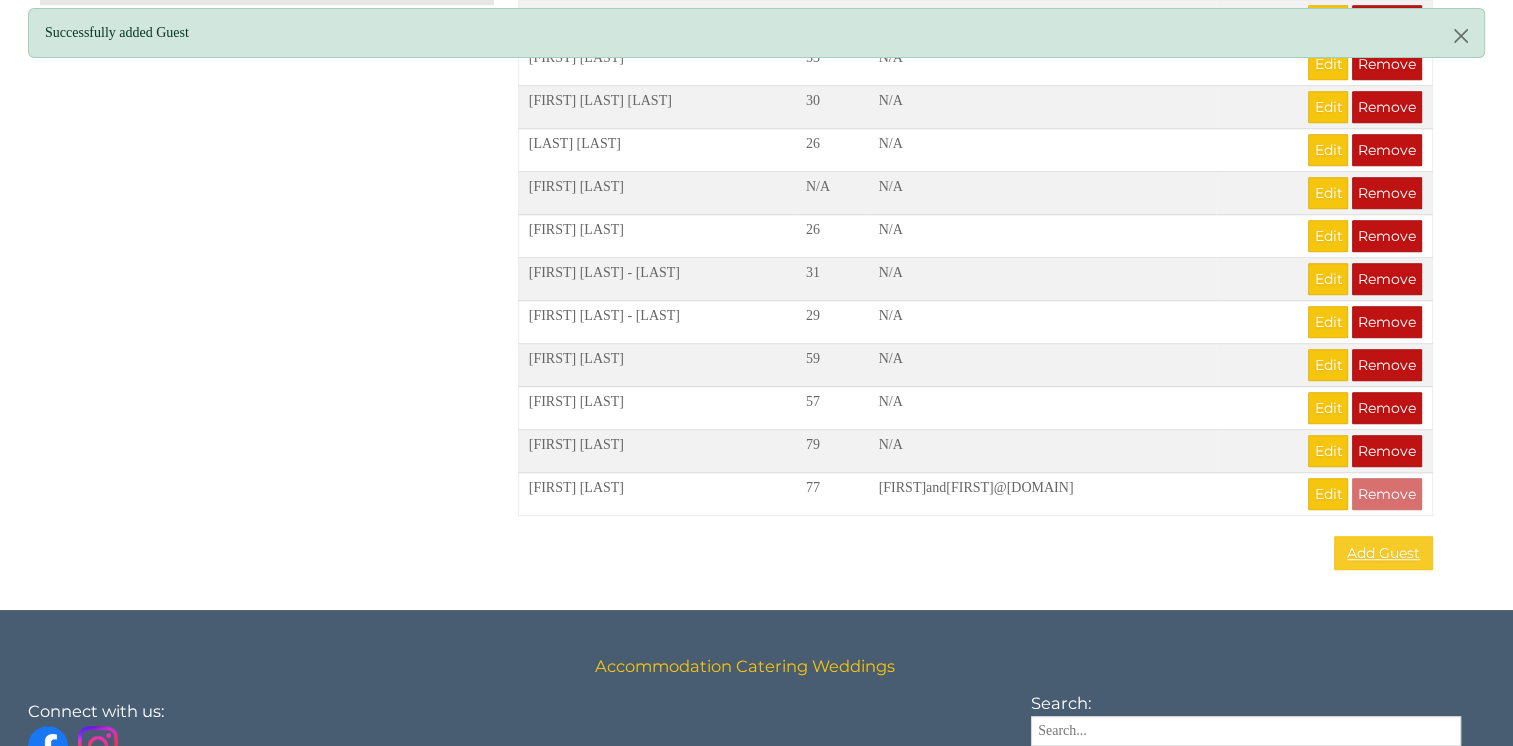 click on "Add Guest" at bounding box center (1383, 553) 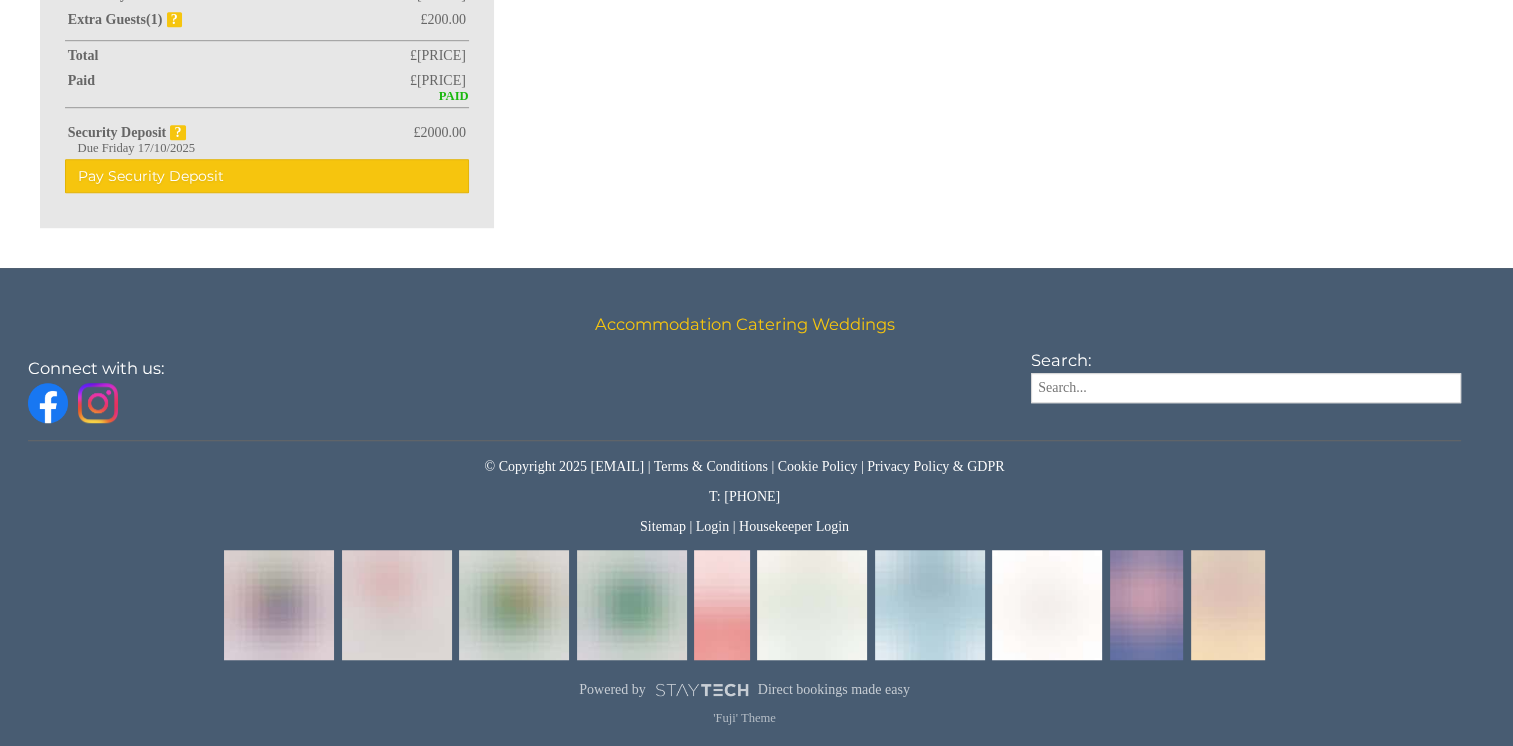 scroll, scrollTop: 0, scrollLeft: 0, axis: both 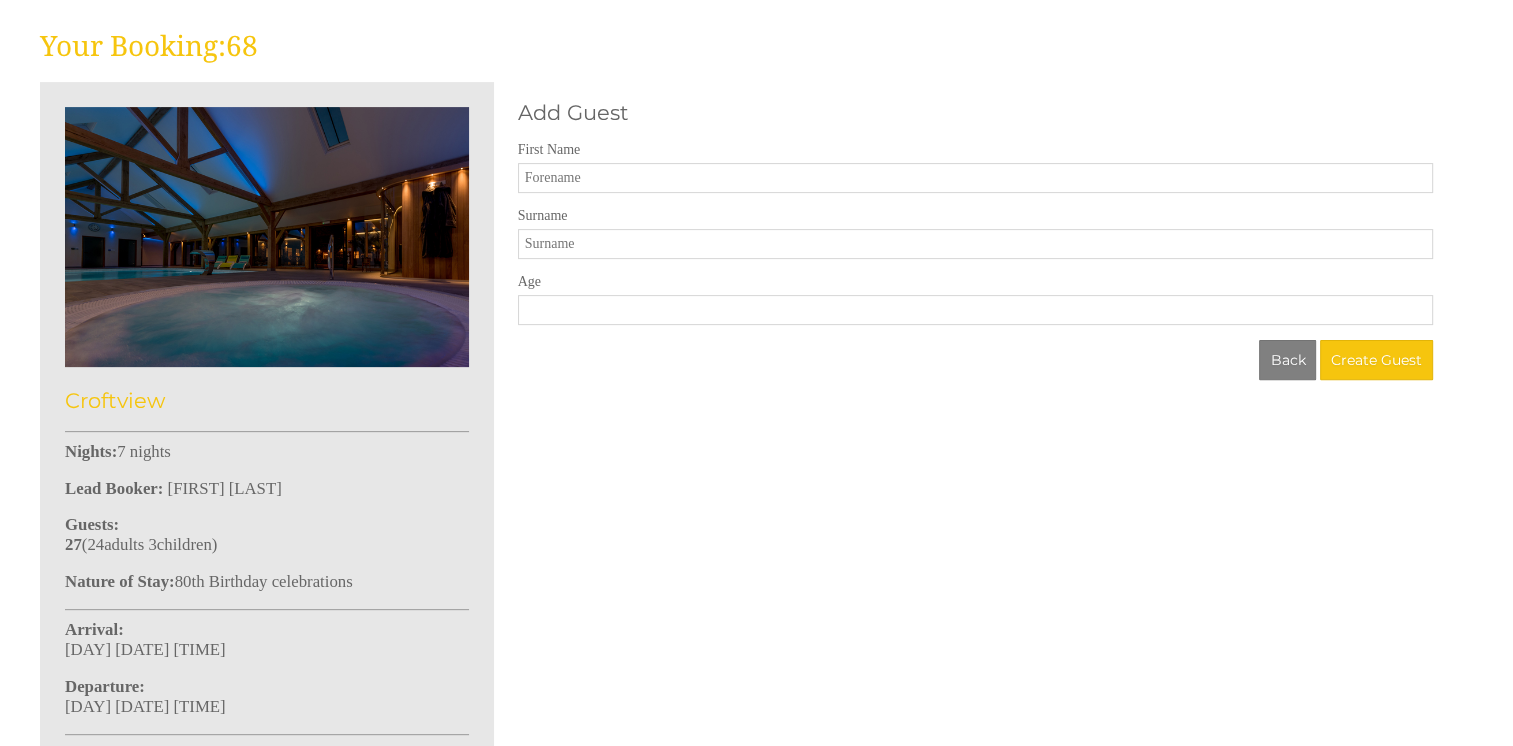 click on "First Name" at bounding box center (975, 178) 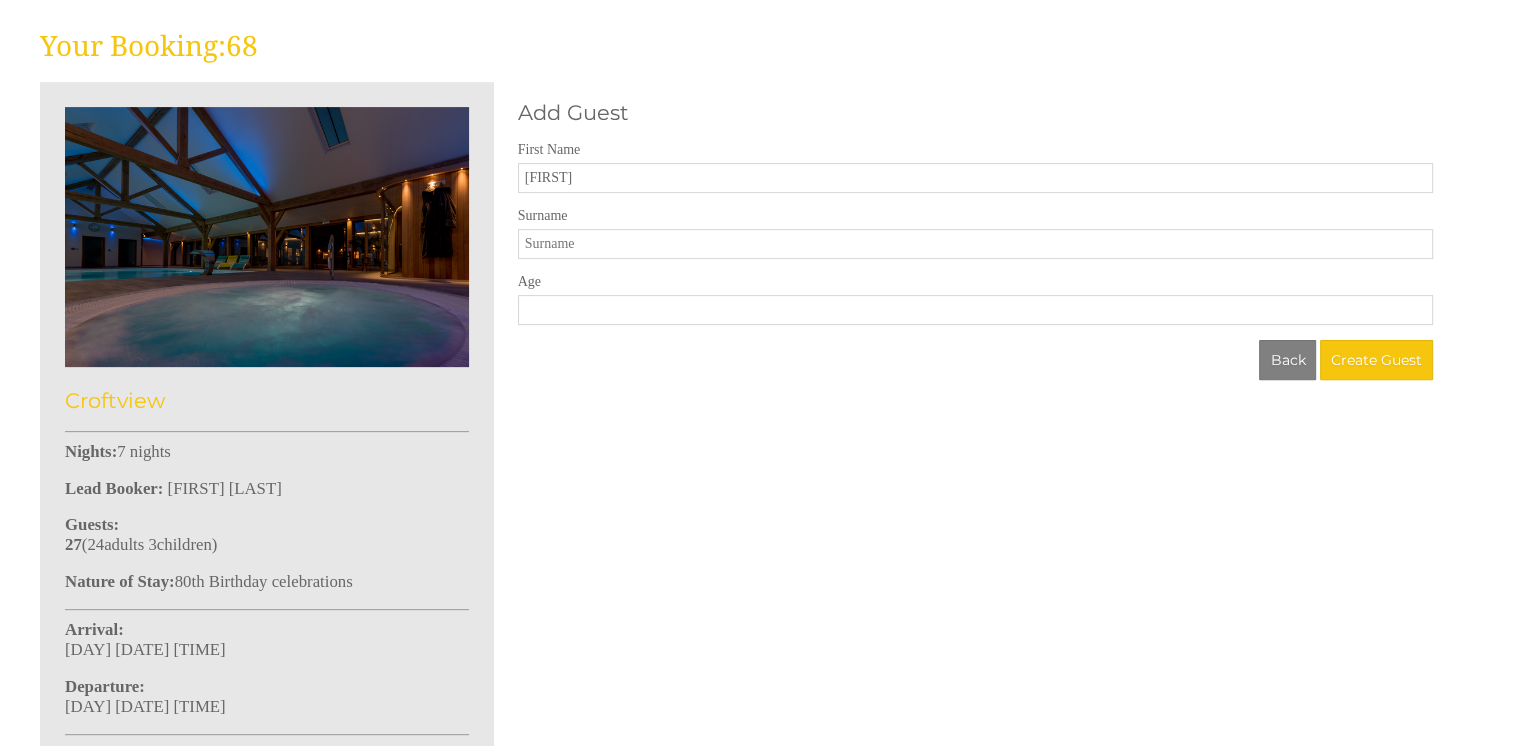 type on "[FIRST]" 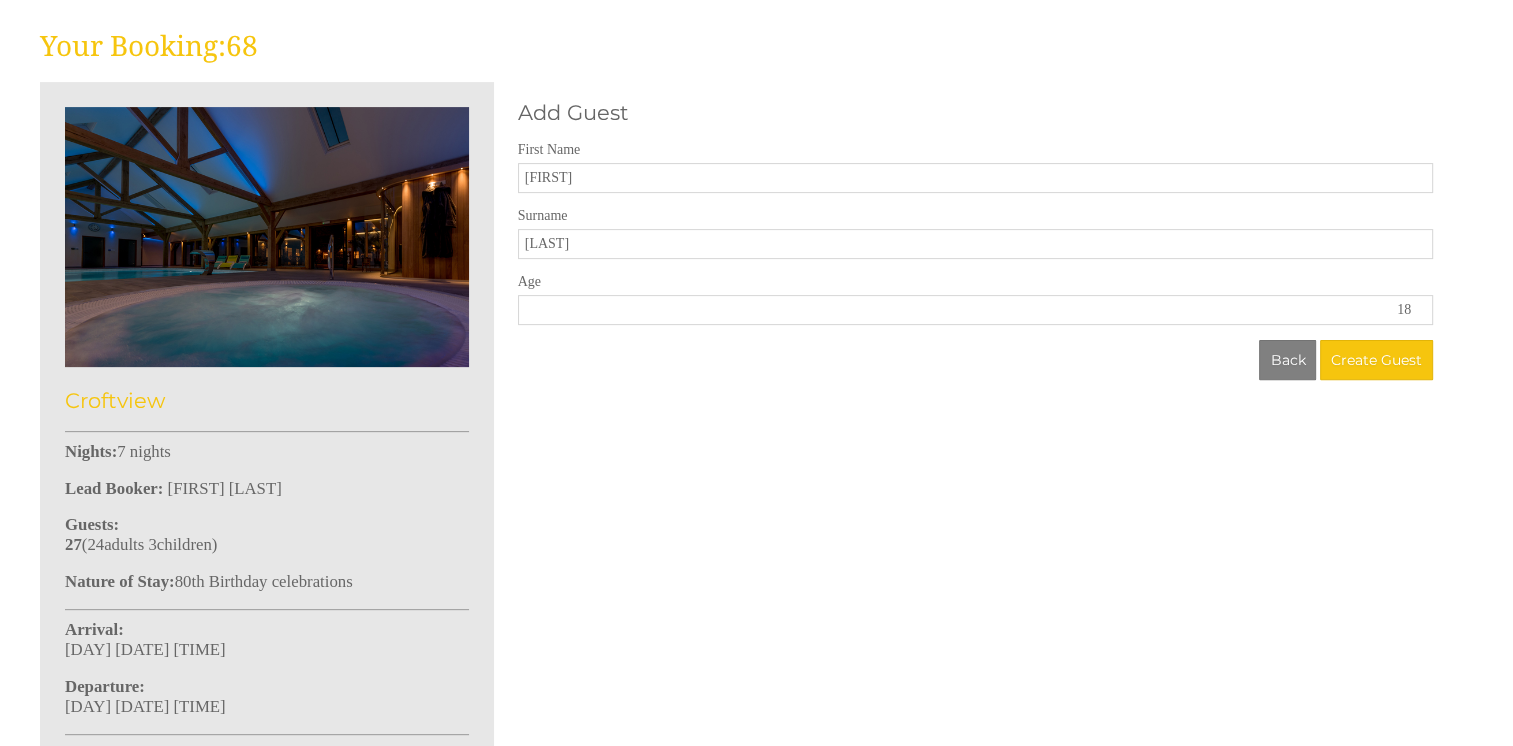 click on "18" at bounding box center (975, 310) 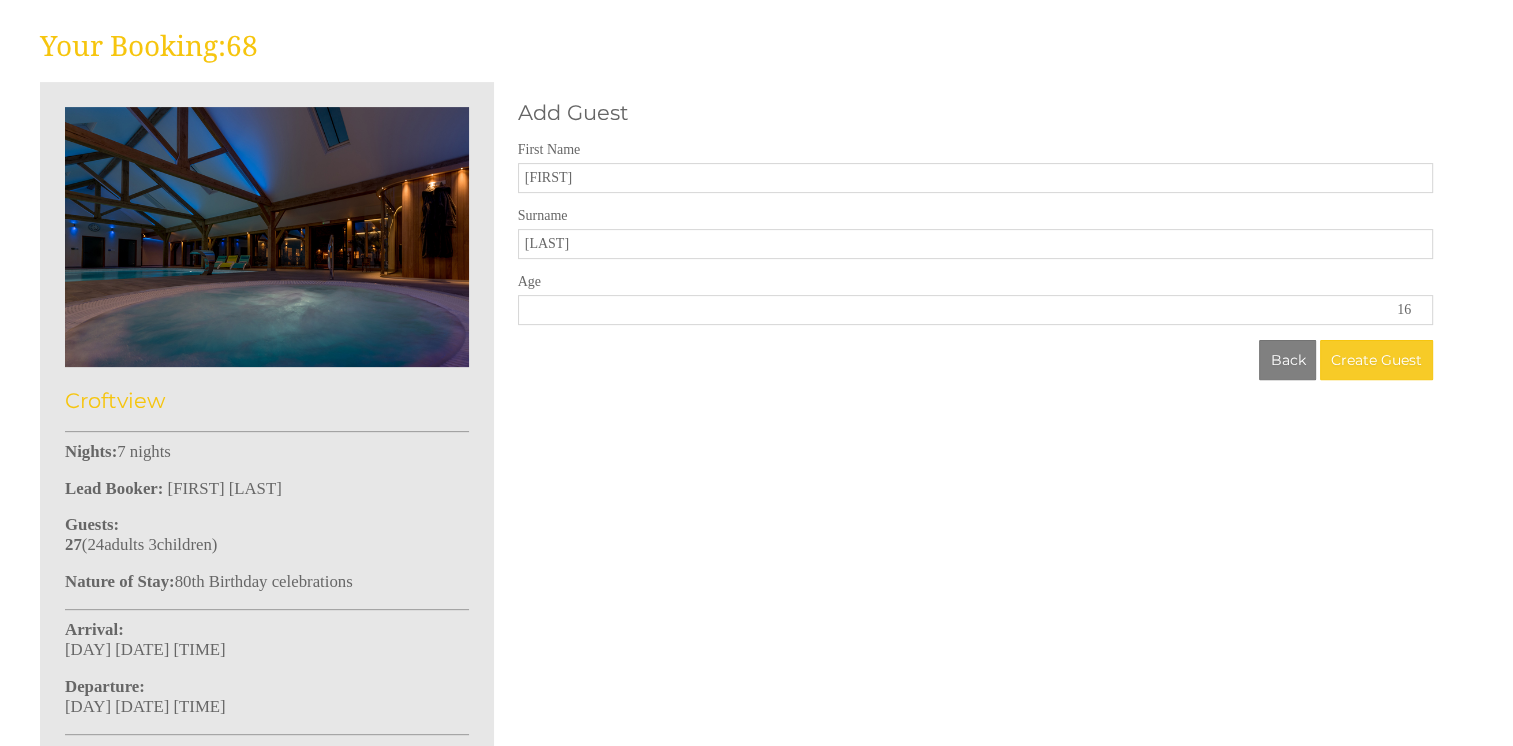 type on "16" 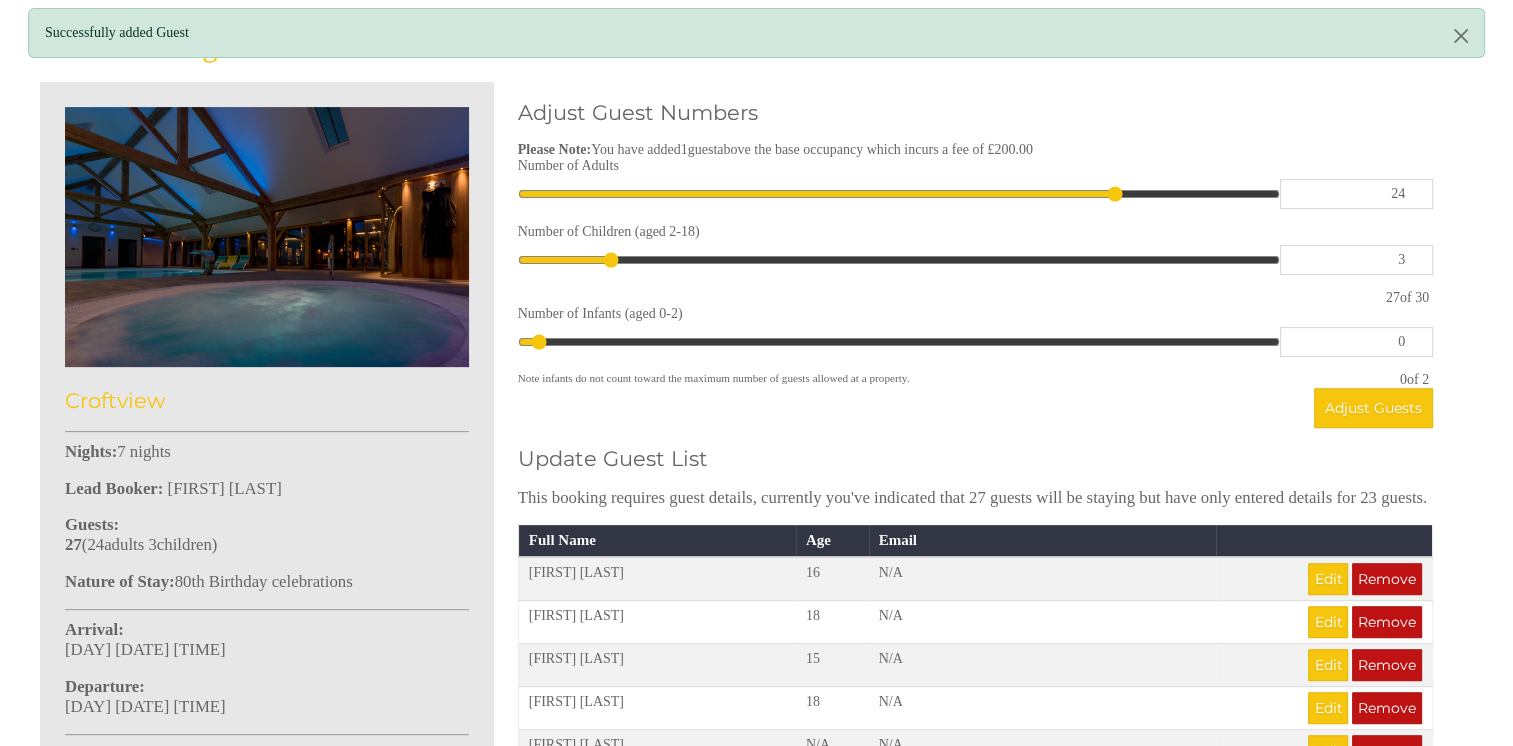 scroll, scrollTop: 0, scrollLeft: 0, axis: both 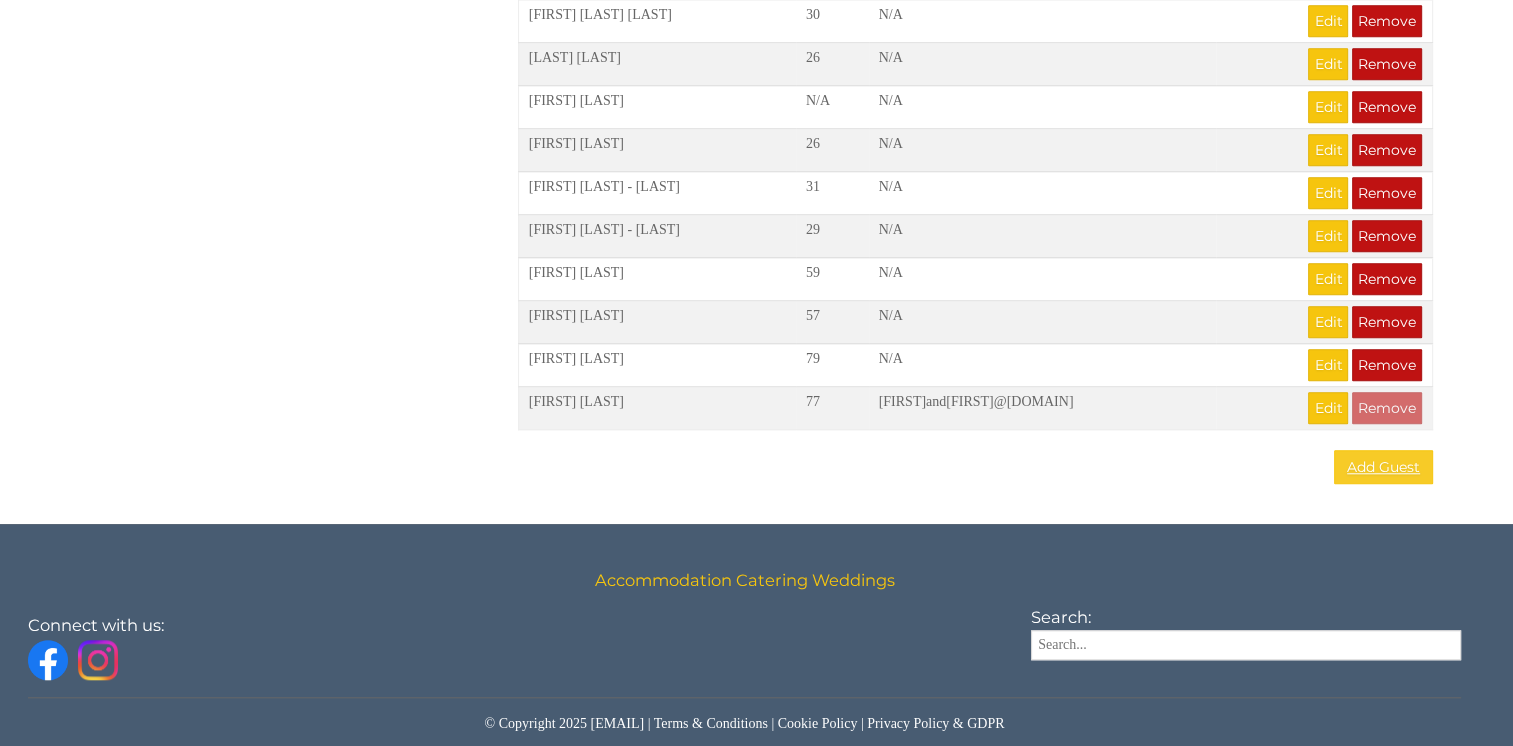 click on "Add Guest" at bounding box center (1383, 467) 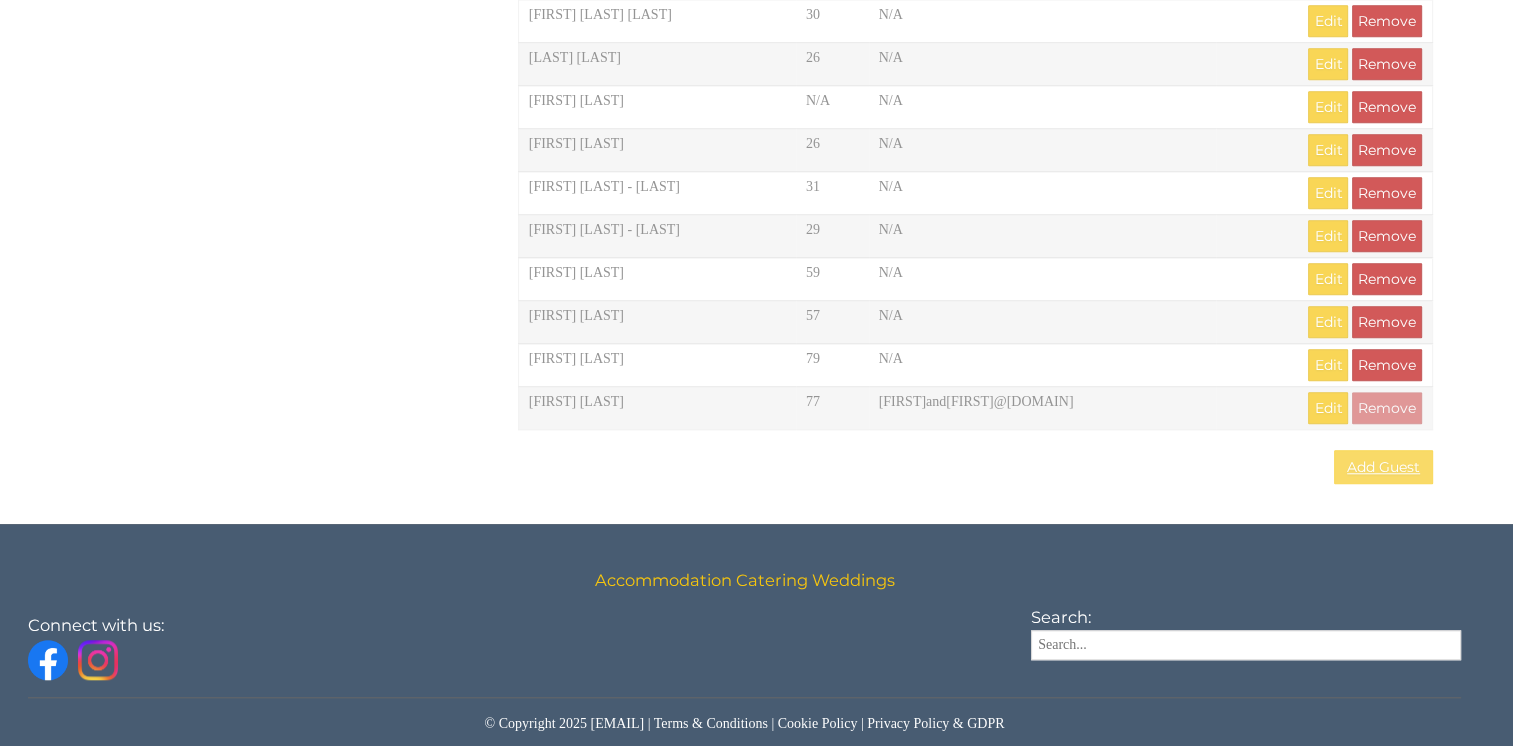 scroll, scrollTop: 0, scrollLeft: 0, axis: both 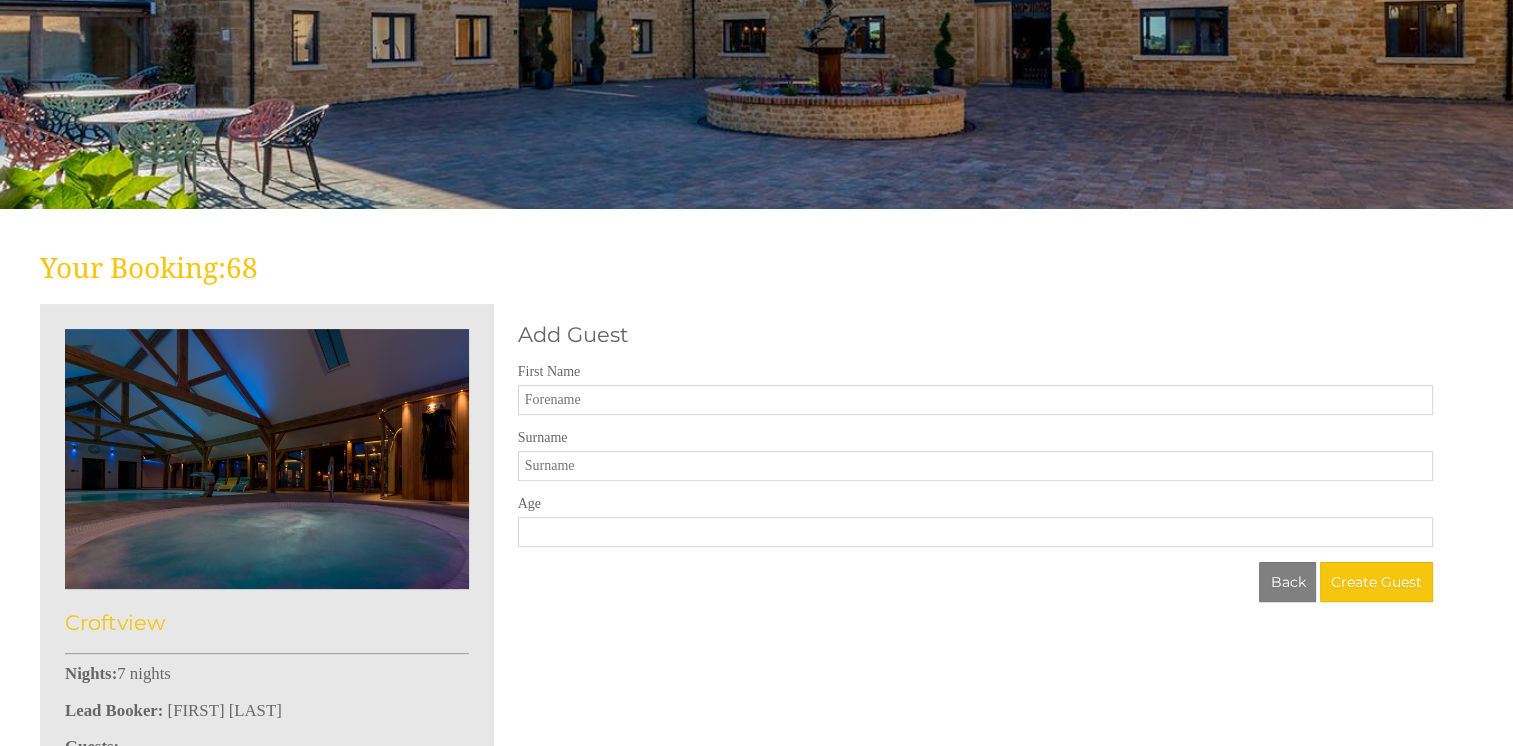 click on "First Name" at bounding box center [975, 400] 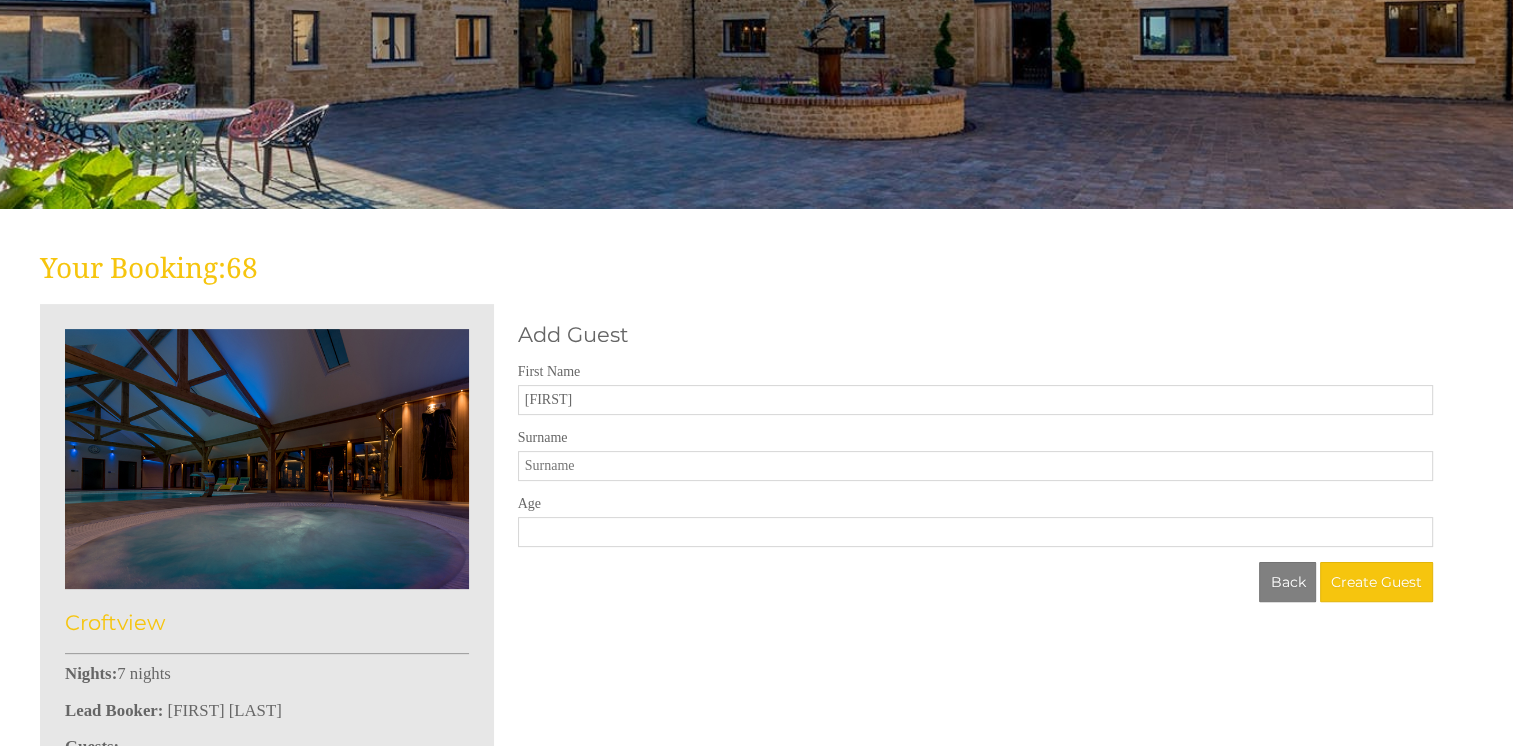 type on "[FIRST]" 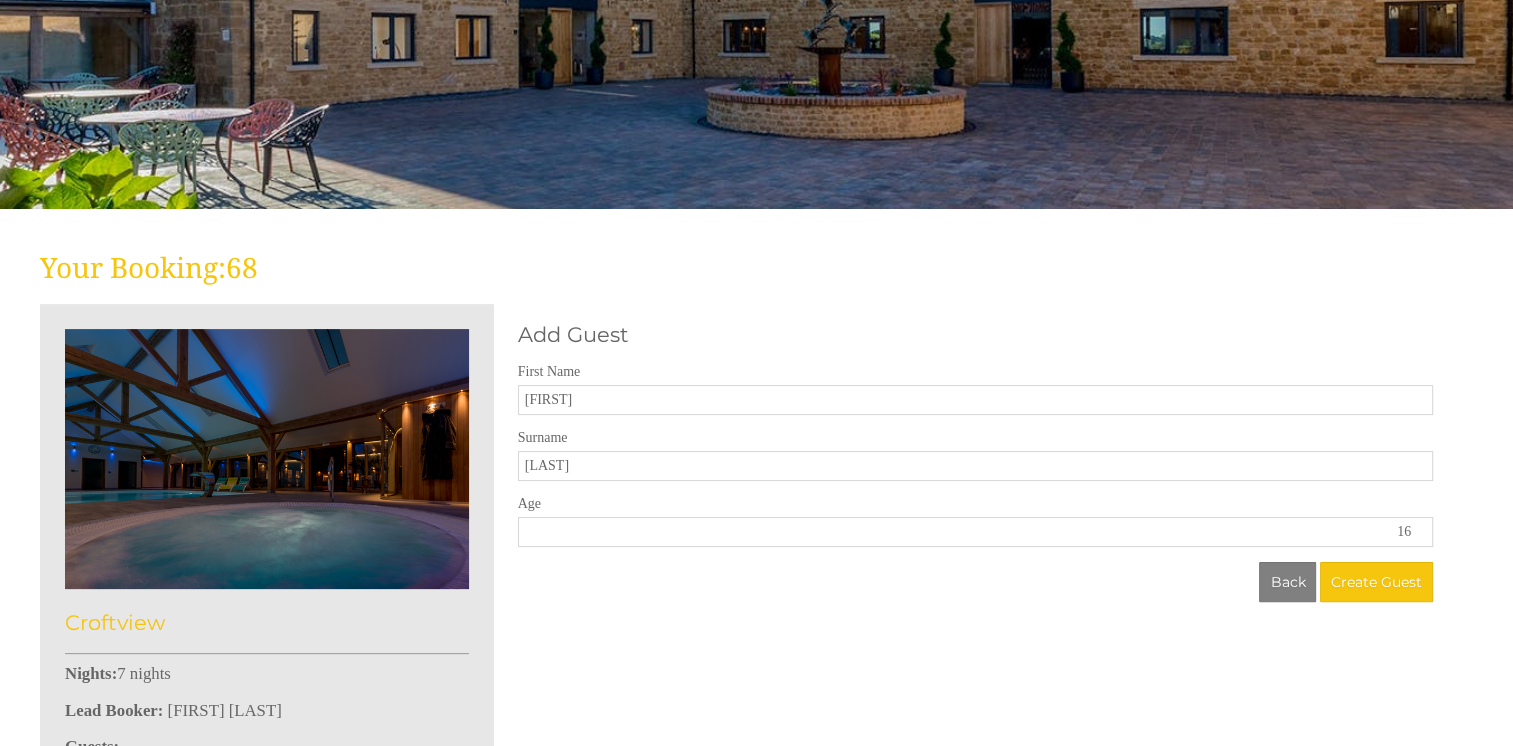 click on "16" at bounding box center [975, 532] 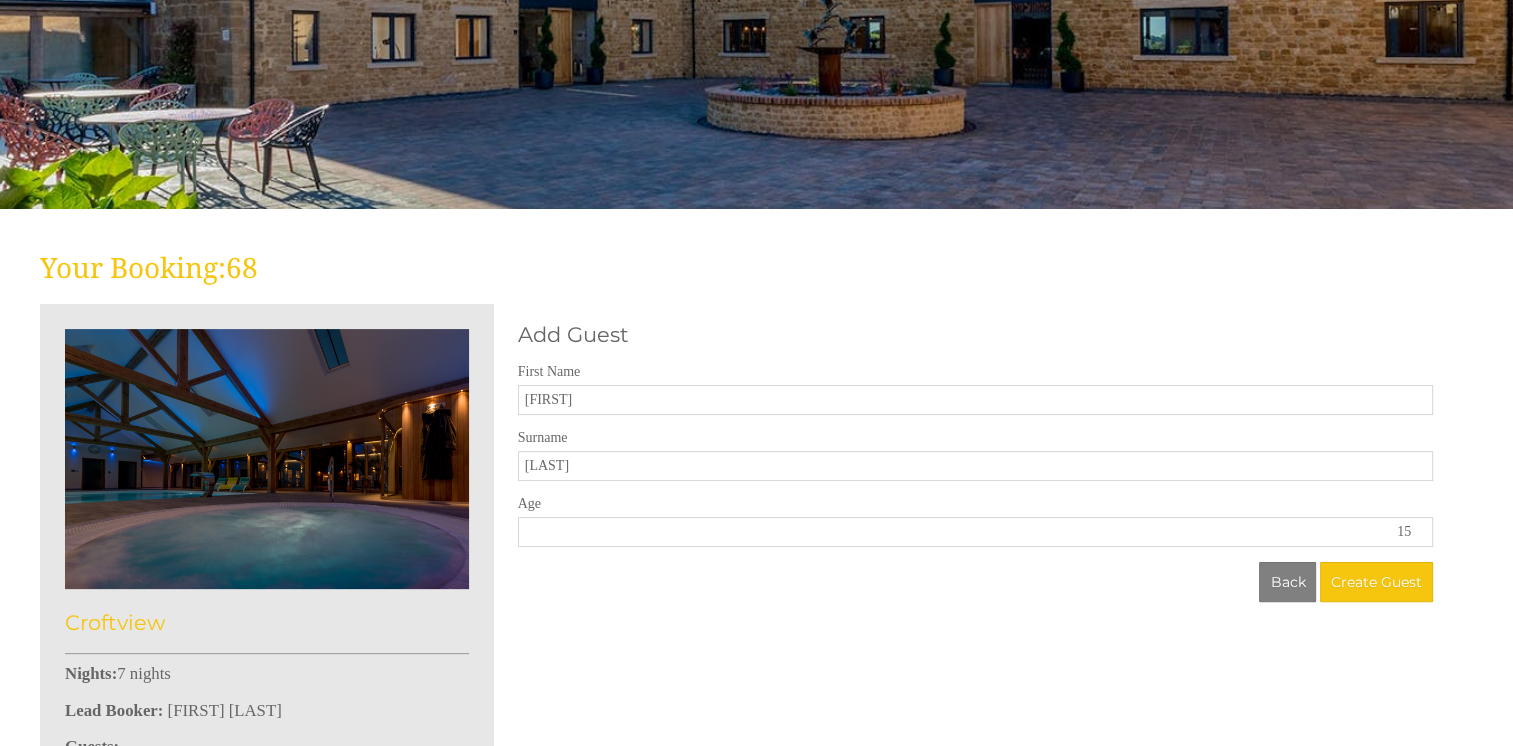 click on "15" at bounding box center [975, 532] 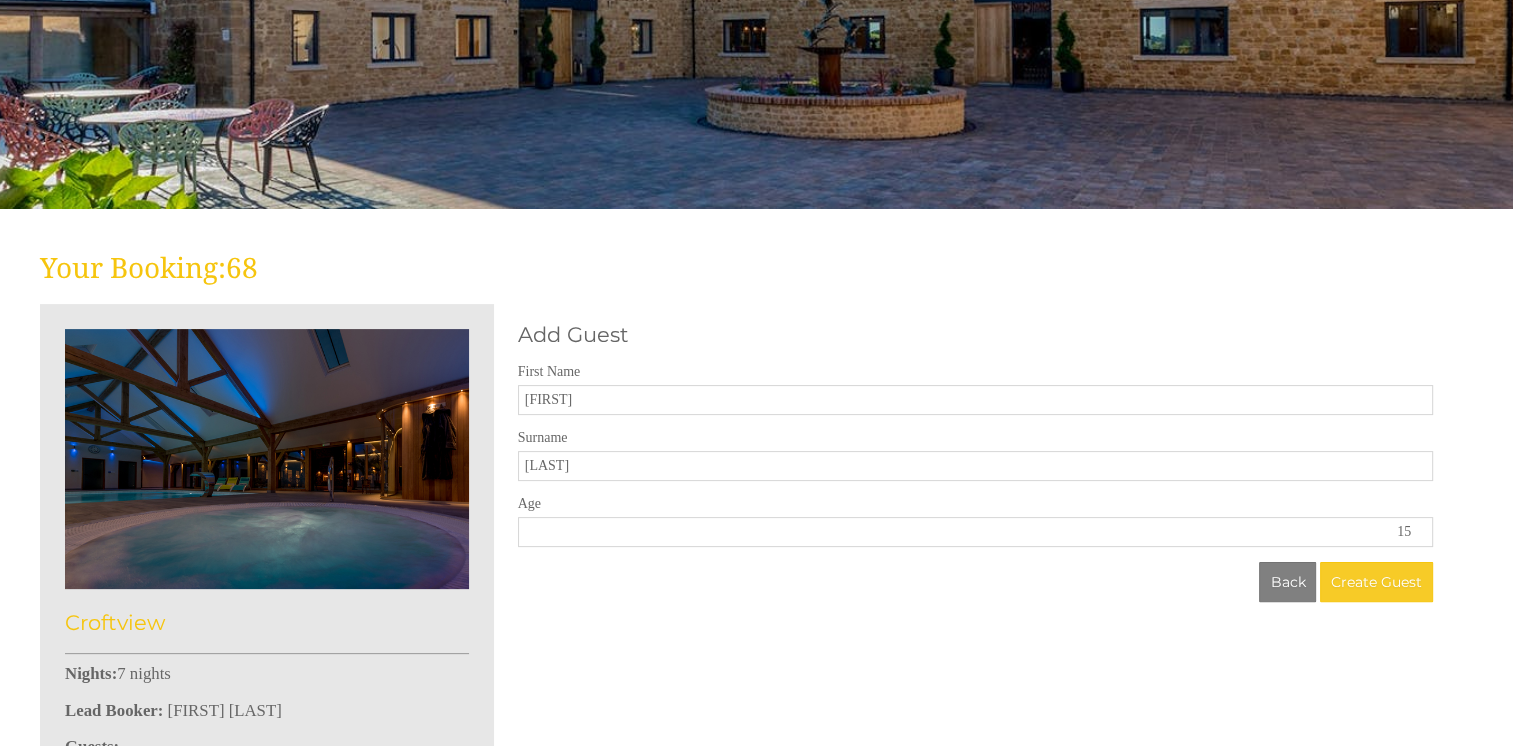 type on "15" 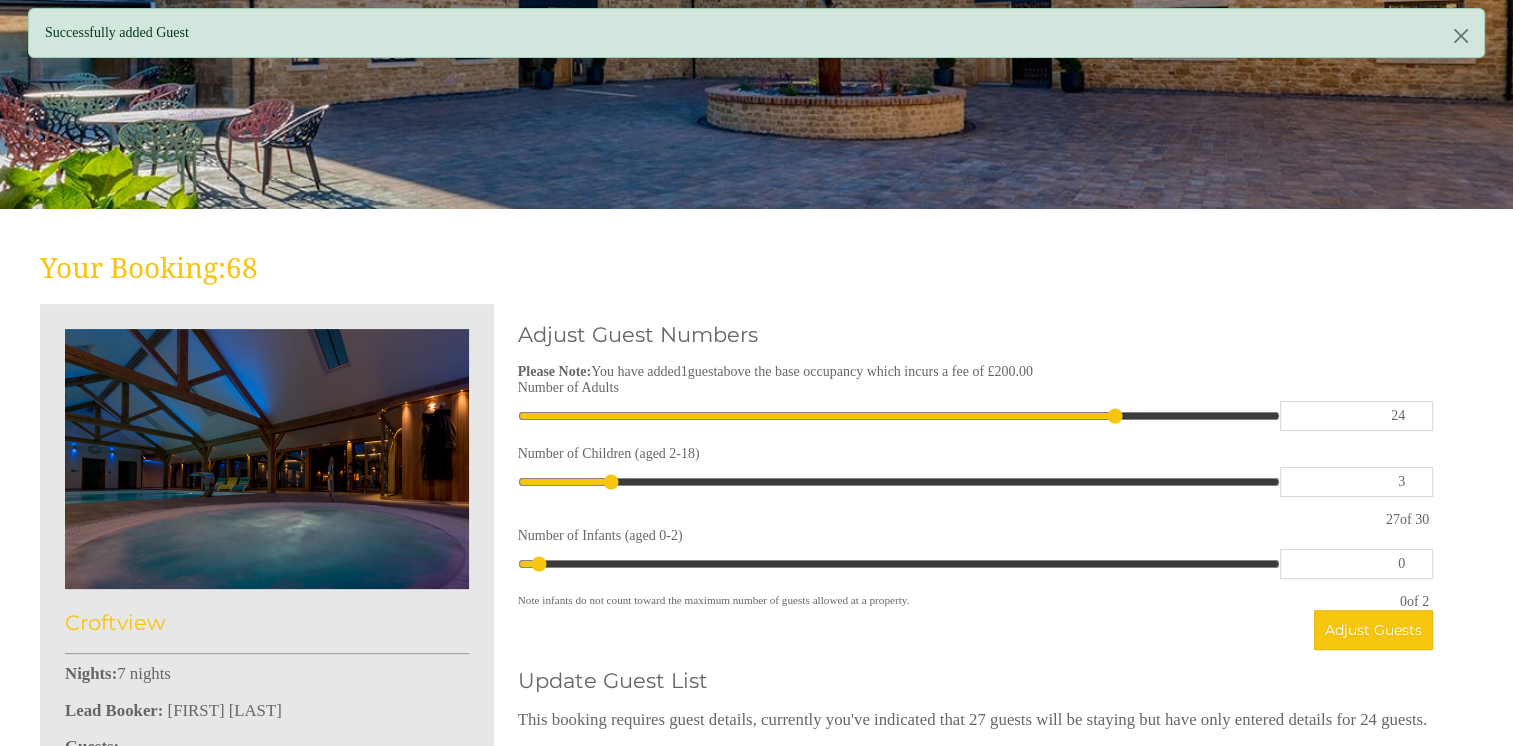scroll, scrollTop: 0, scrollLeft: 0, axis: both 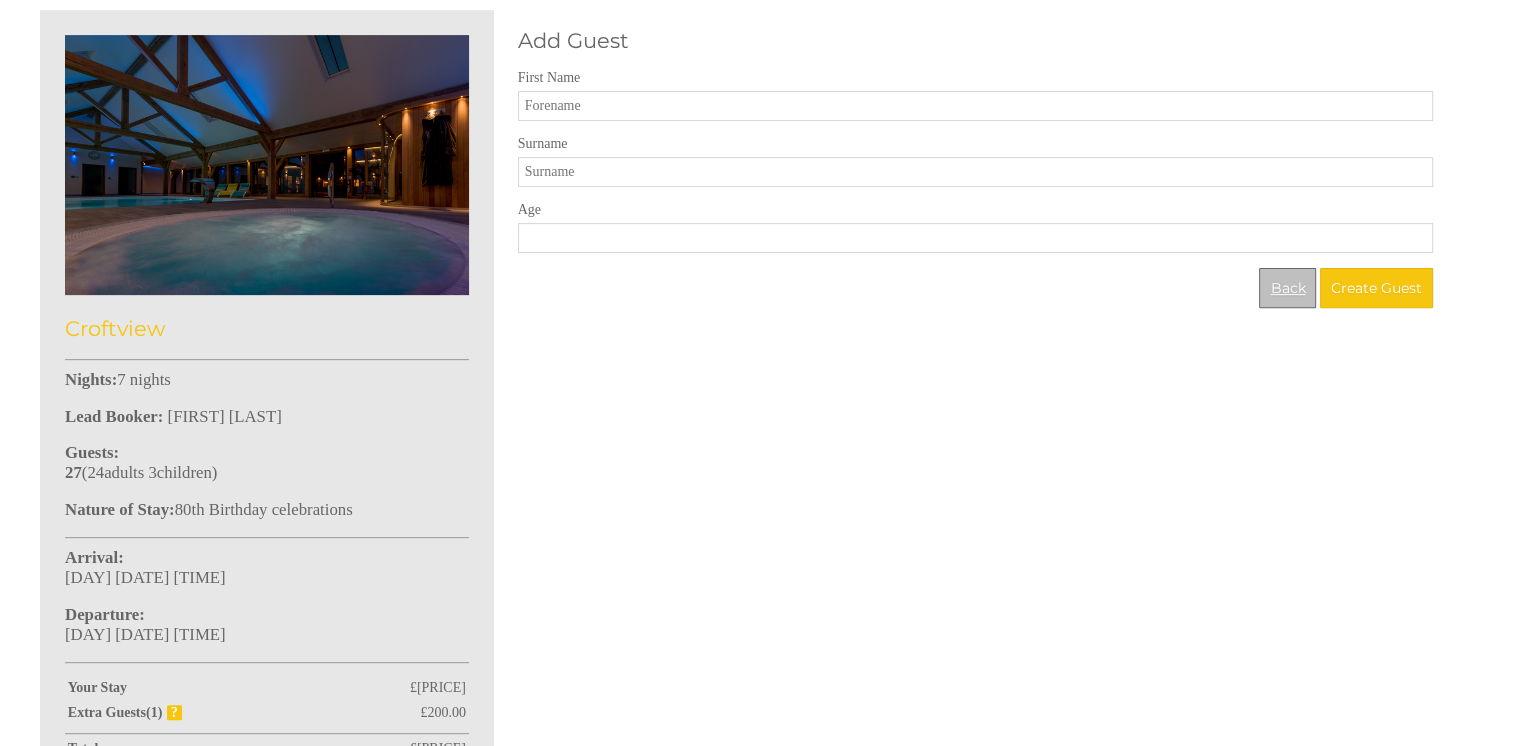 click on "Back" at bounding box center [1287, 288] 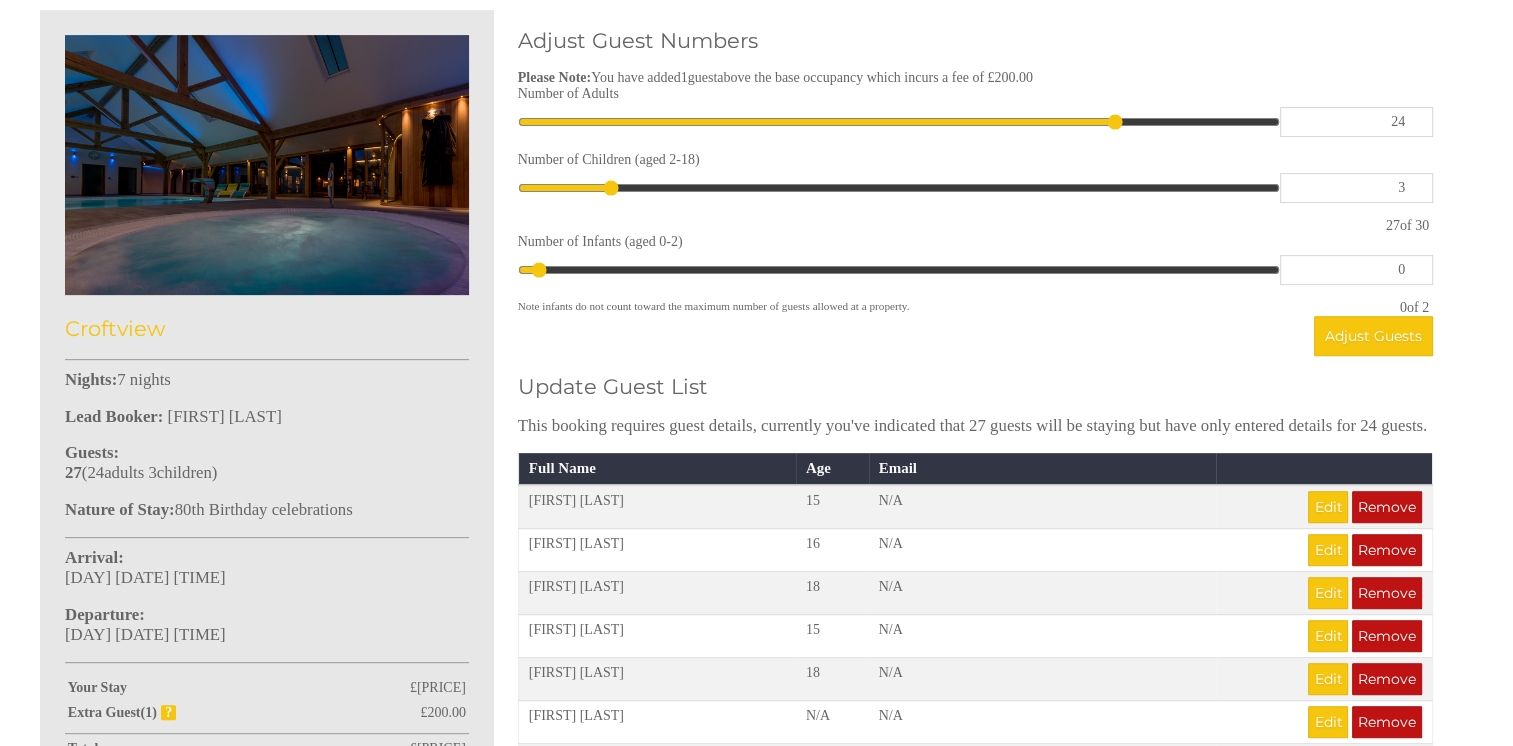 scroll, scrollTop: 0, scrollLeft: 0, axis: both 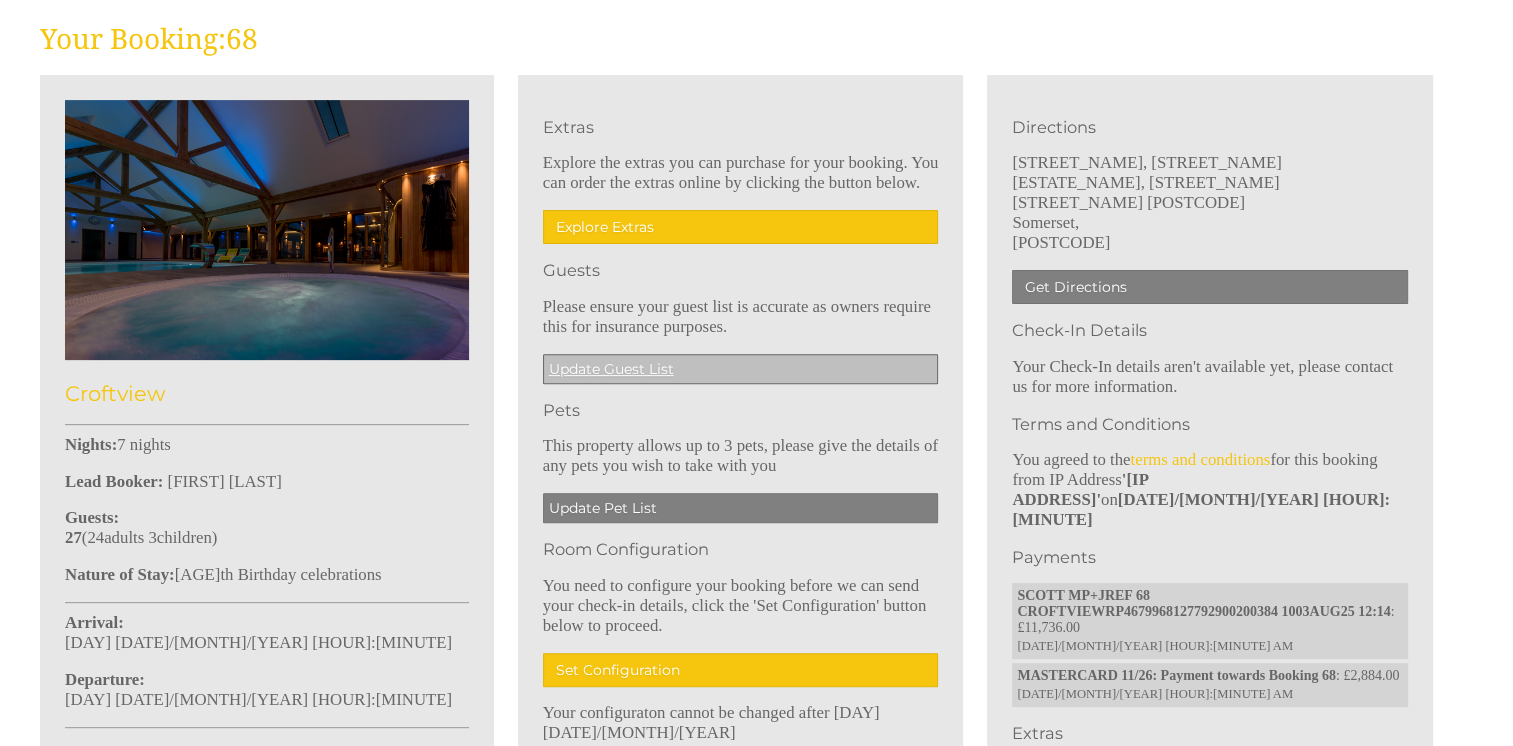 click on "Update Guest List" at bounding box center (741, 369) 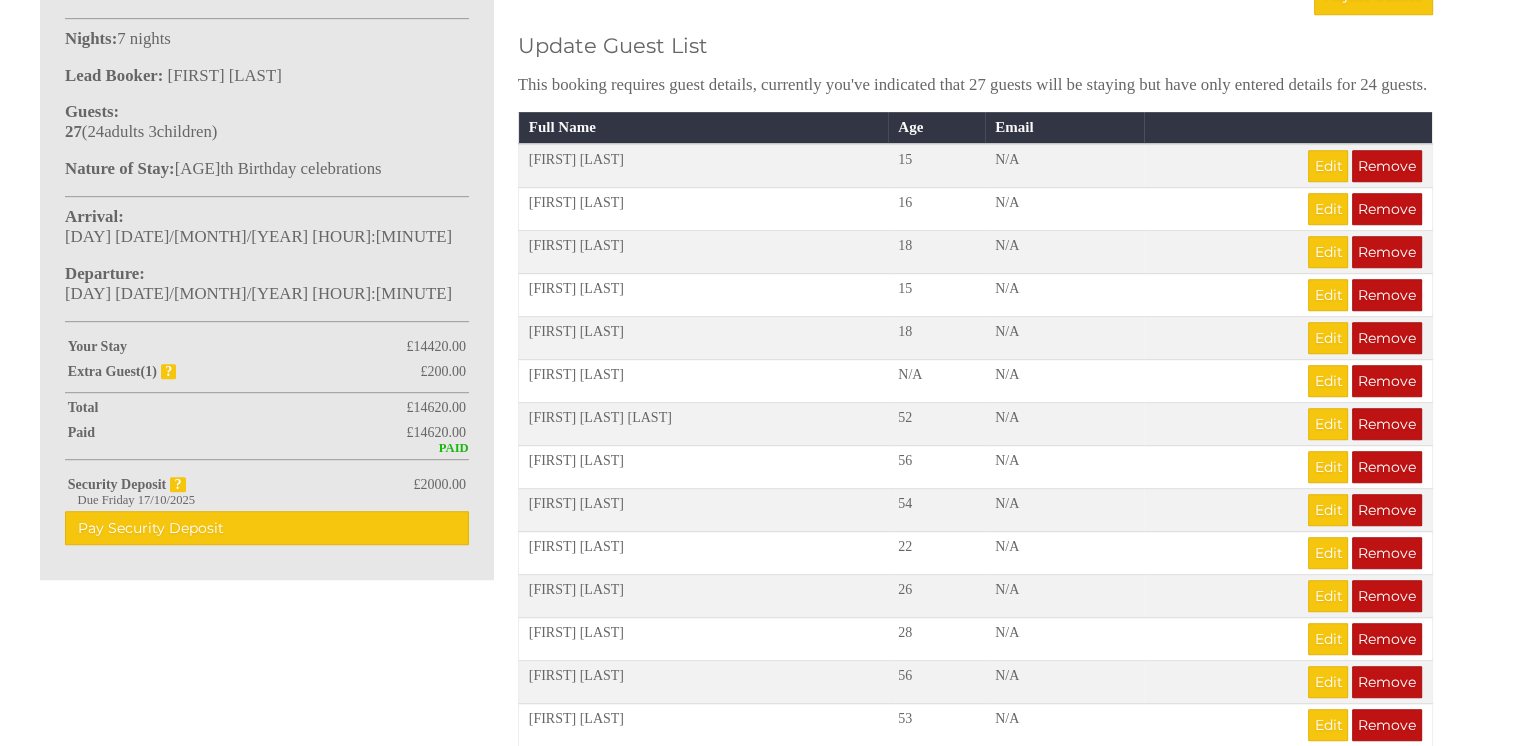 scroll, scrollTop: 1004, scrollLeft: 0, axis: vertical 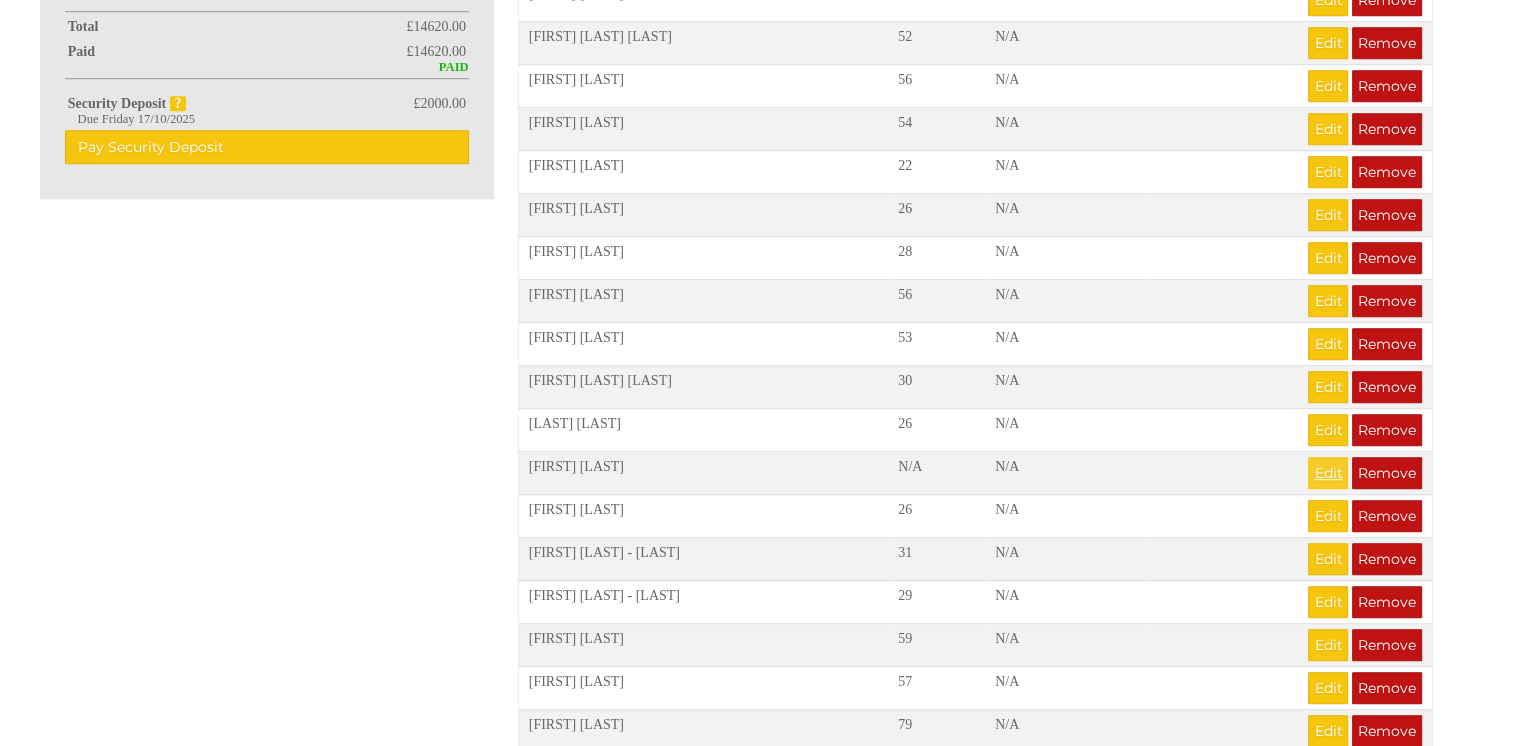 click on "Edit" at bounding box center [1328, 473] 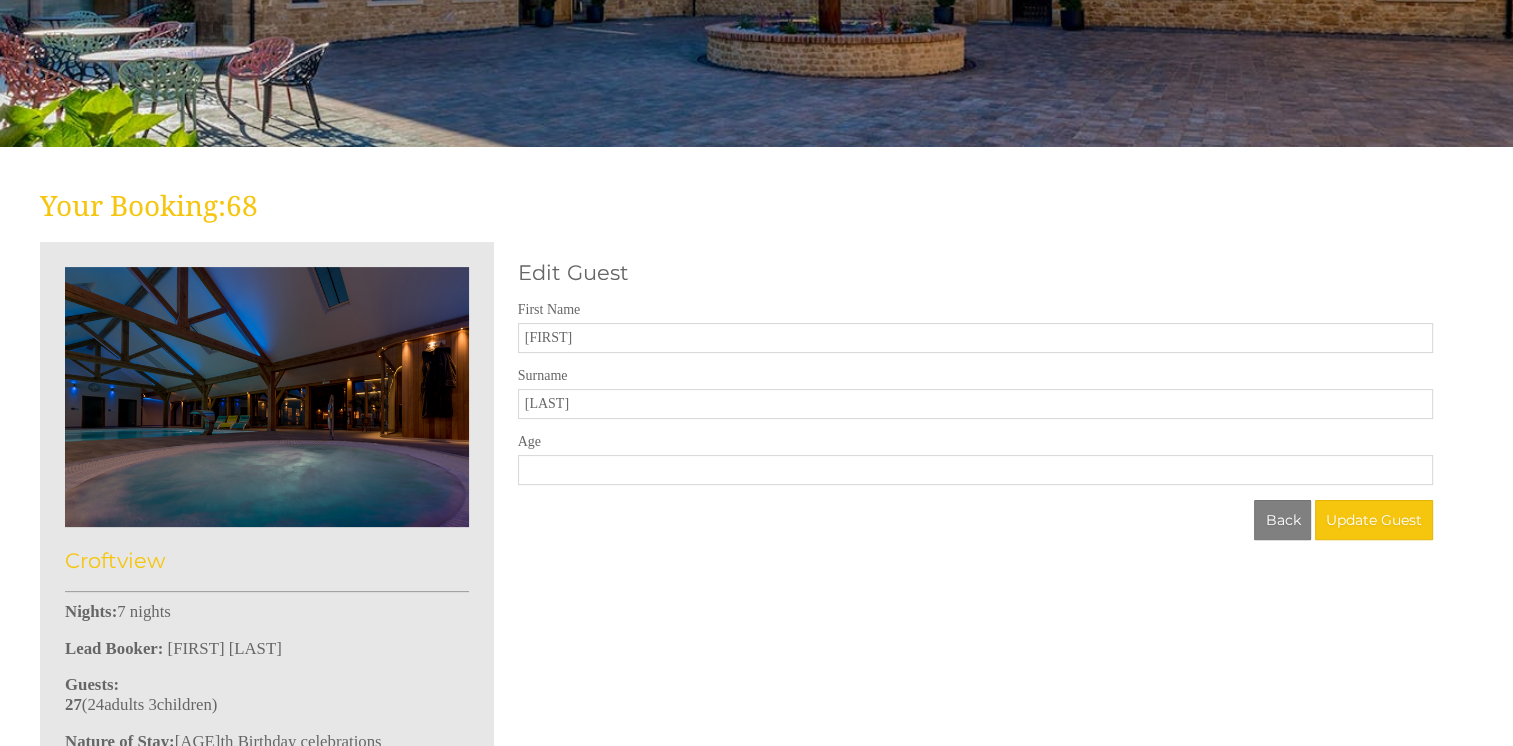 scroll, scrollTop: 446, scrollLeft: 0, axis: vertical 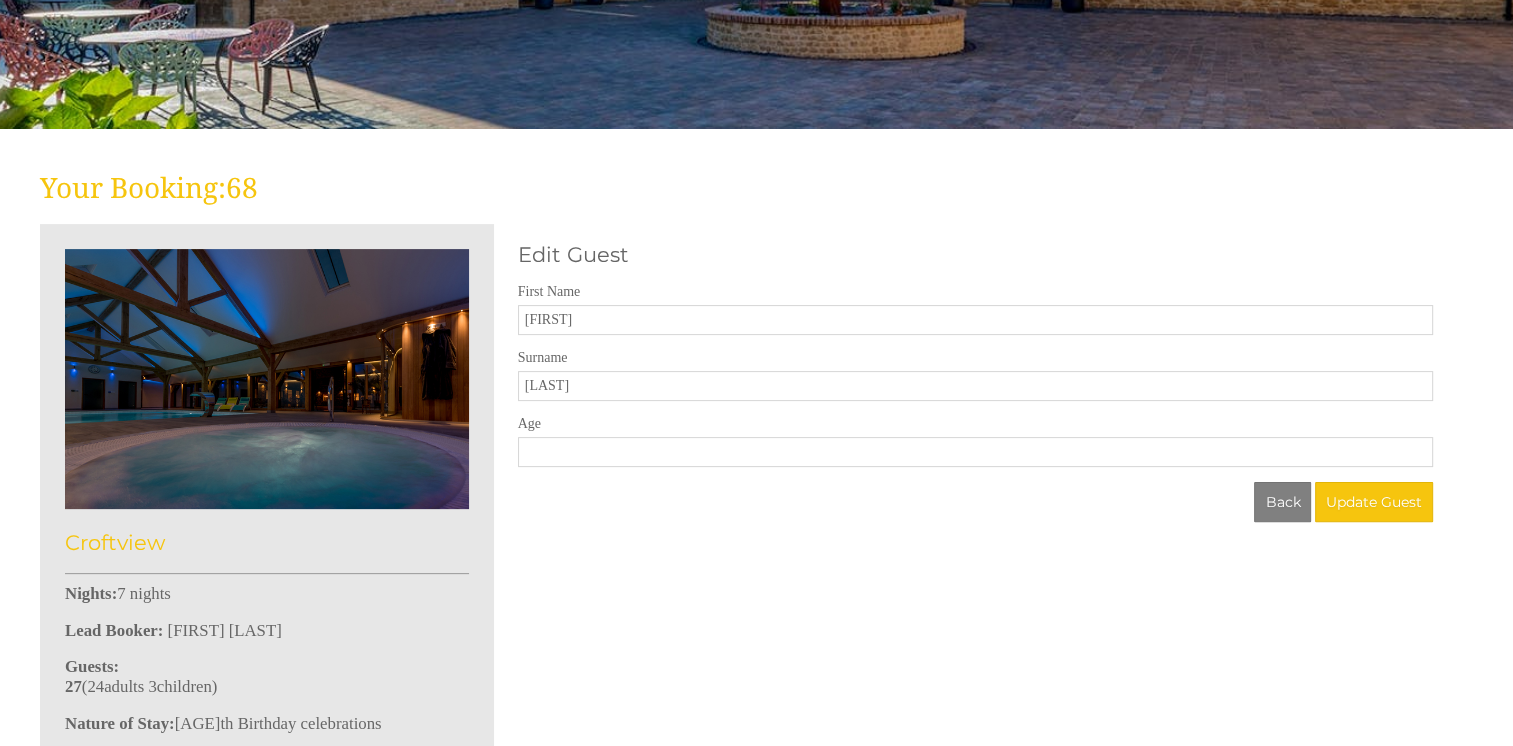 click on "Age" at bounding box center [975, 452] 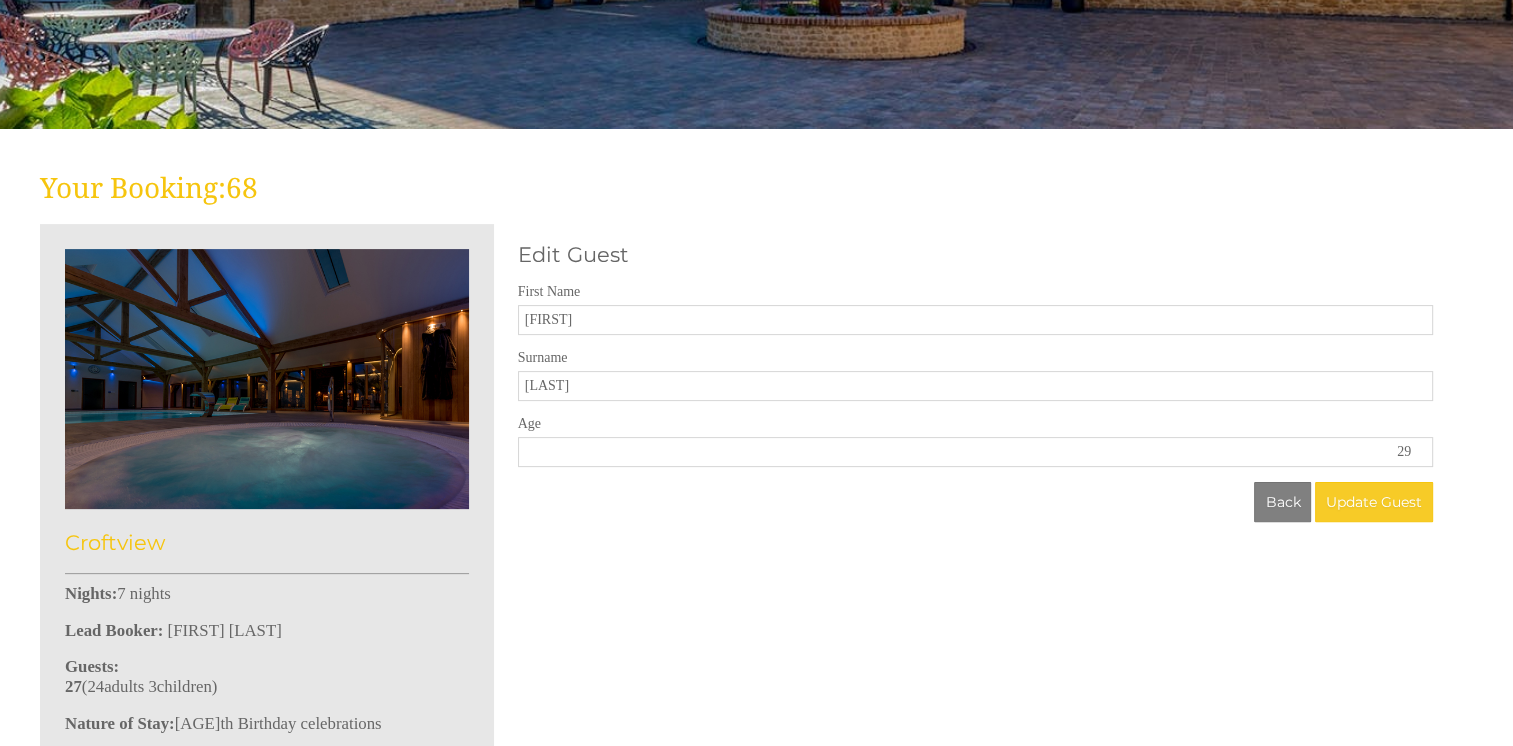 type on "29" 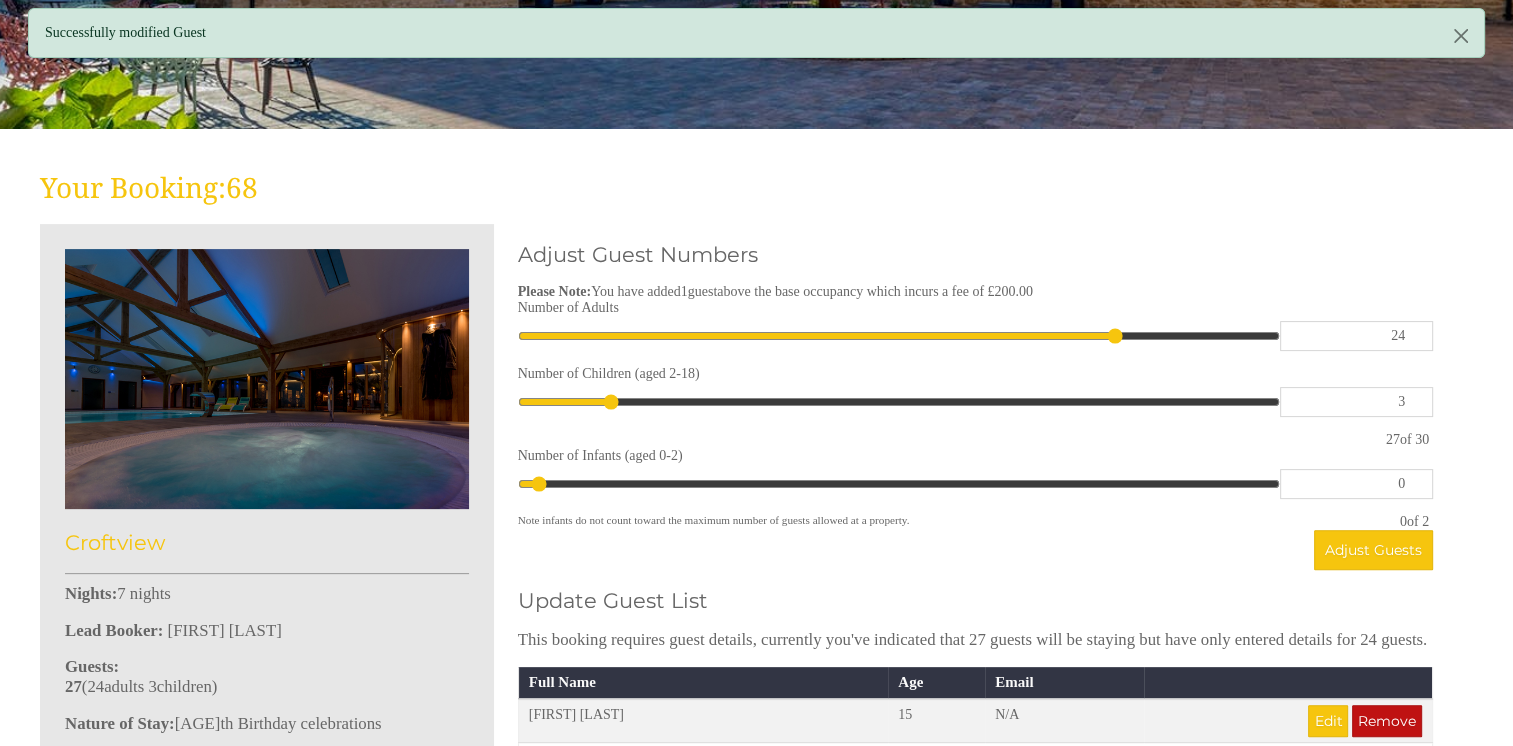 scroll, scrollTop: 0, scrollLeft: 0, axis: both 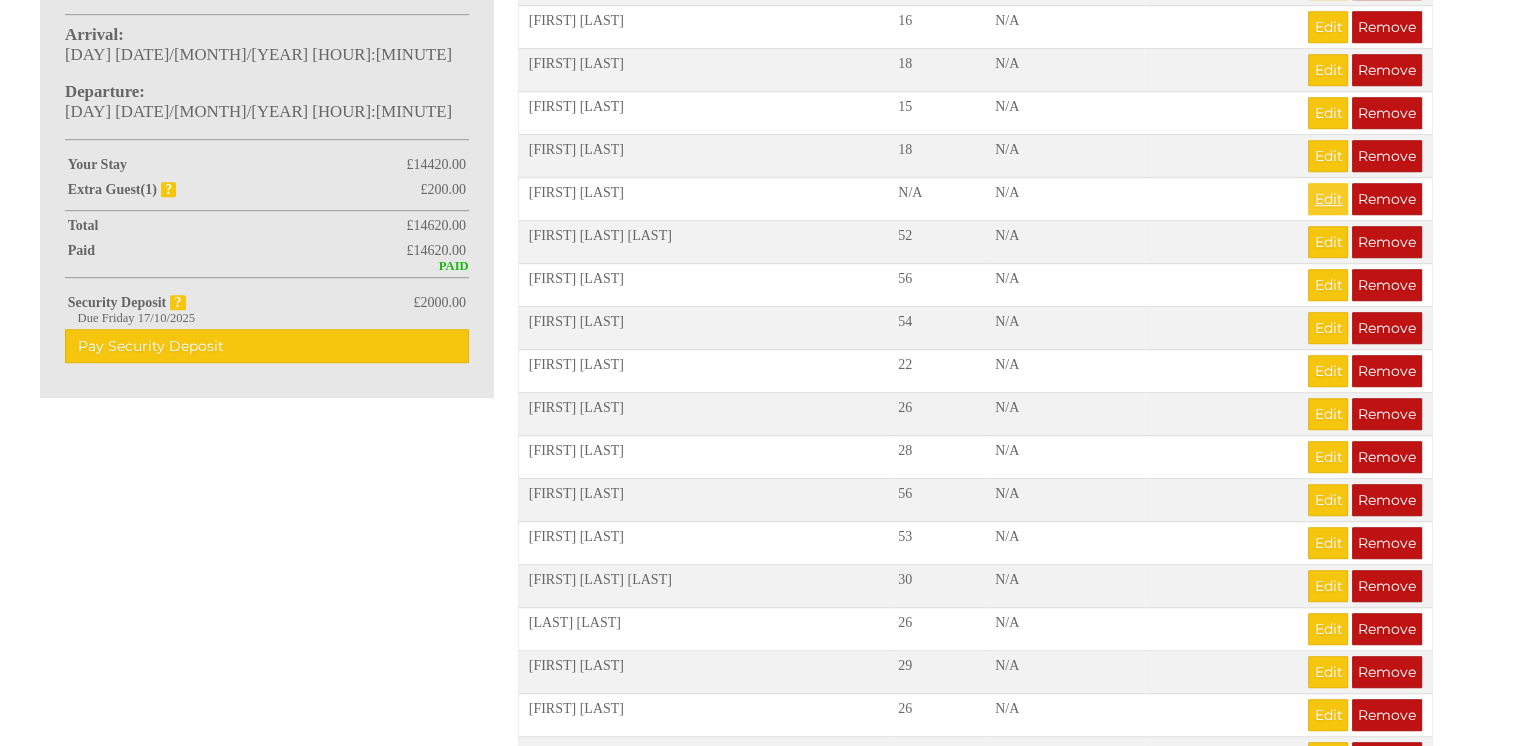 click on "Edit" at bounding box center [1328, 199] 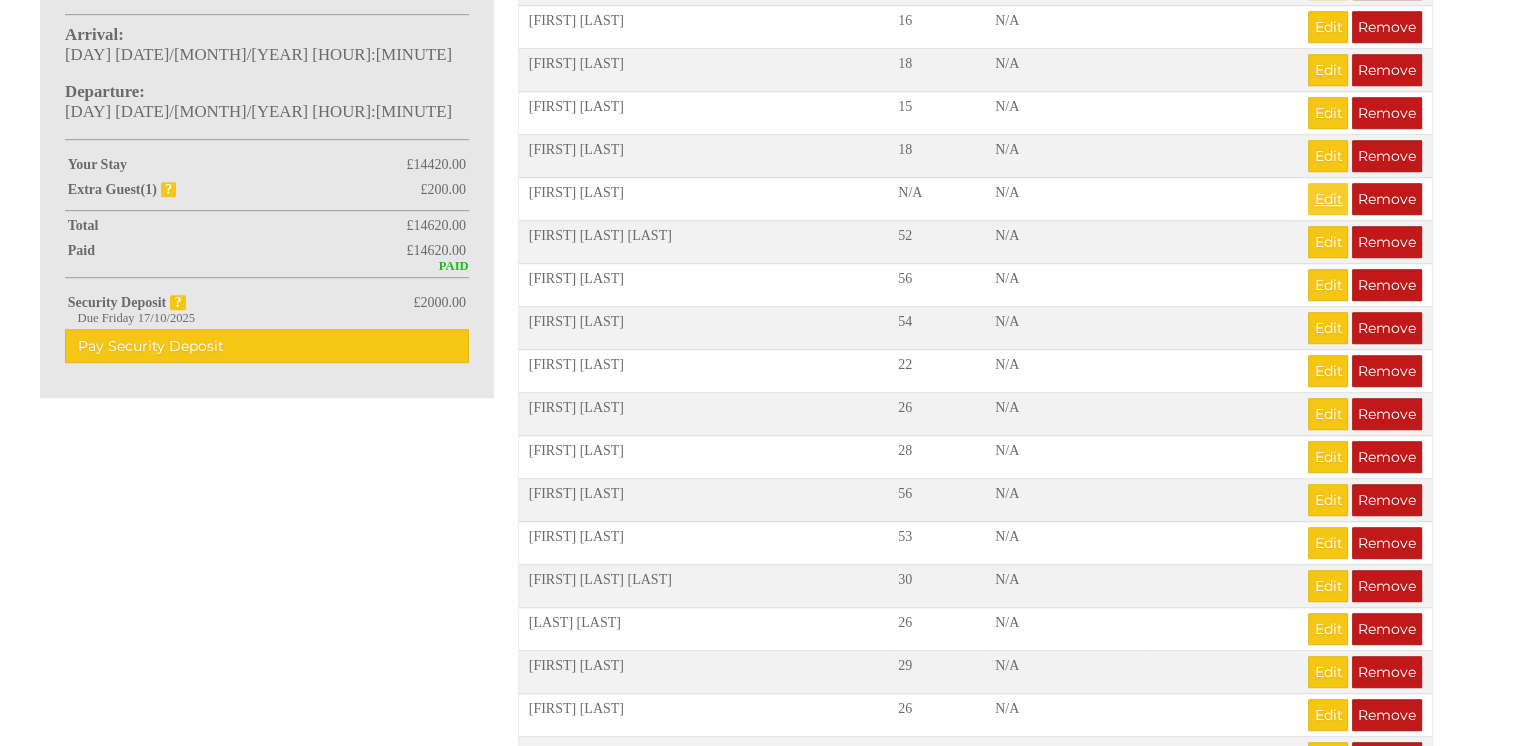 scroll, scrollTop: 0, scrollLeft: 0, axis: both 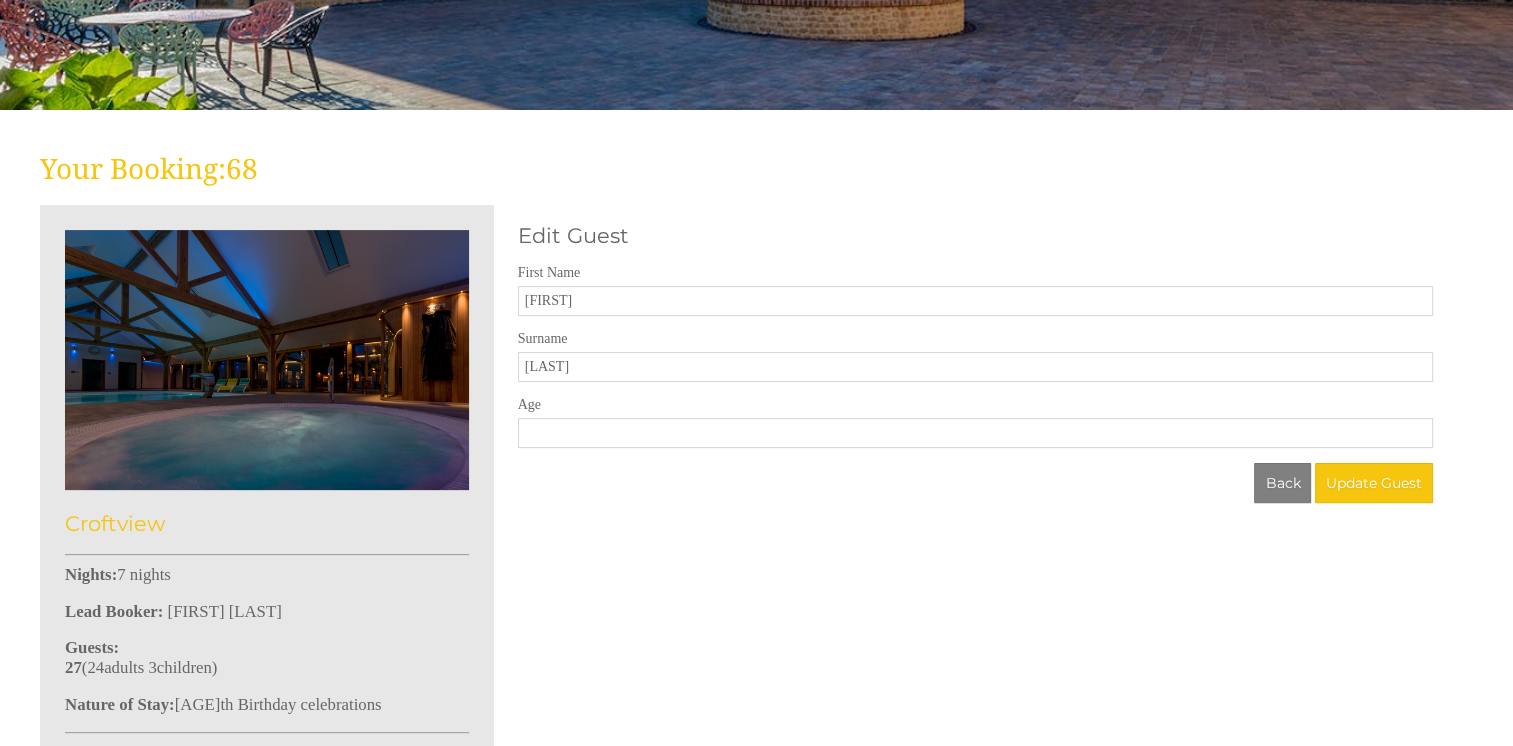 click on "Age" at bounding box center [975, 433] 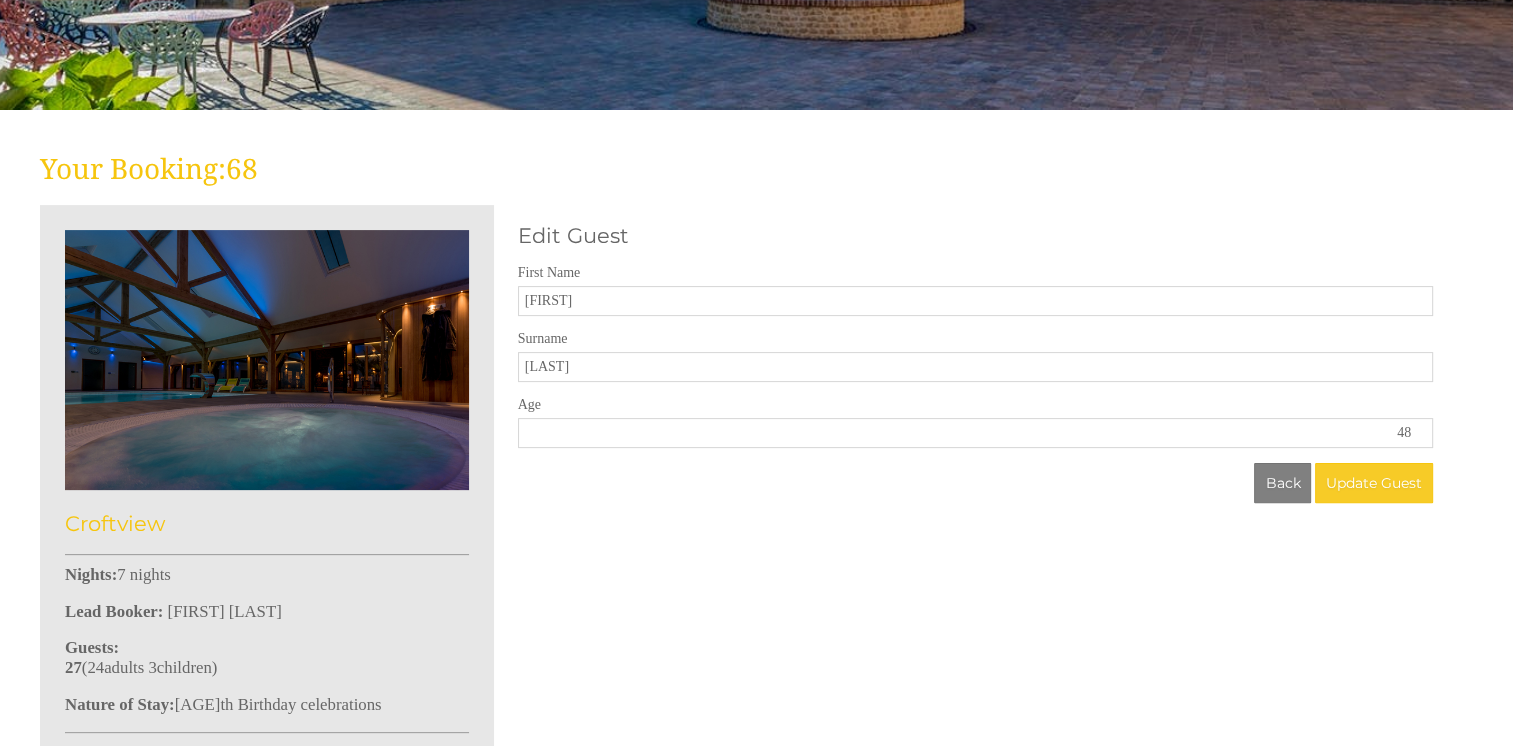 type on "48" 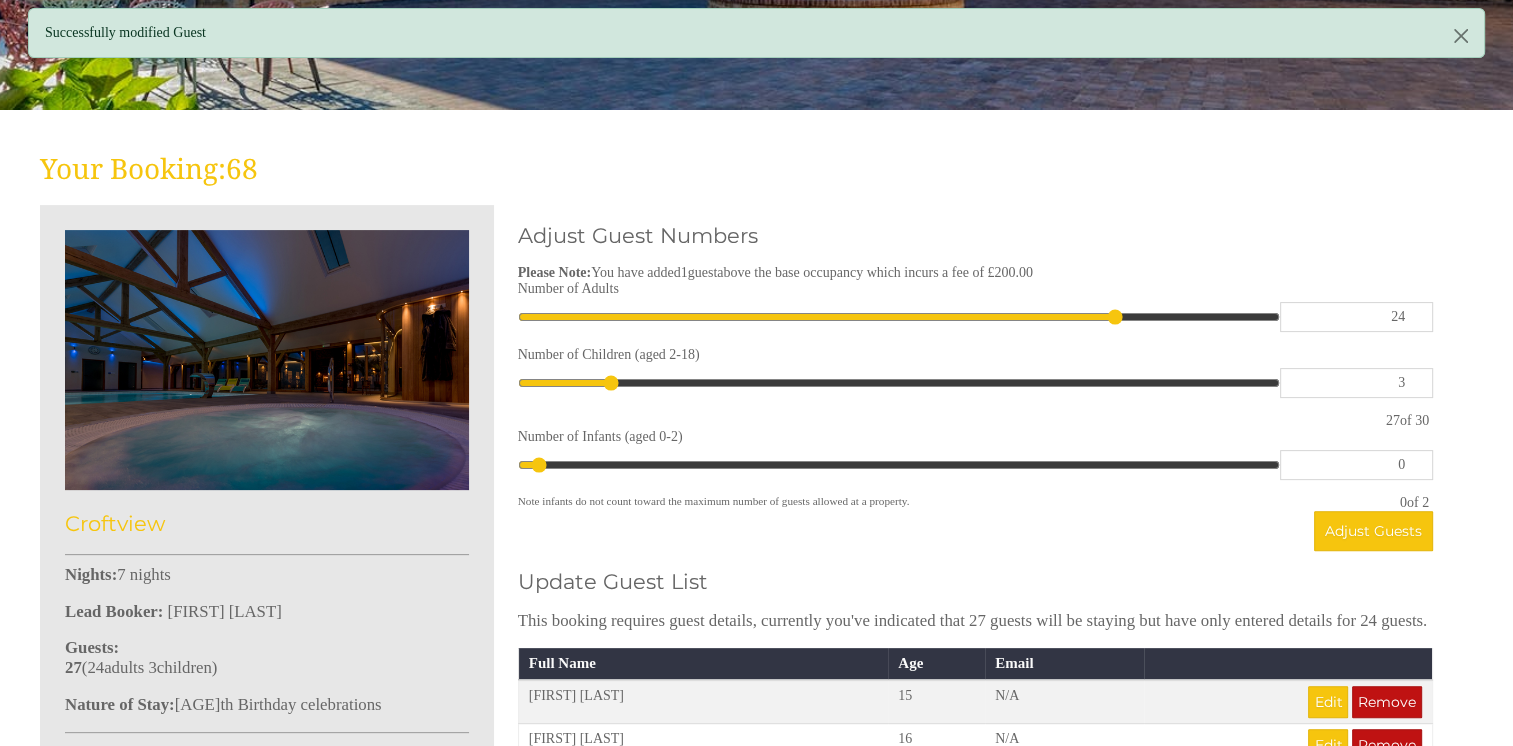 scroll, scrollTop: 0, scrollLeft: 0, axis: both 